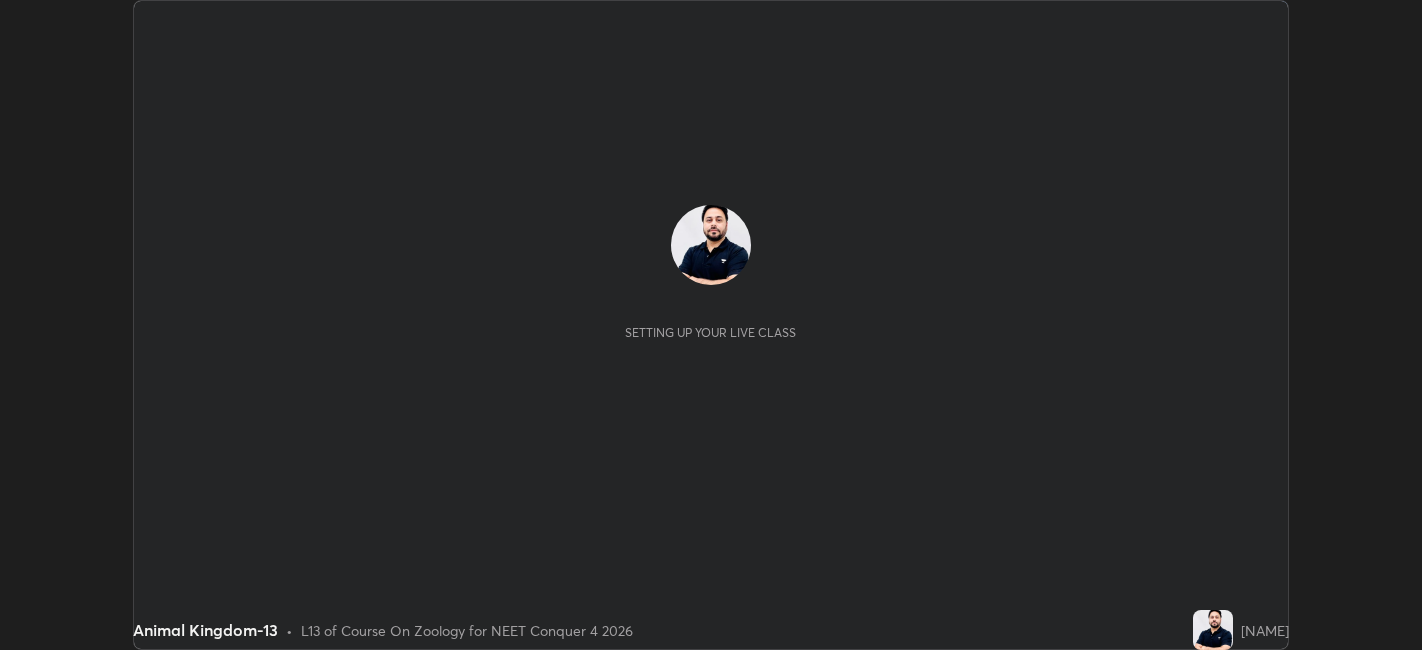 scroll, scrollTop: 0, scrollLeft: 0, axis: both 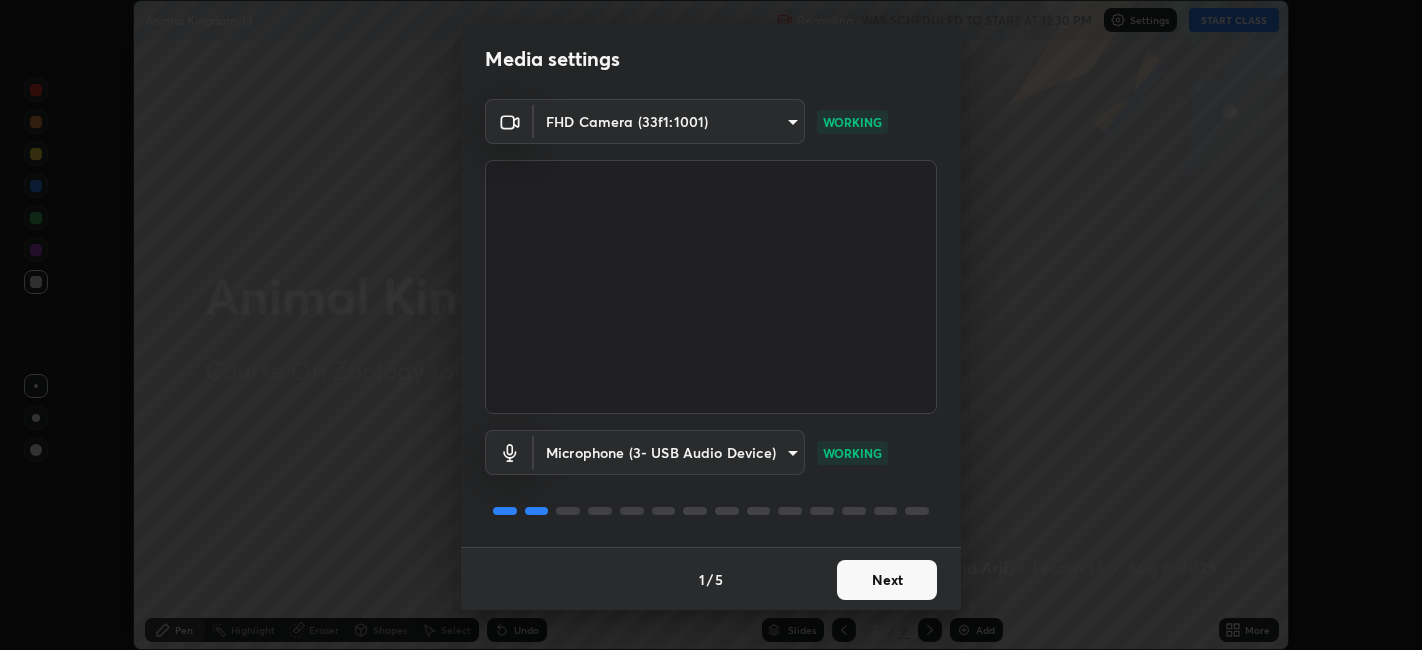 click on "Next" at bounding box center [887, 580] 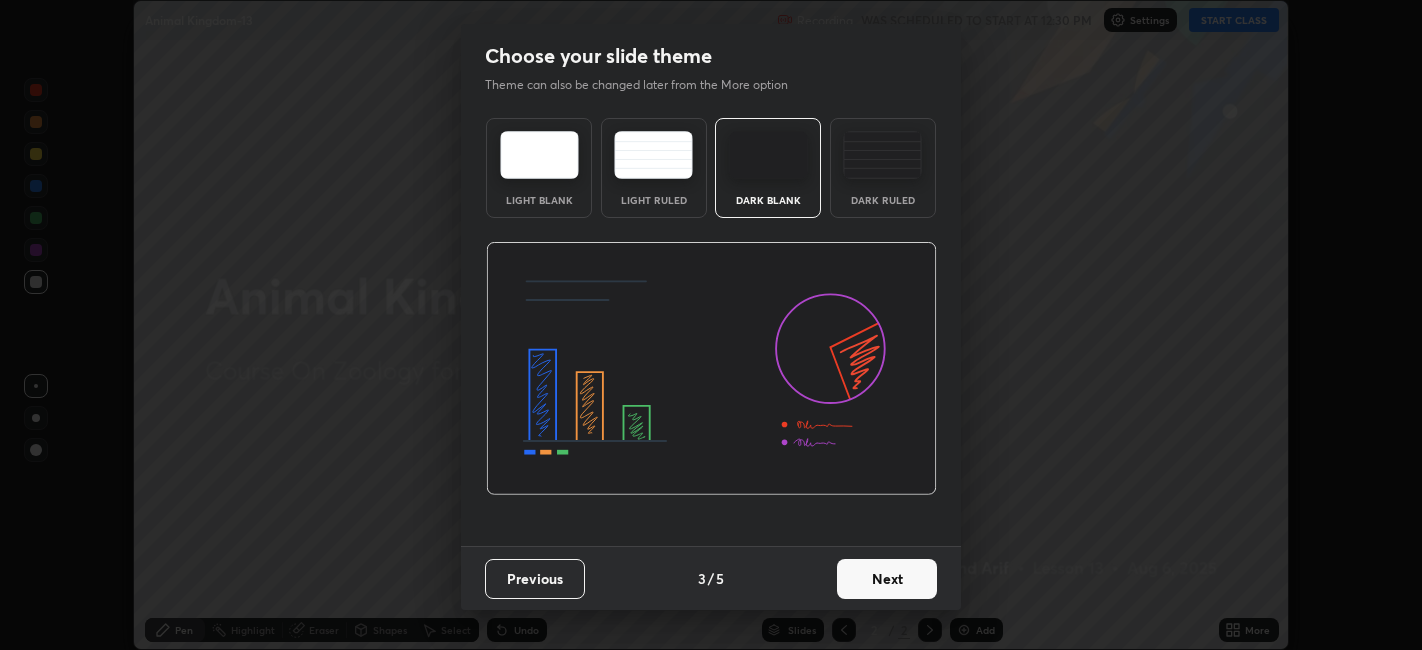 click on "Next" at bounding box center [887, 579] 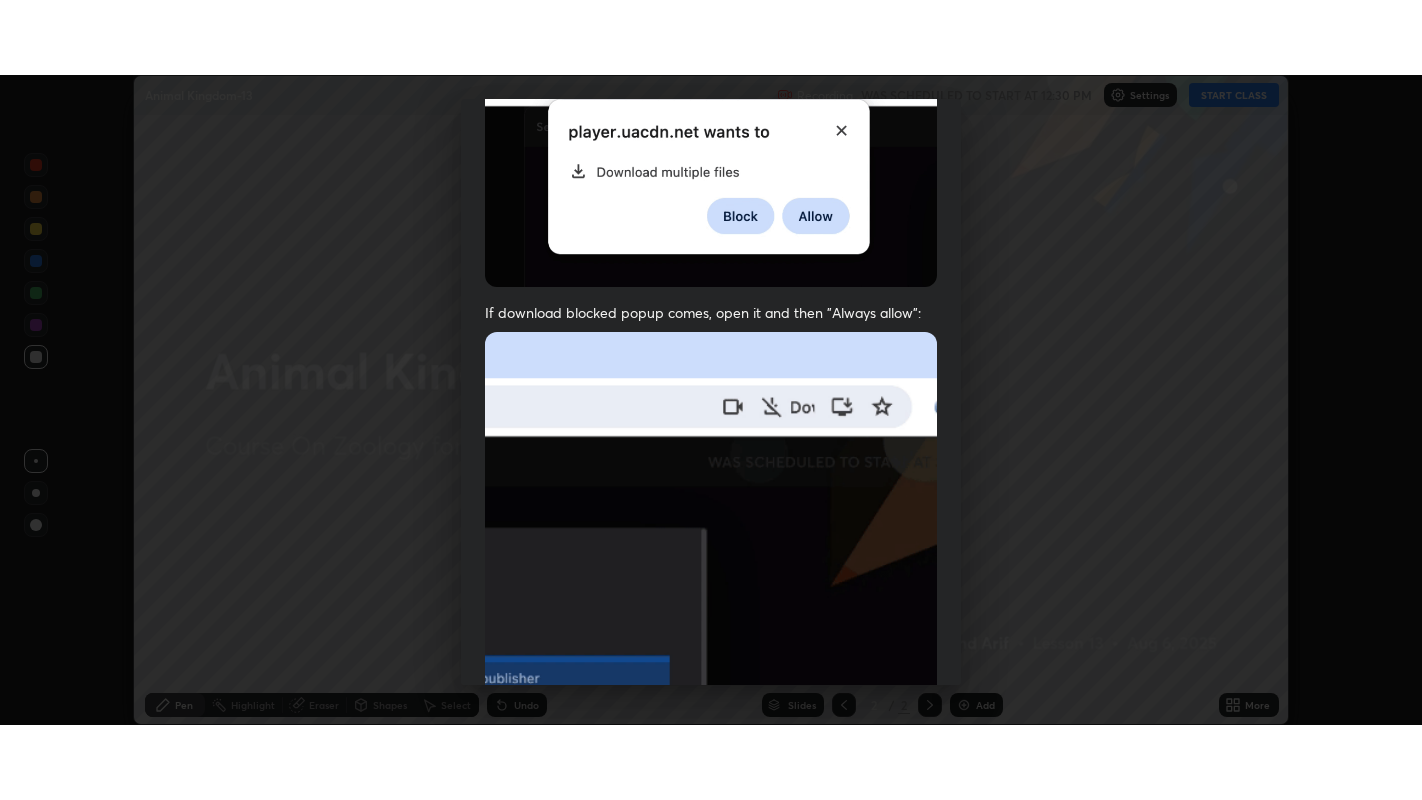 scroll, scrollTop: 413, scrollLeft: 0, axis: vertical 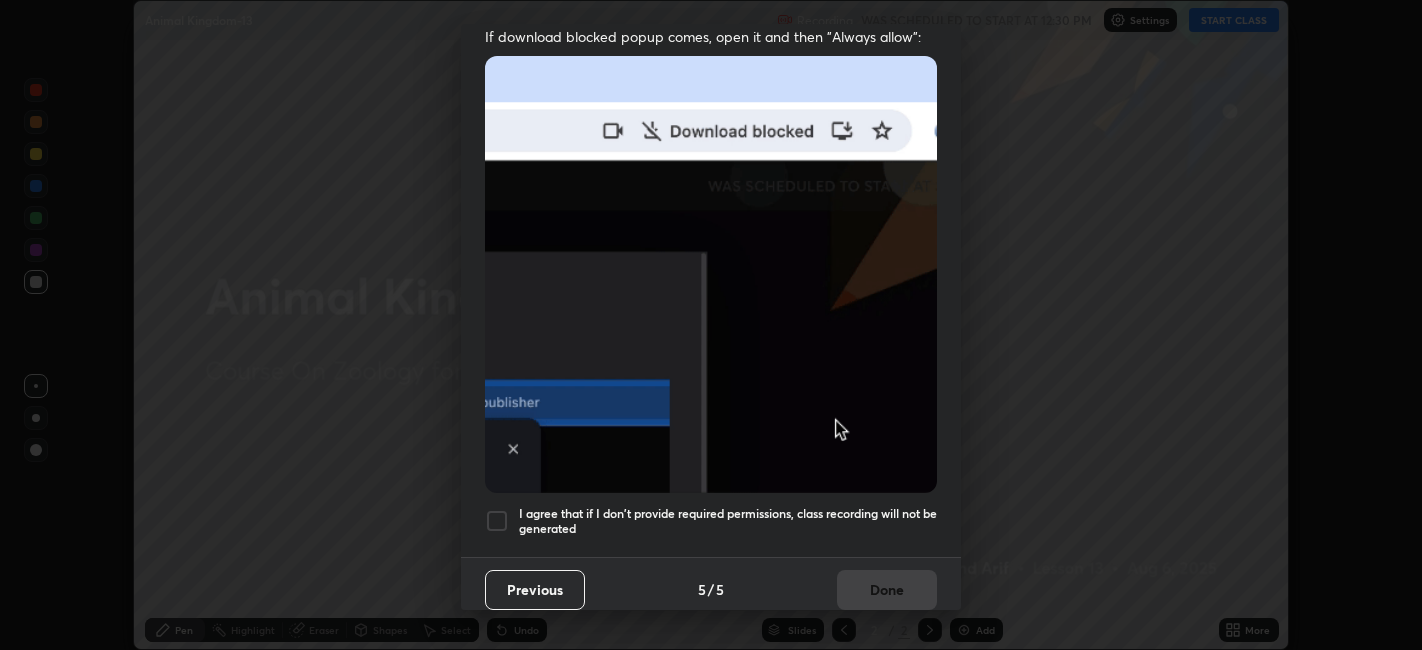 click on "I agree that if I don't provide required permissions, class recording will not be generated" at bounding box center [728, 521] 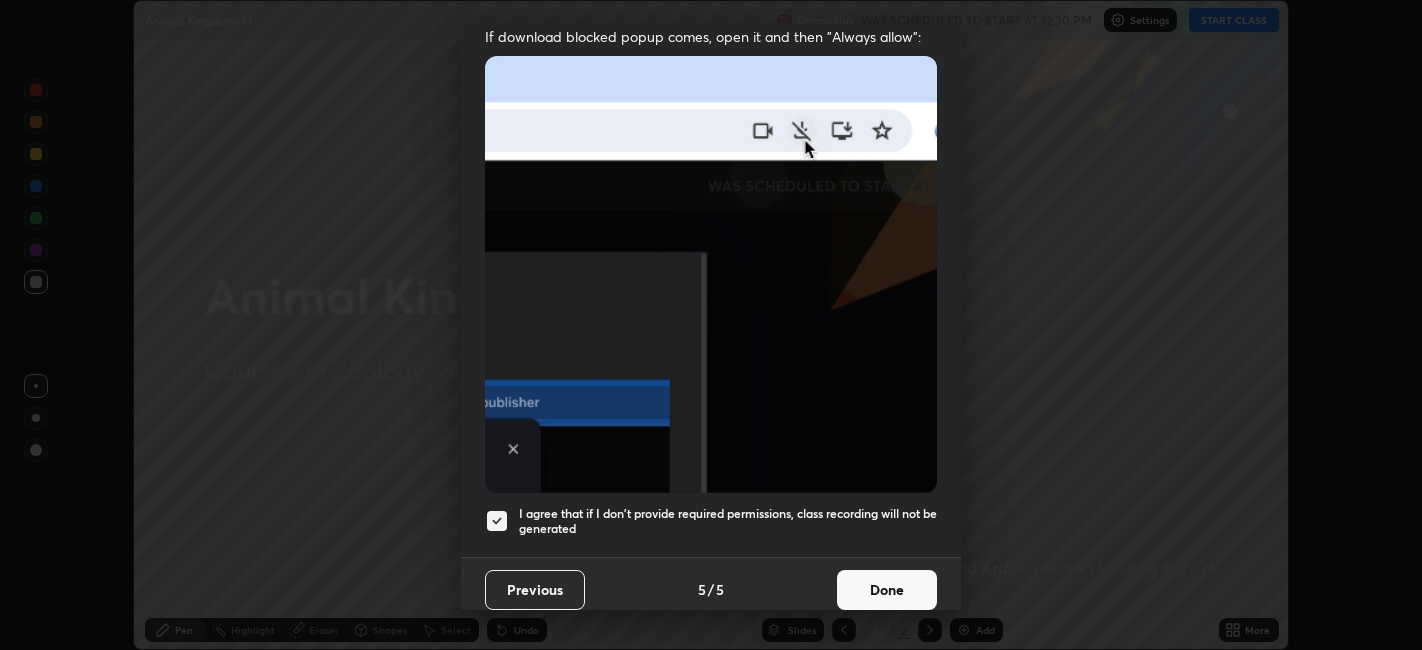 click on "Done" at bounding box center [887, 590] 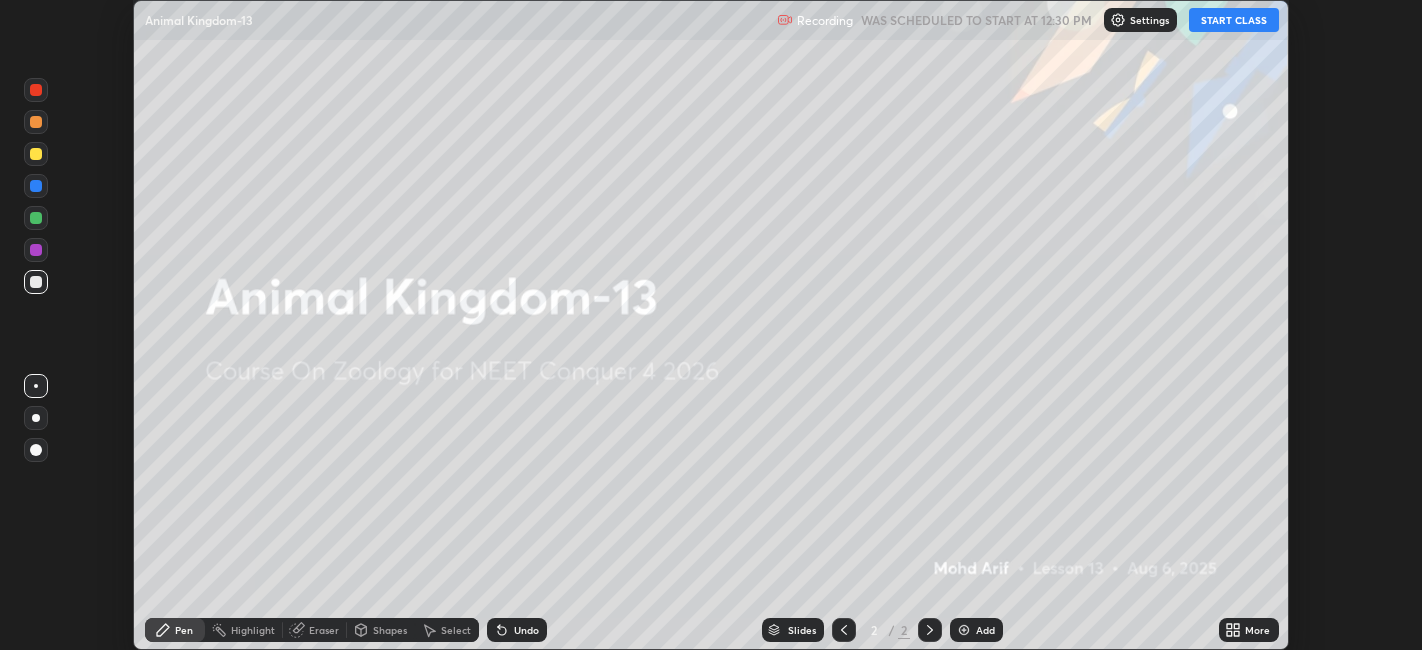 click on "More" at bounding box center (1249, 630) 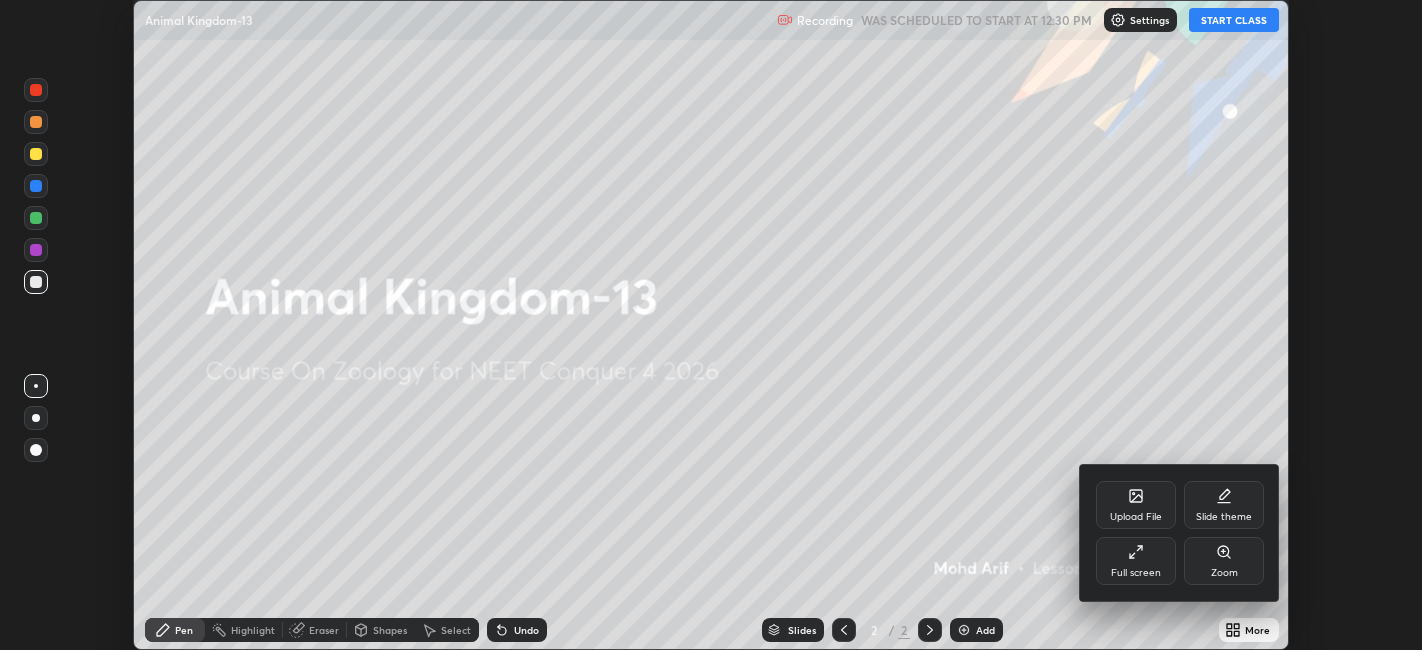 click 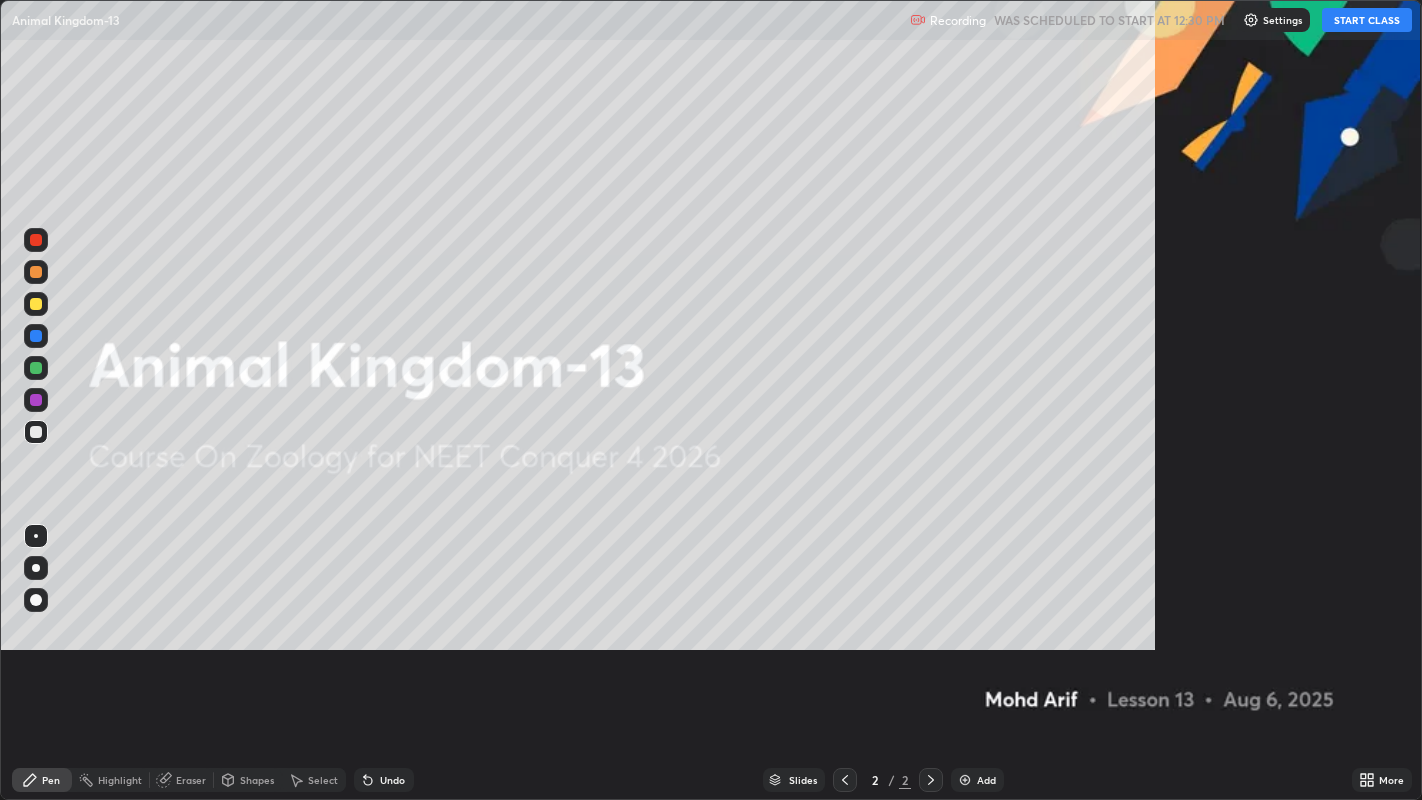 scroll, scrollTop: 99200, scrollLeft: 98577, axis: both 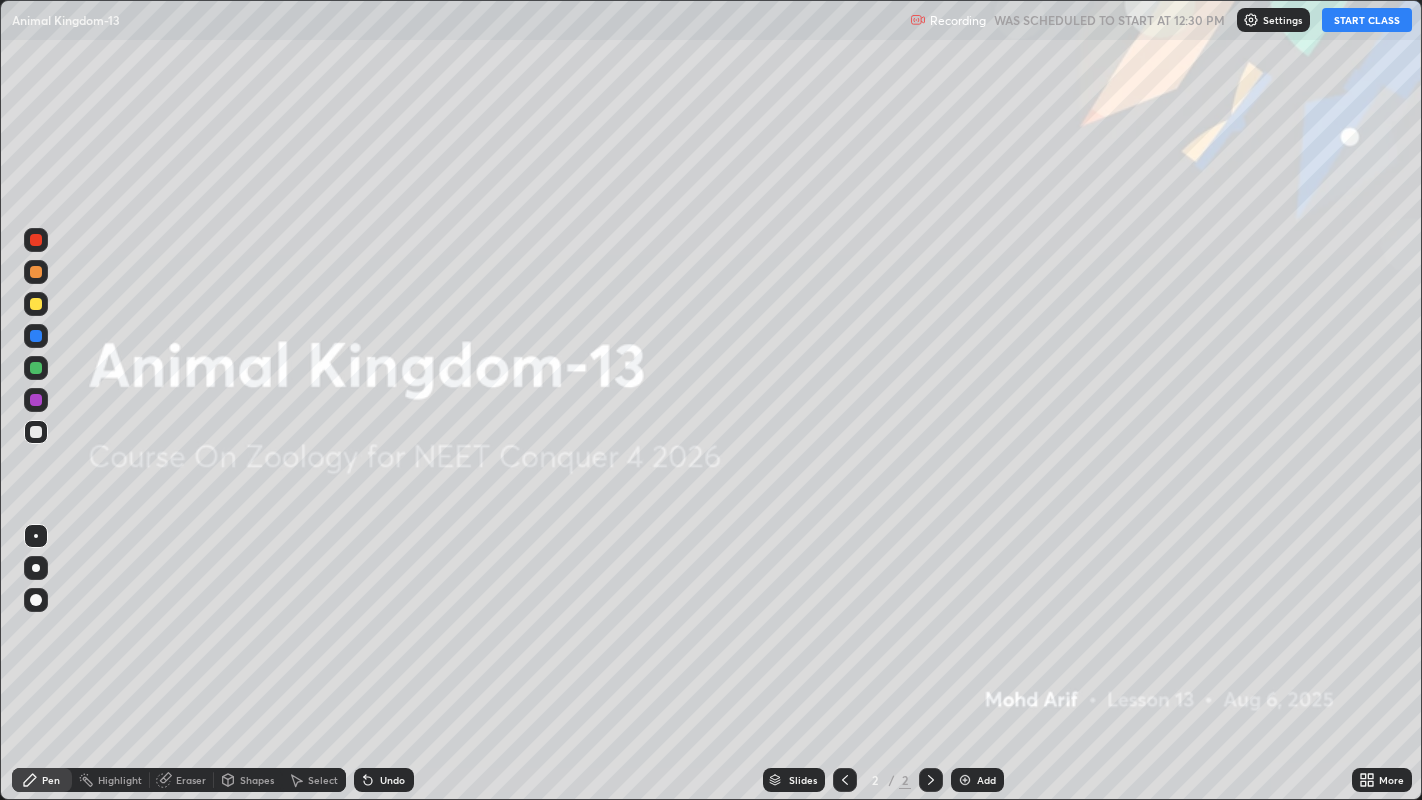 click on "START CLASS" at bounding box center [1367, 20] 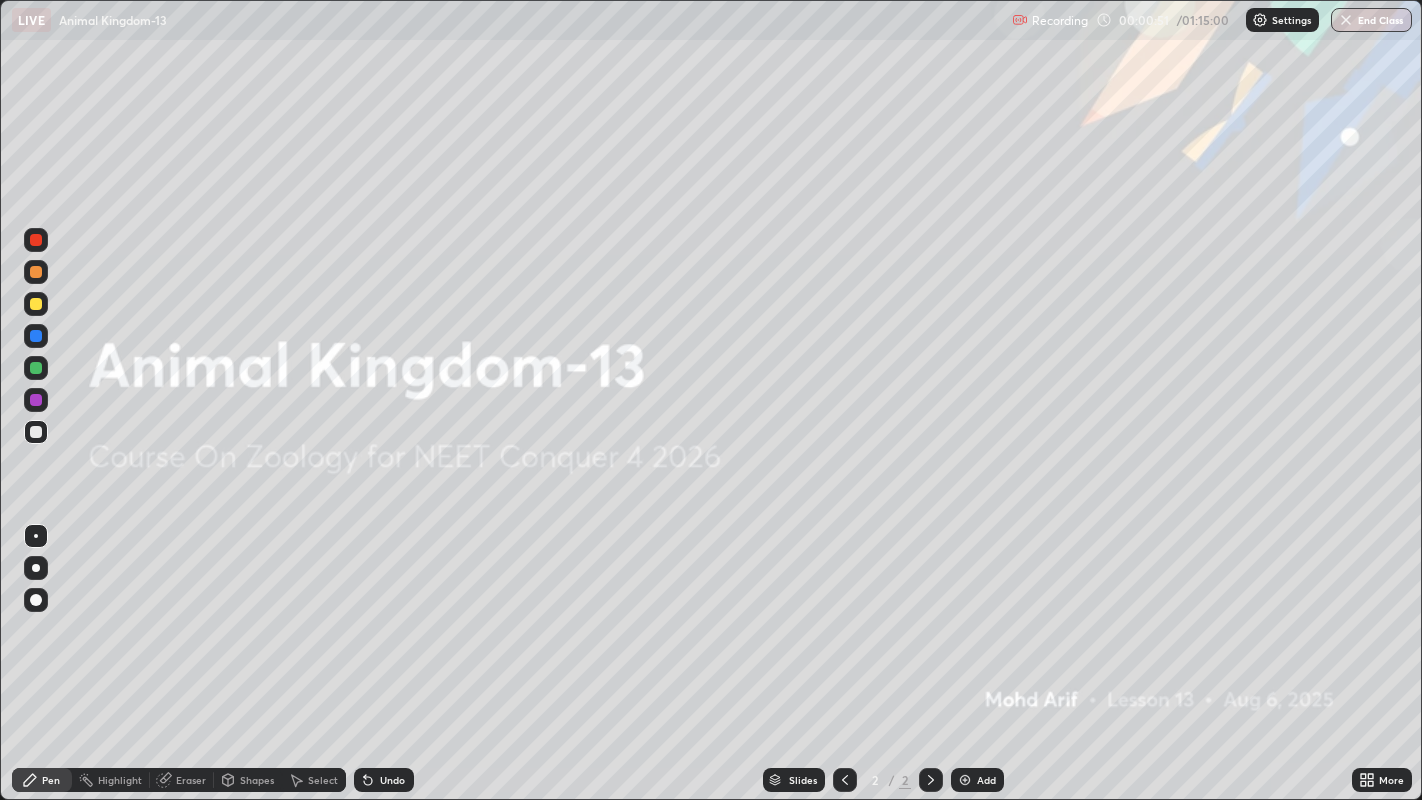click on "Add" at bounding box center [977, 780] 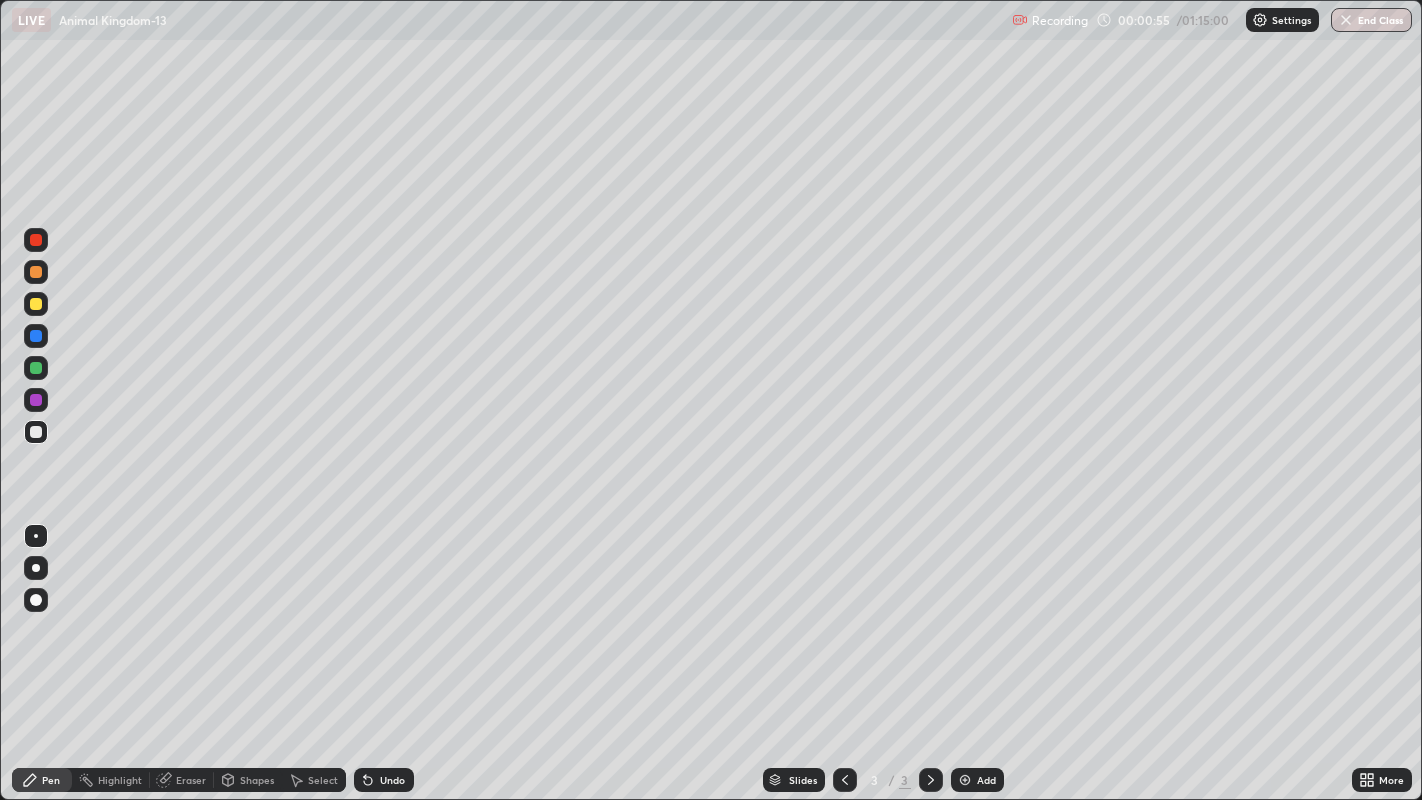 click at bounding box center [36, 304] 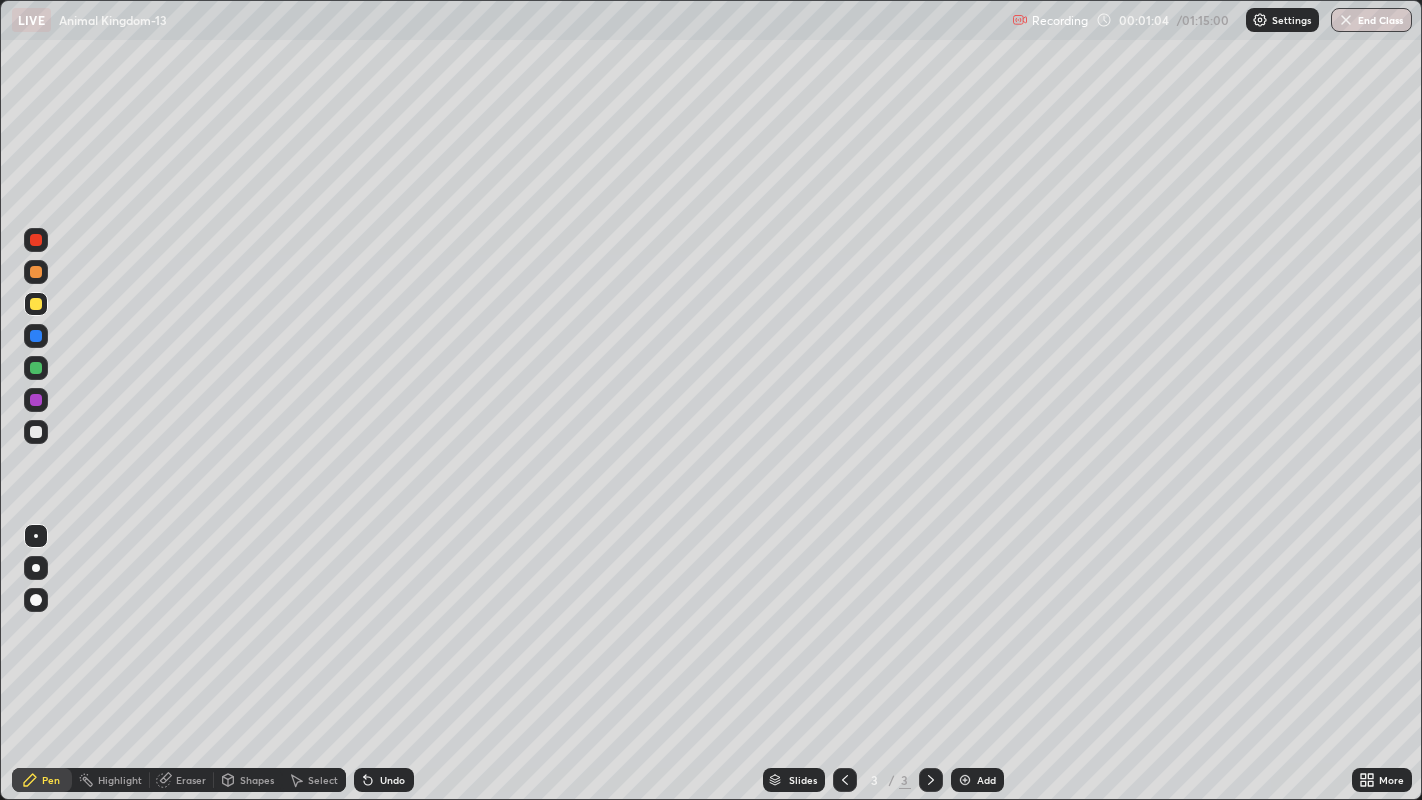 click at bounding box center [36, 400] 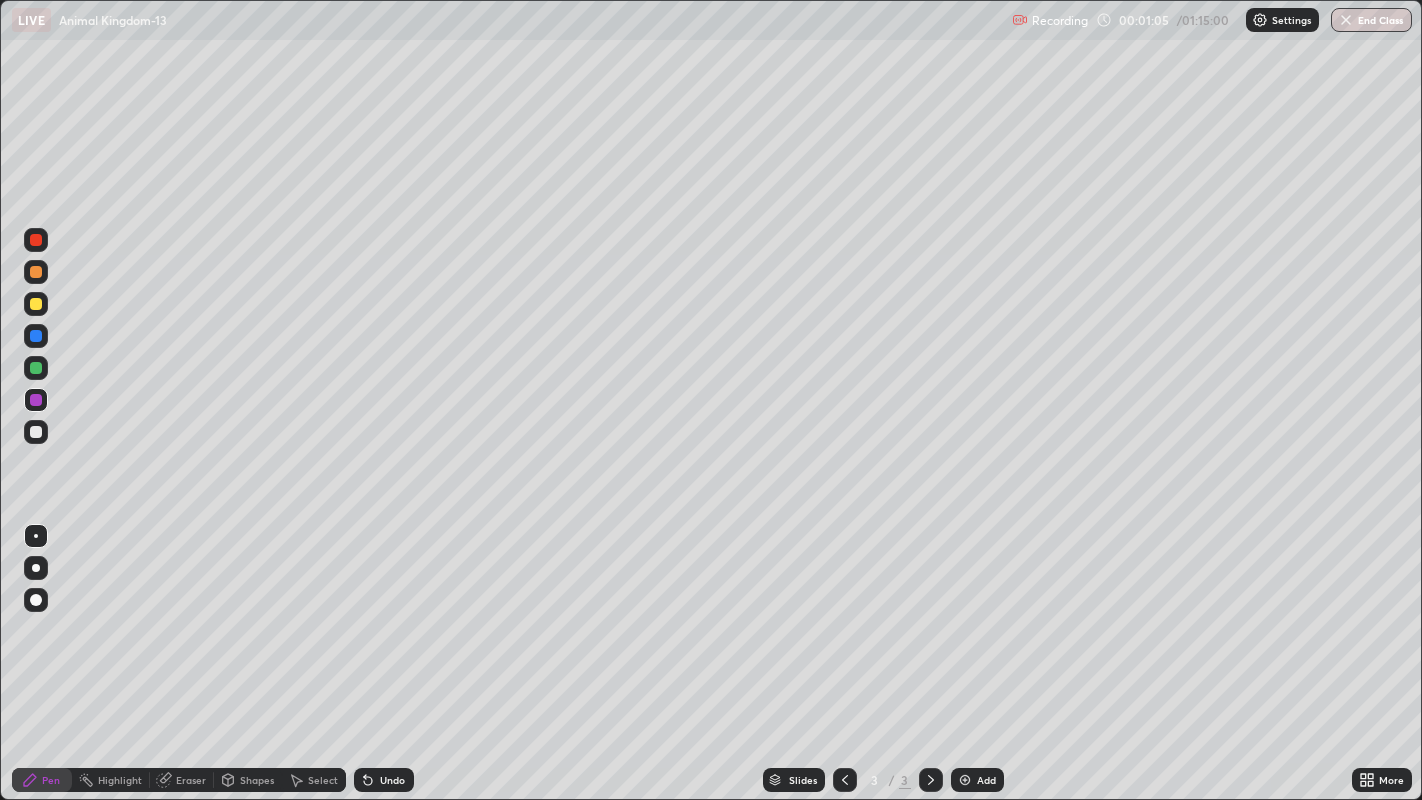 click at bounding box center [36, 400] 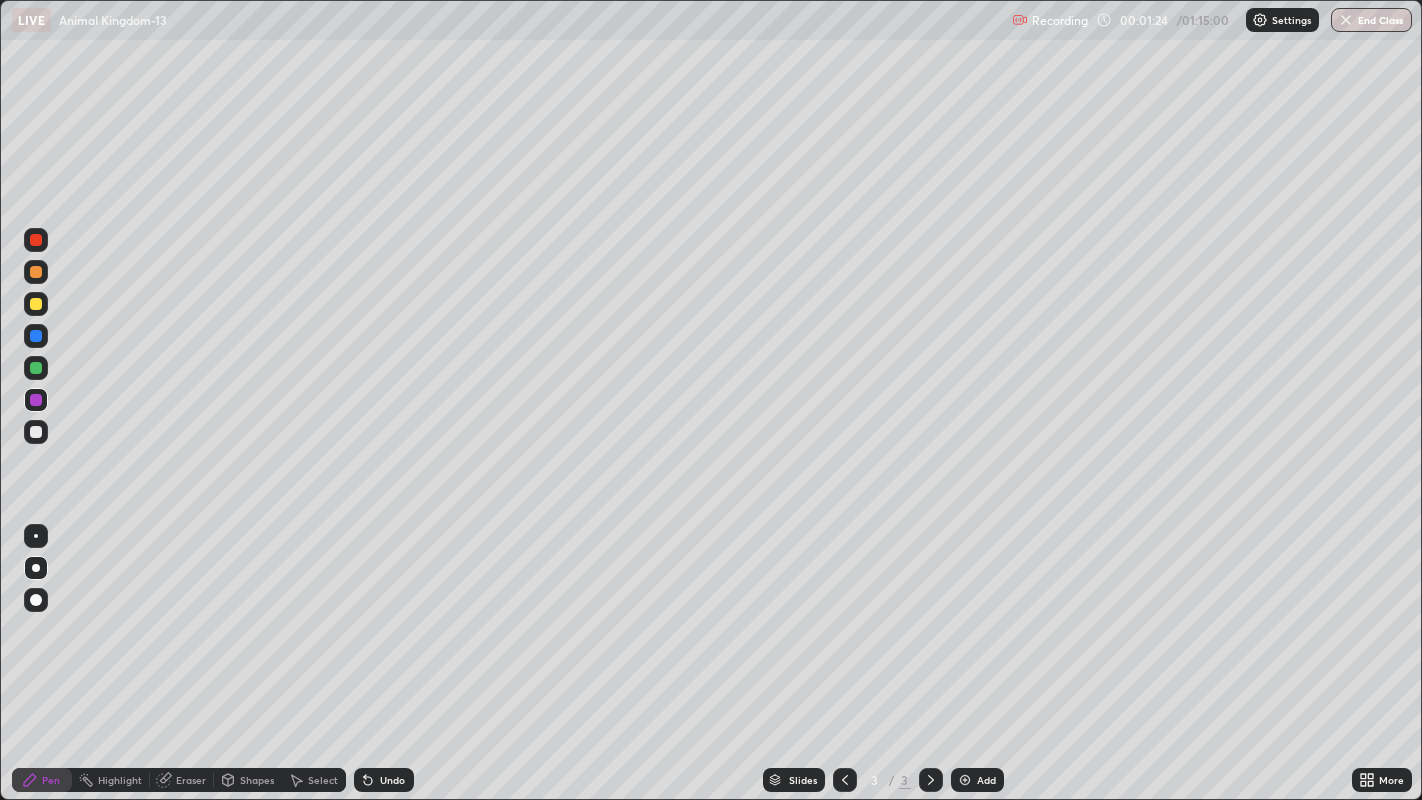 click at bounding box center [36, 304] 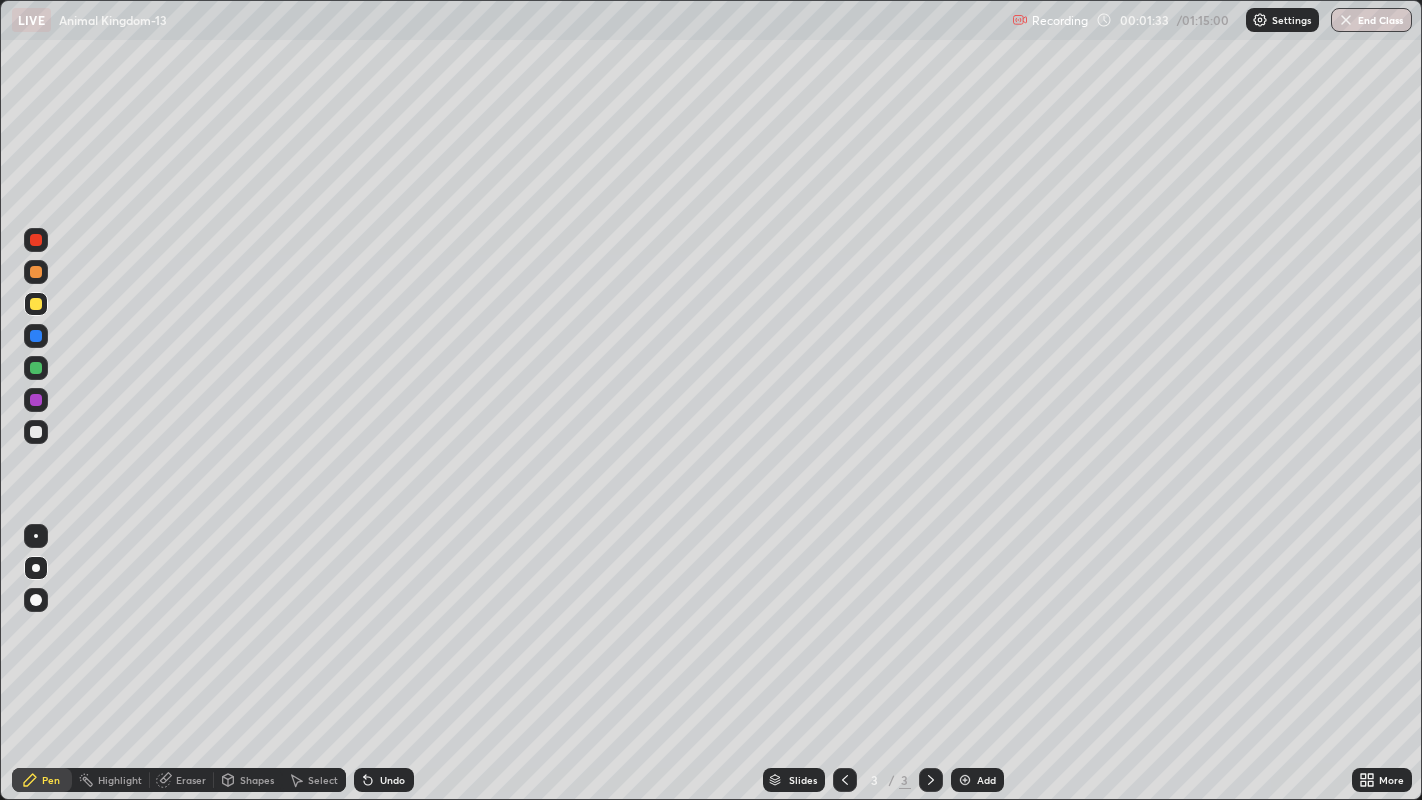 click at bounding box center [36, 336] 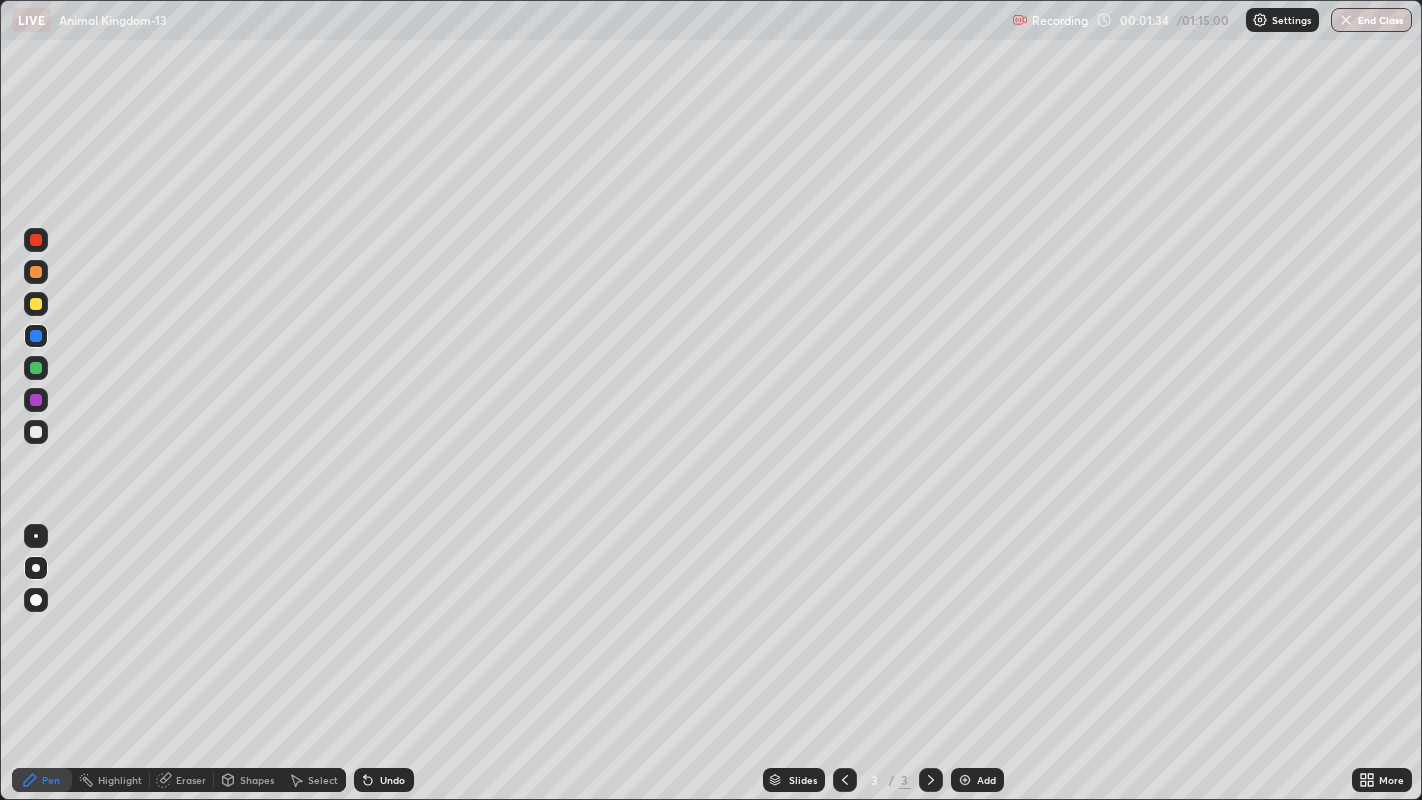 click at bounding box center (36, 368) 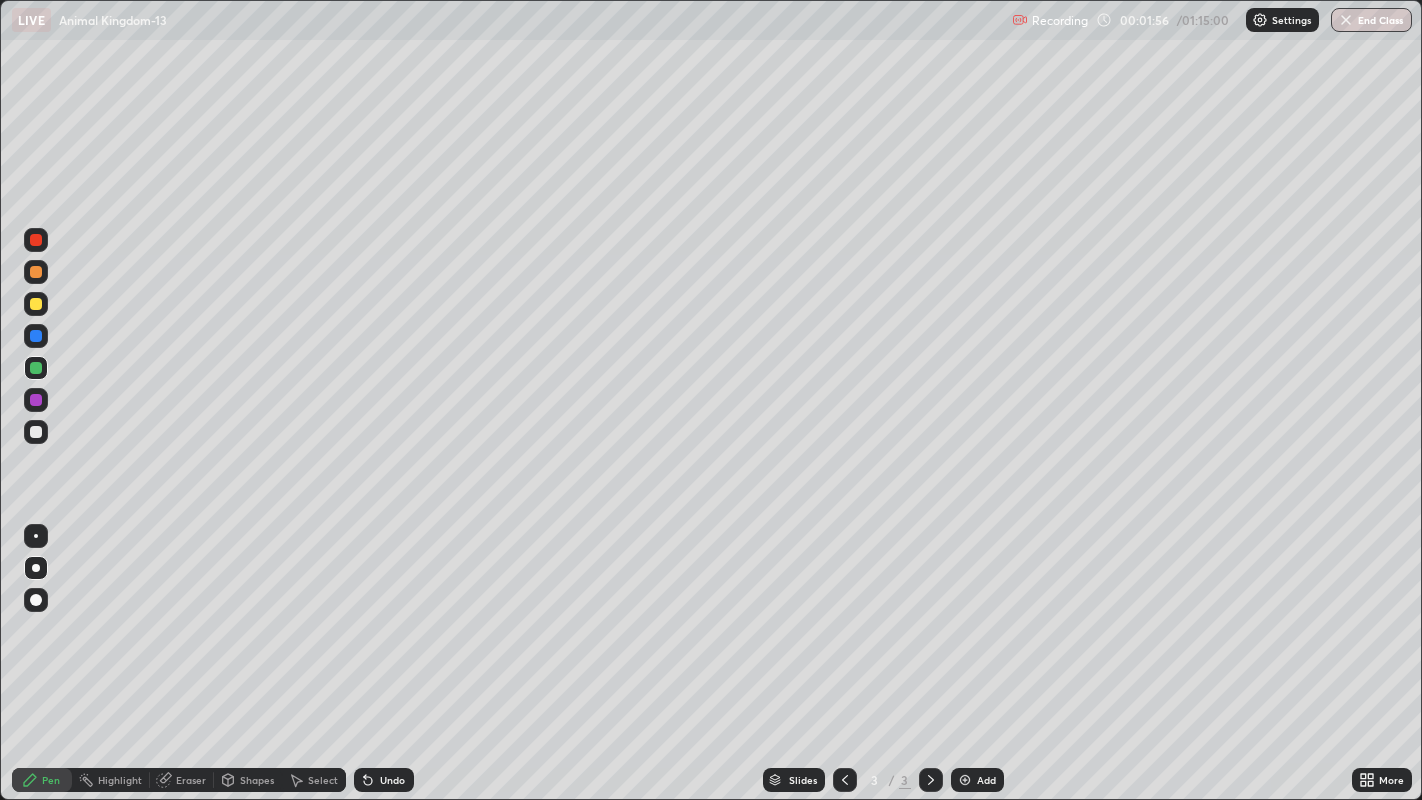 click 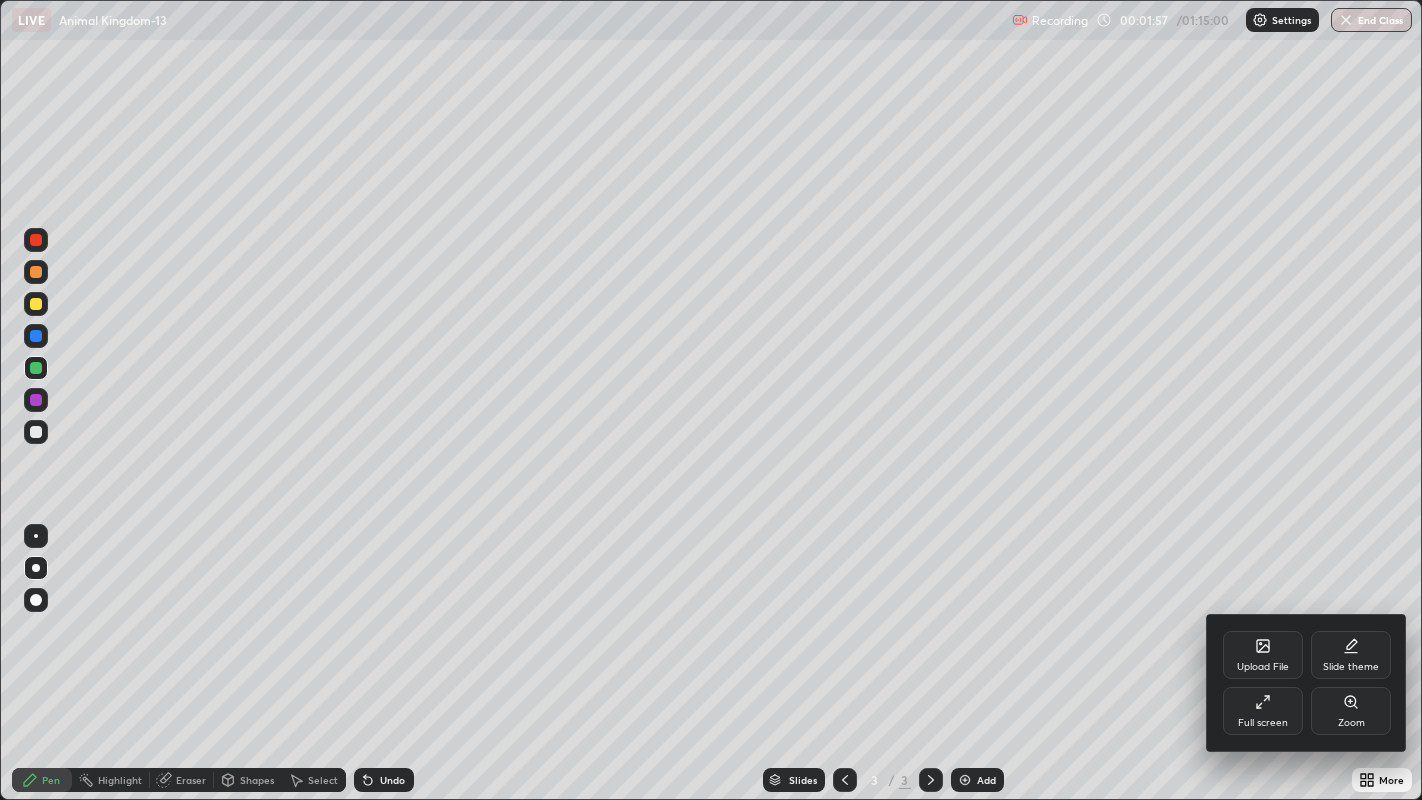 click 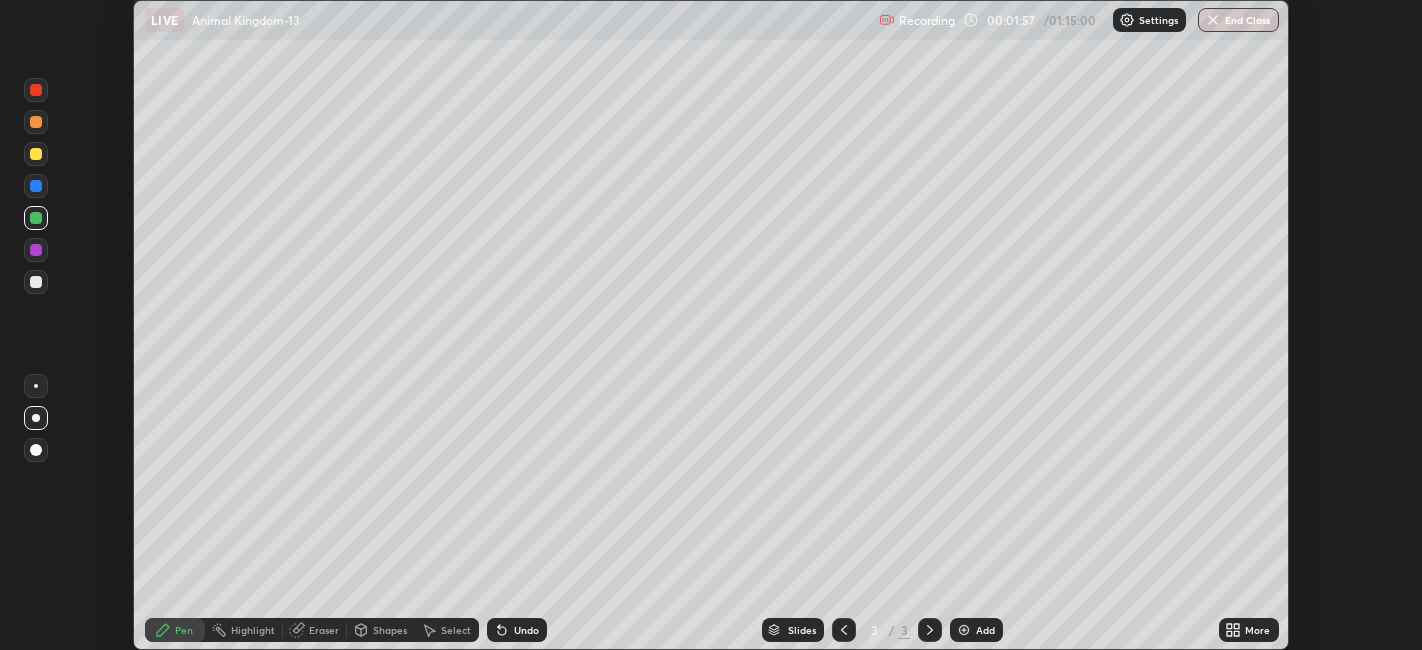 scroll, scrollTop: 650, scrollLeft: 1422, axis: both 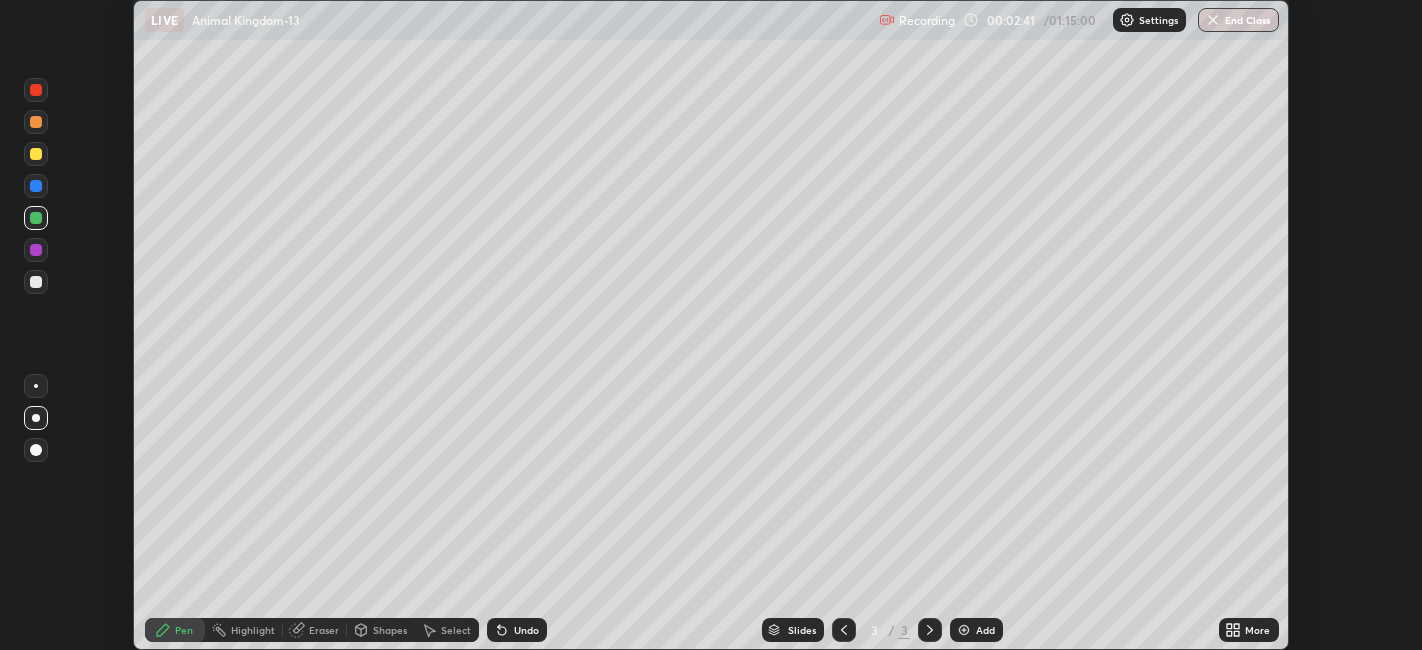 click on "More" at bounding box center (1249, 630) 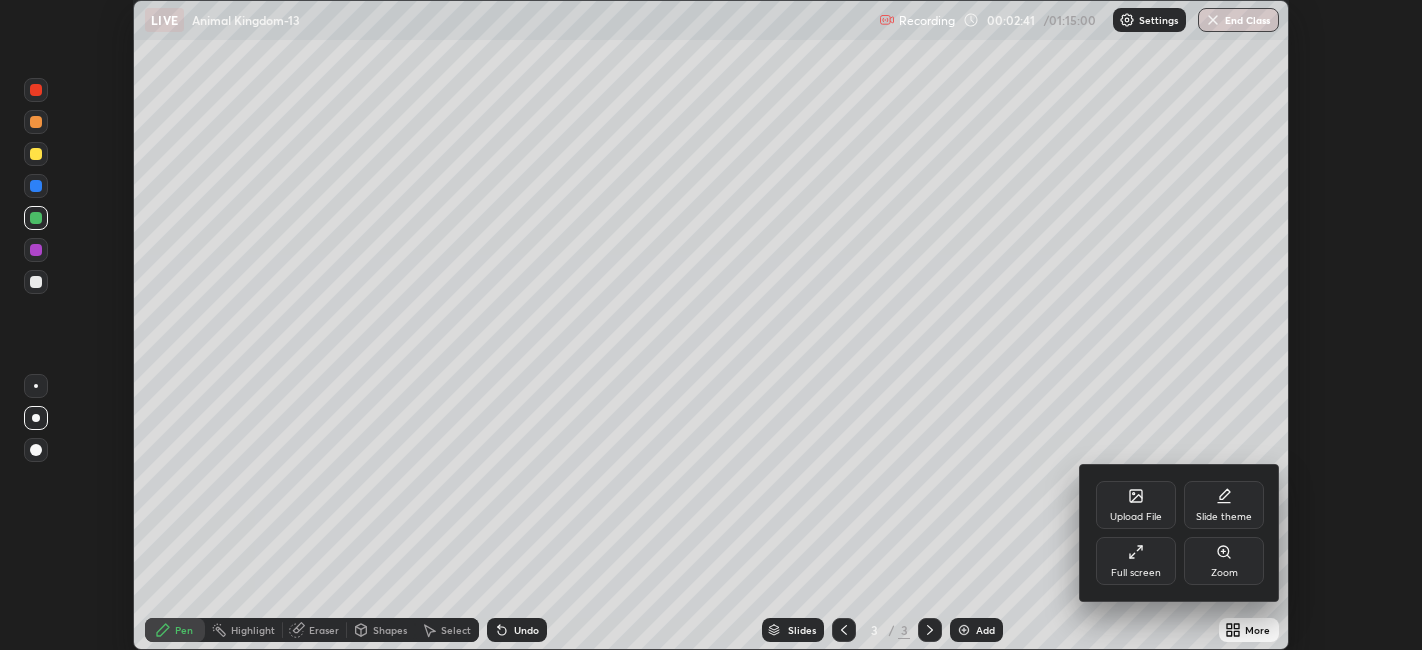 click on "Full screen" at bounding box center [1136, 573] 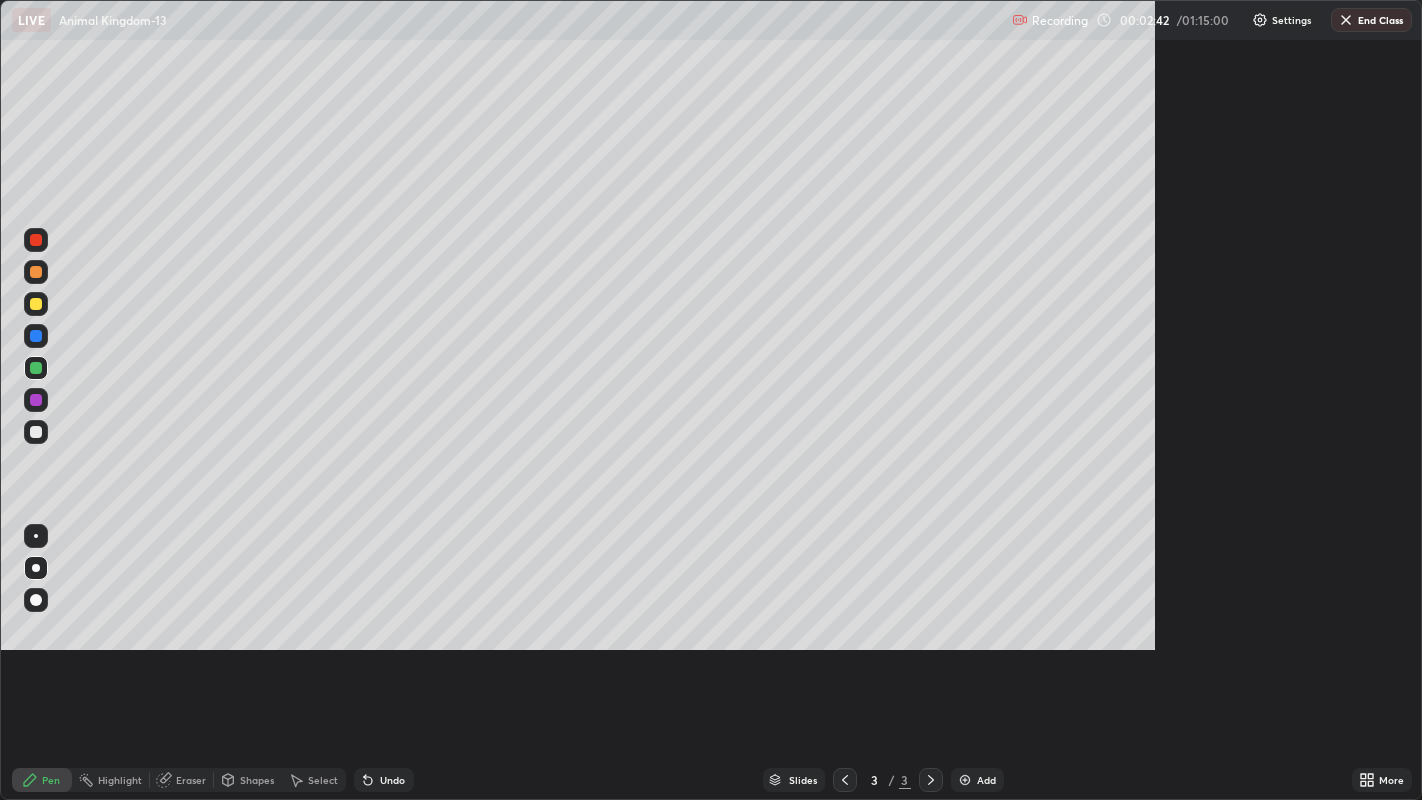 scroll, scrollTop: 99200, scrollLeft: 98577, axis: both 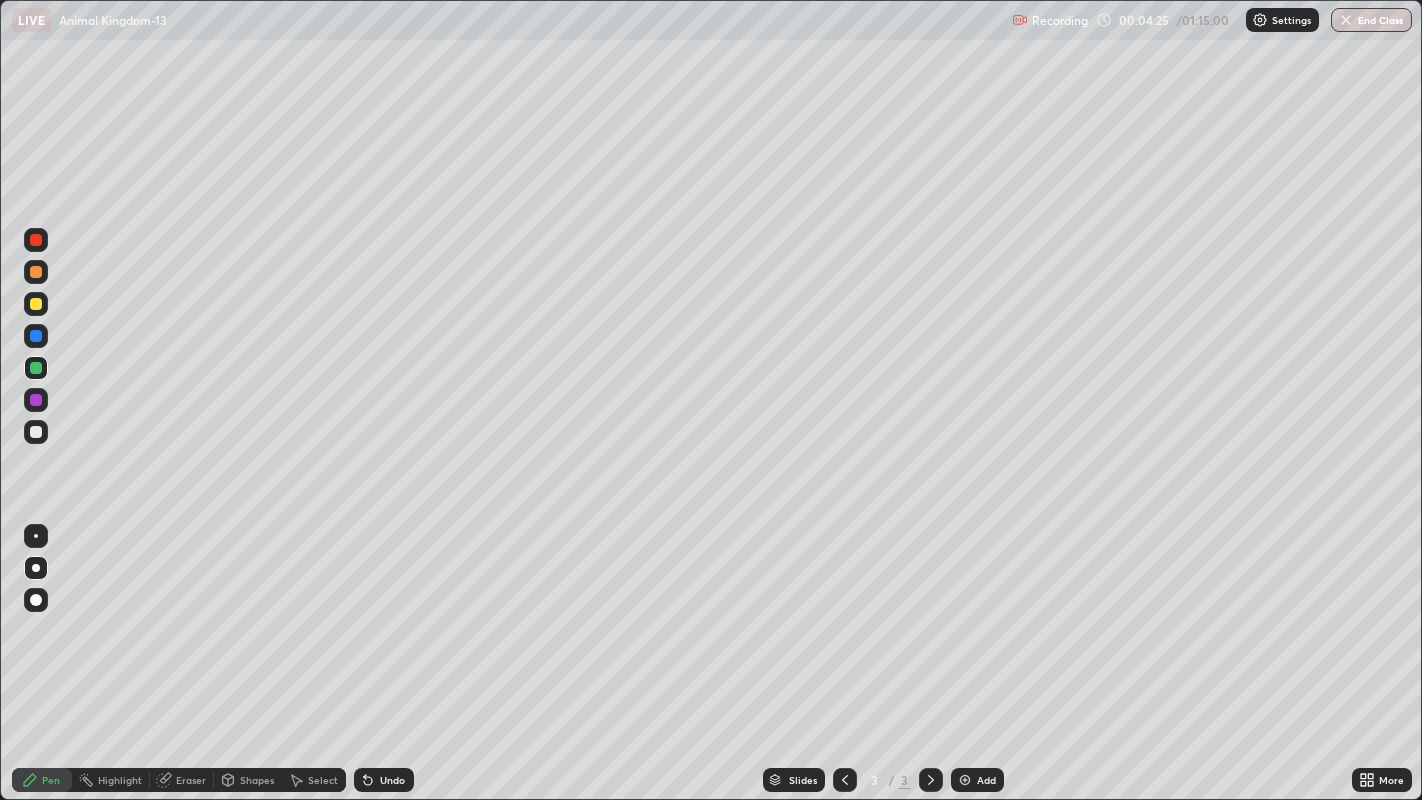 click at bounding box center [36, 304] 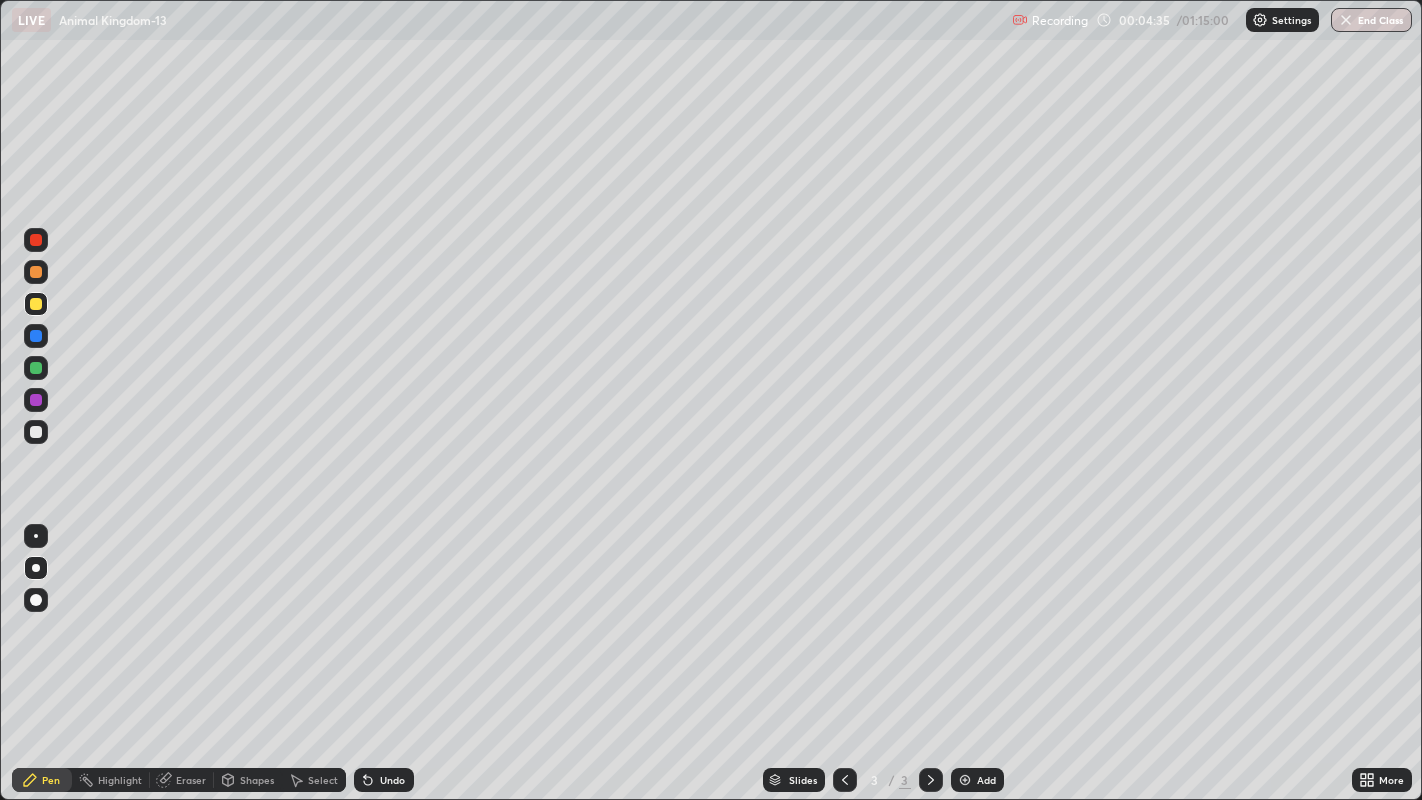 click at bounding box center (36, 432) 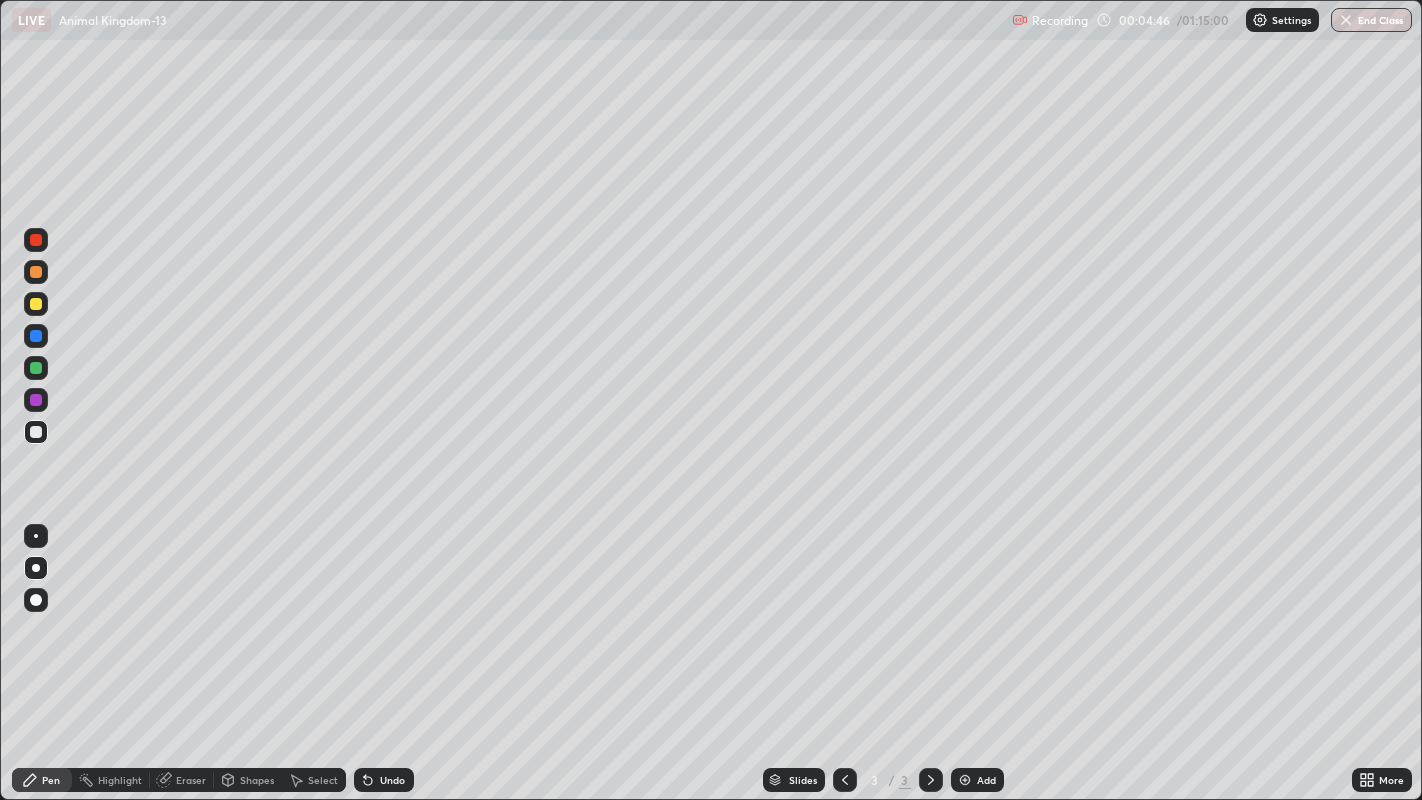 click on "Undo" at bounding box center [392, 780] 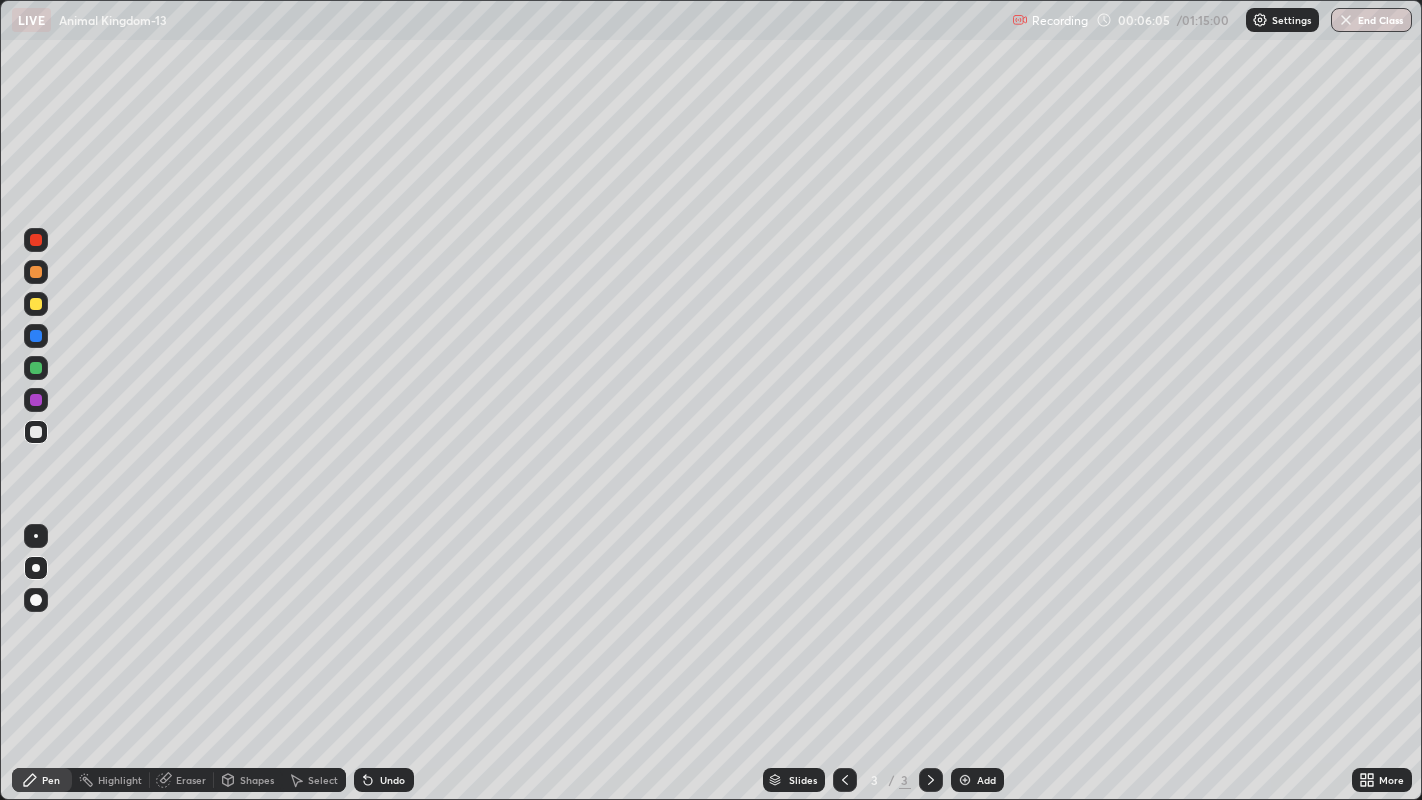 click at bounding box center (36, 400) 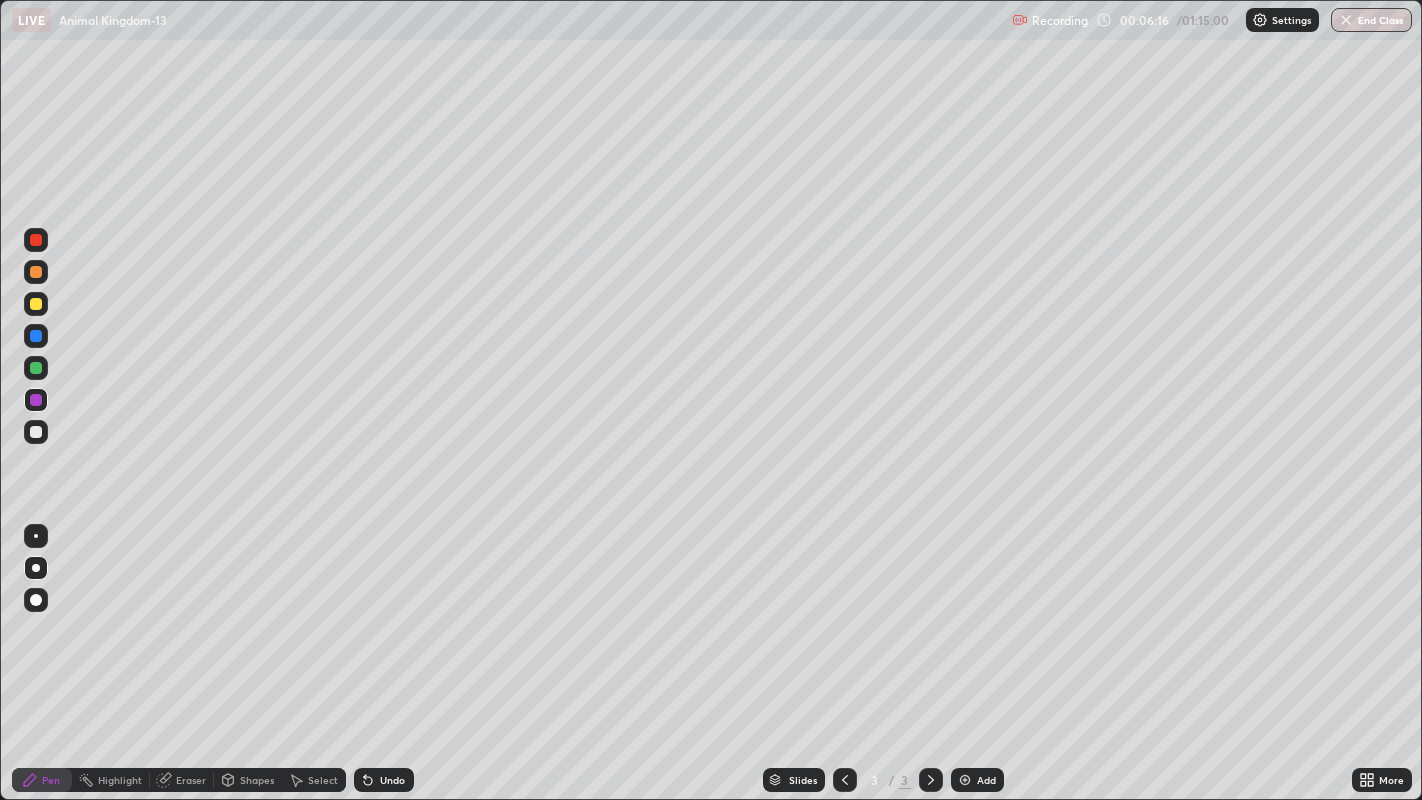 click at bounding box center [36, 432] 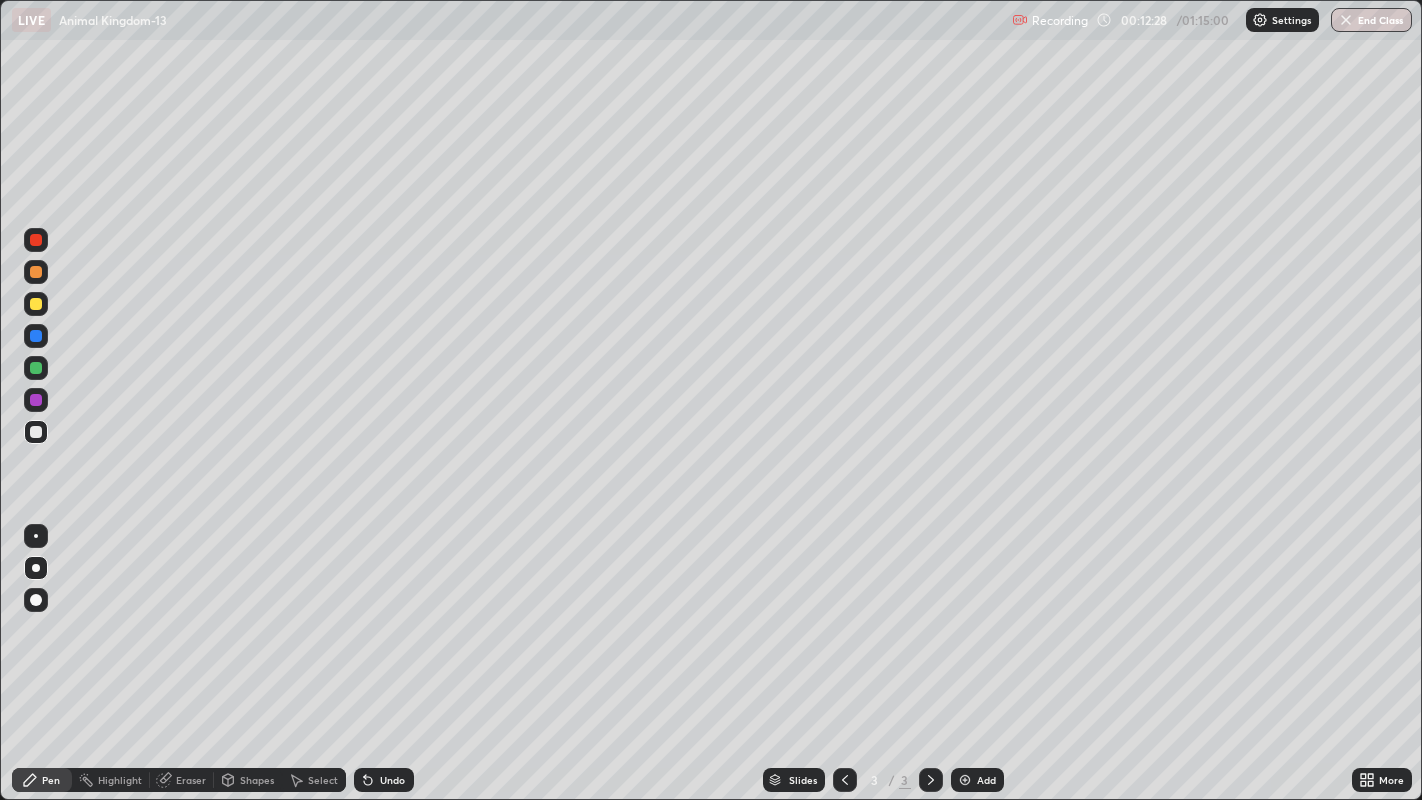click on "Add" at bounding box center [986, 780] 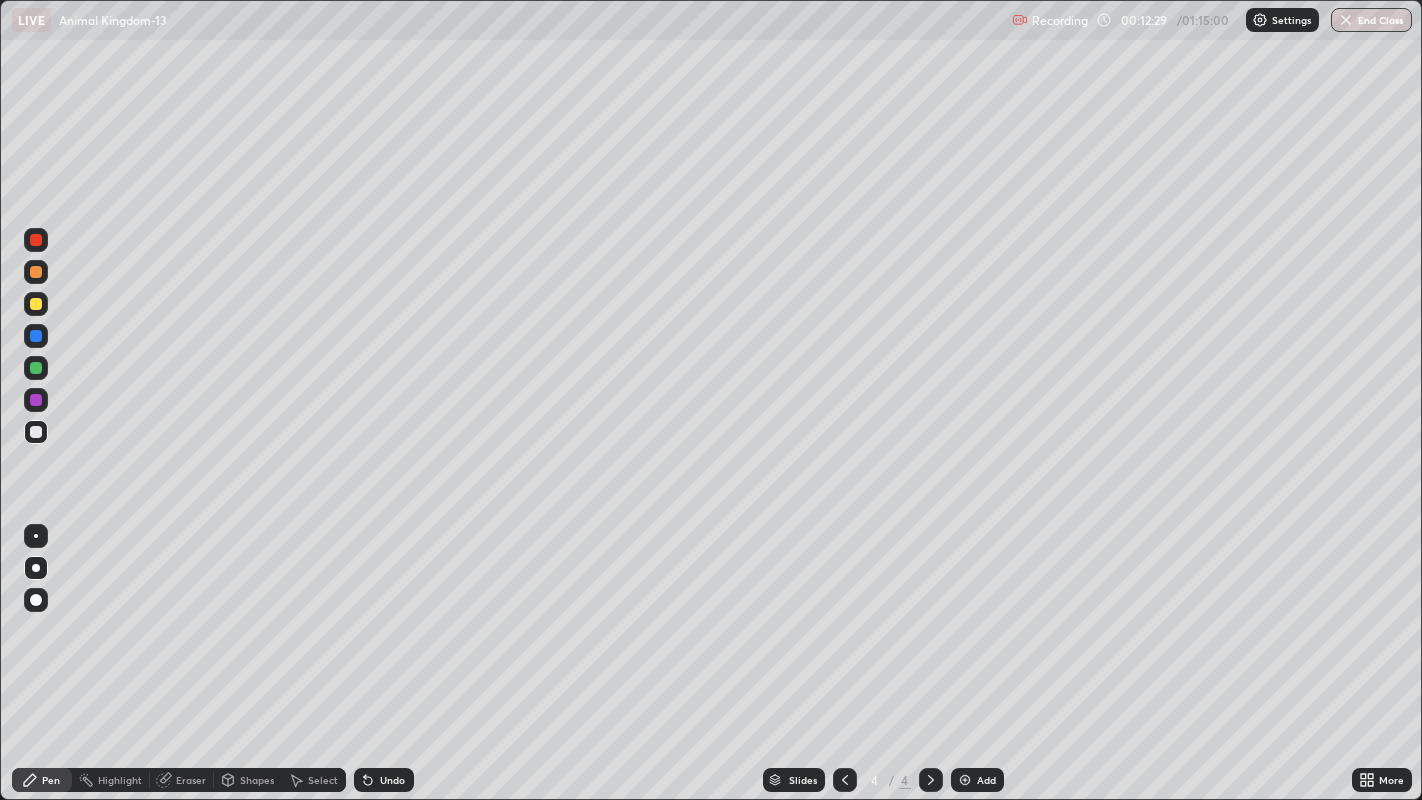 click at bounding box center (36, 304) 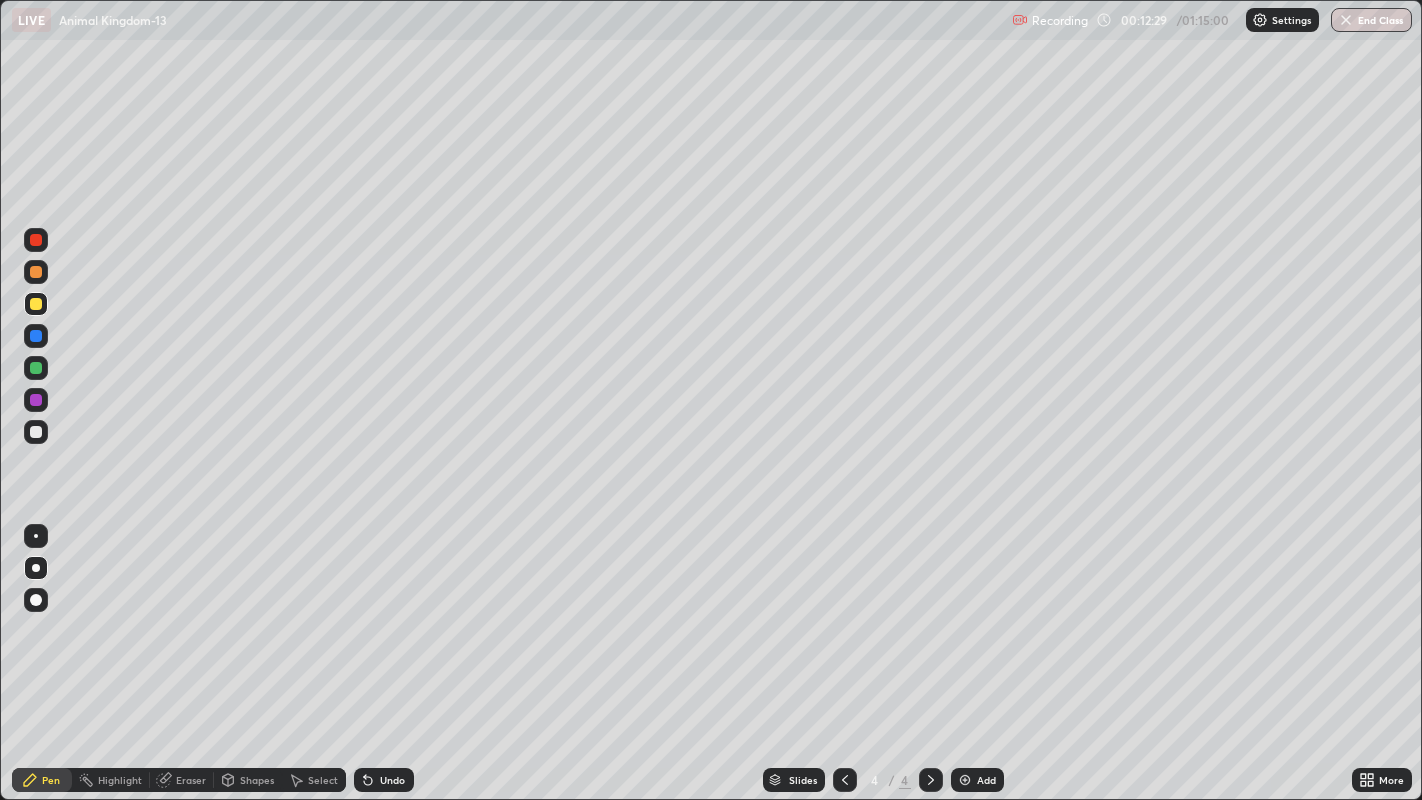 click at bounding box center [36, 304] 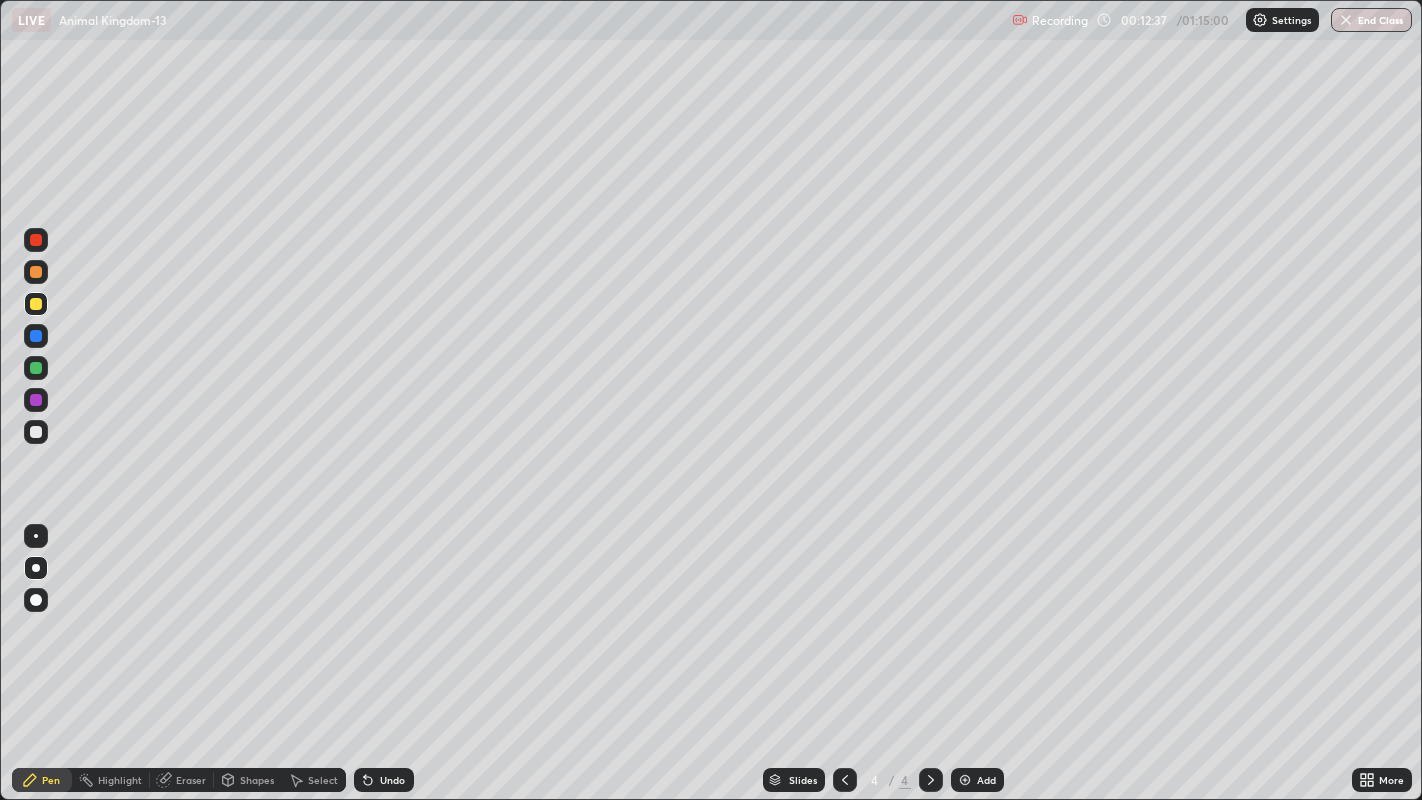 click at bounding box center [36, 240] 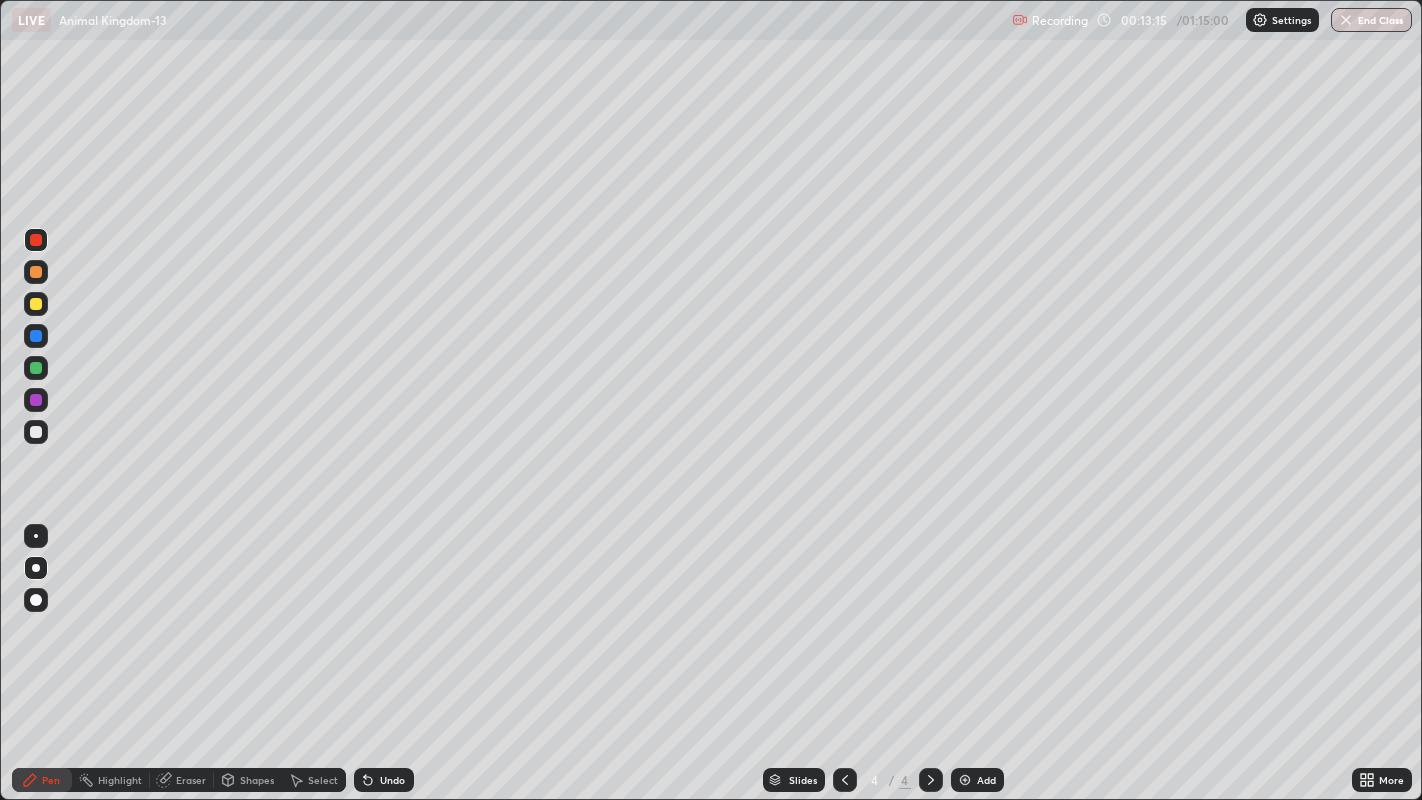 click at bounding box center (36, 304) 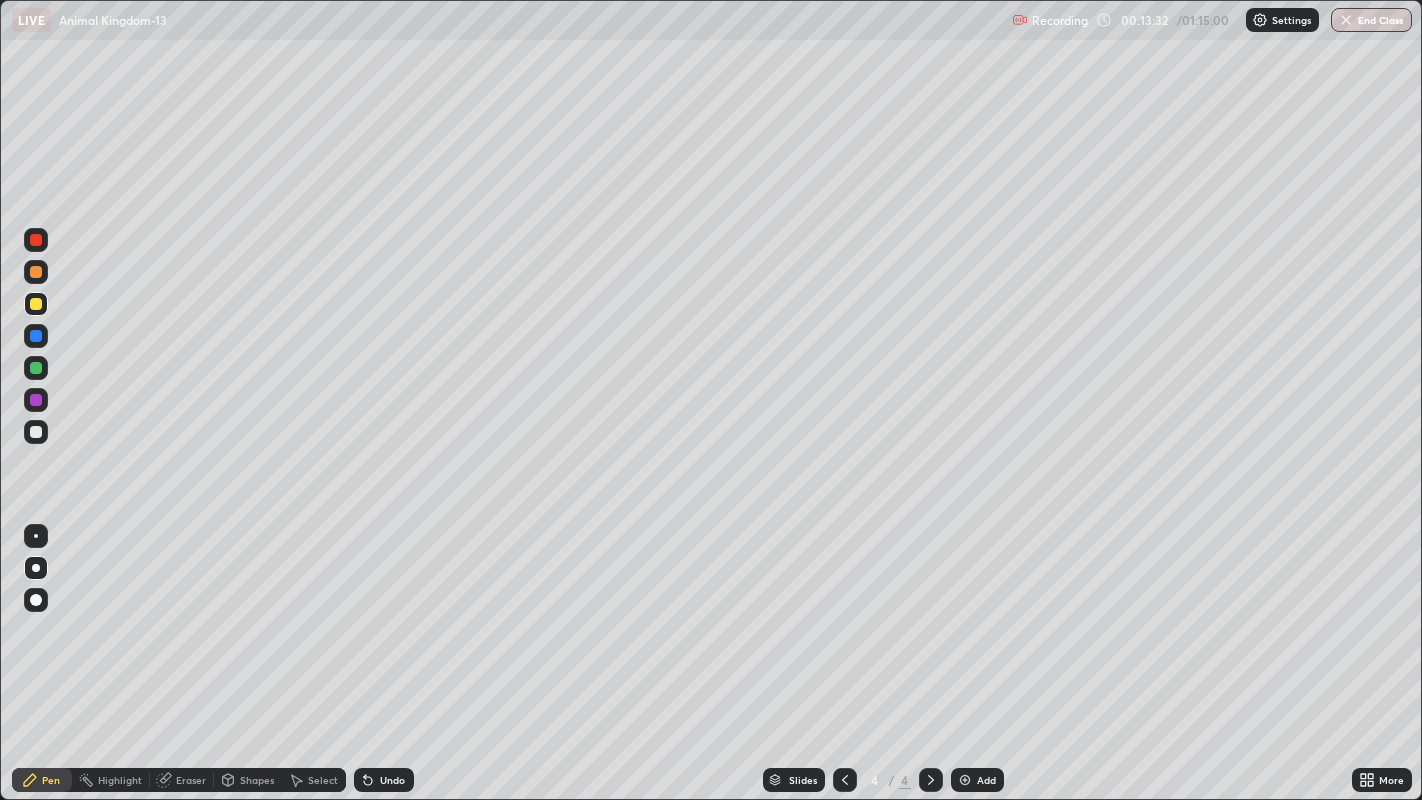 click on "Undo" at bounding box center [384, 780] 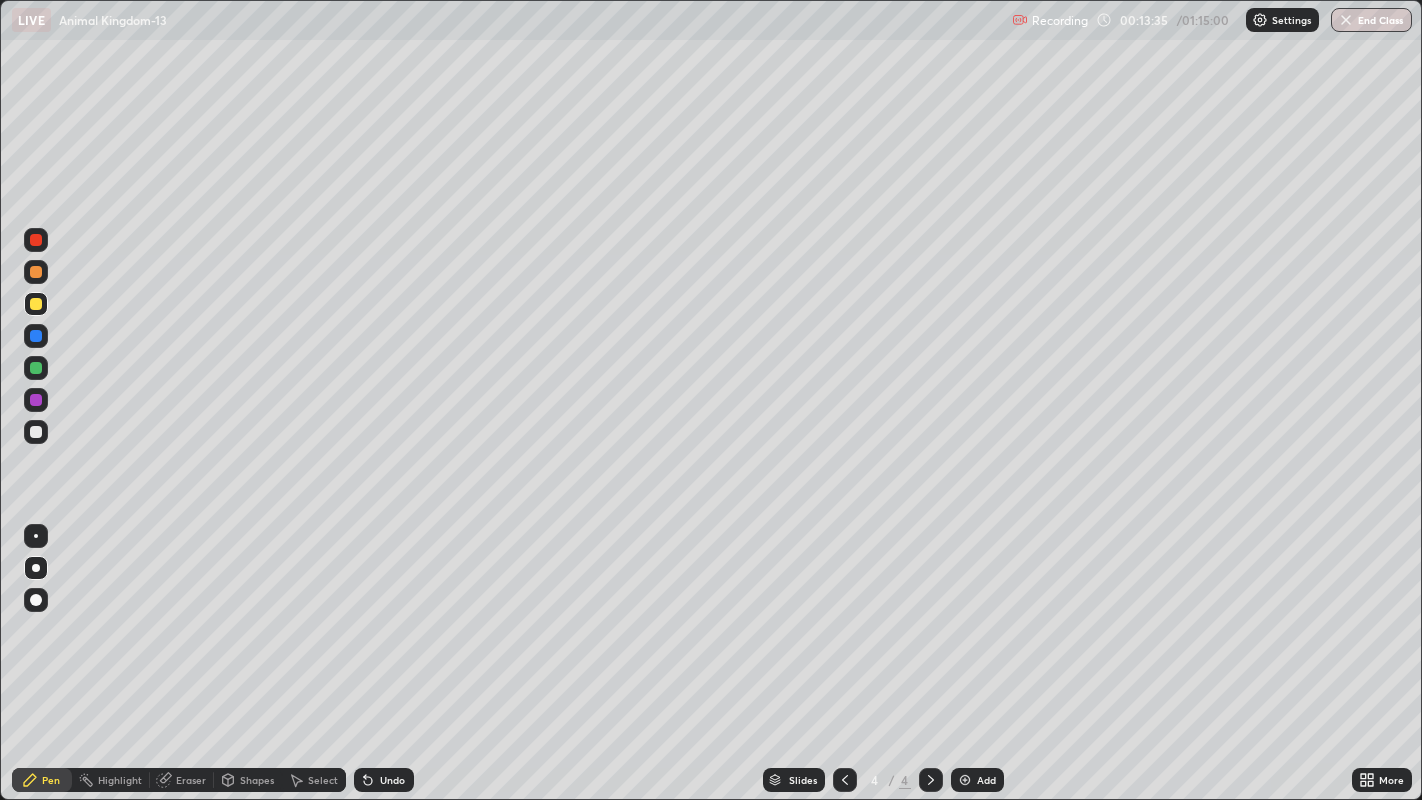 click on "Highlight" at bounding box center (120, 780) 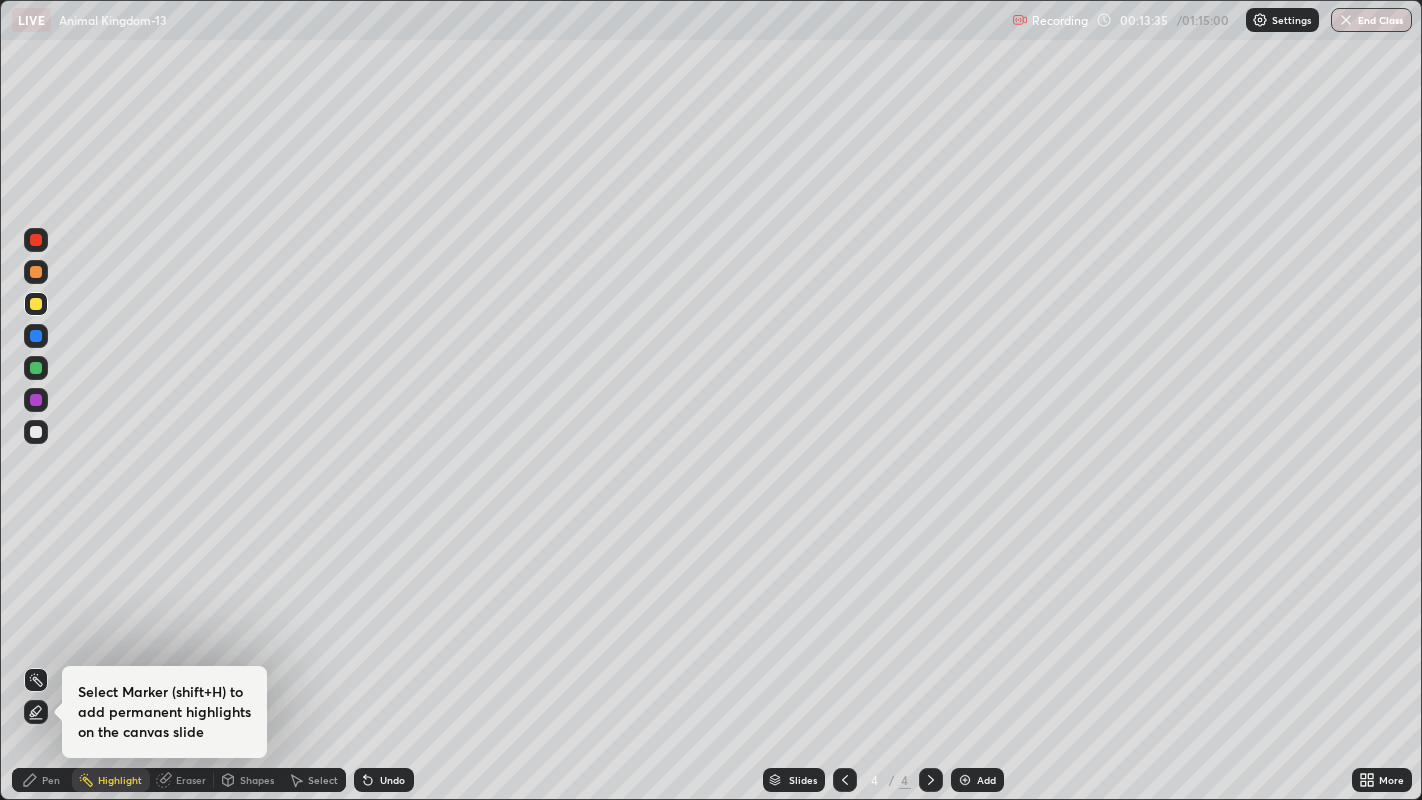 click on "Eraser" at bounding box center (191, 780) 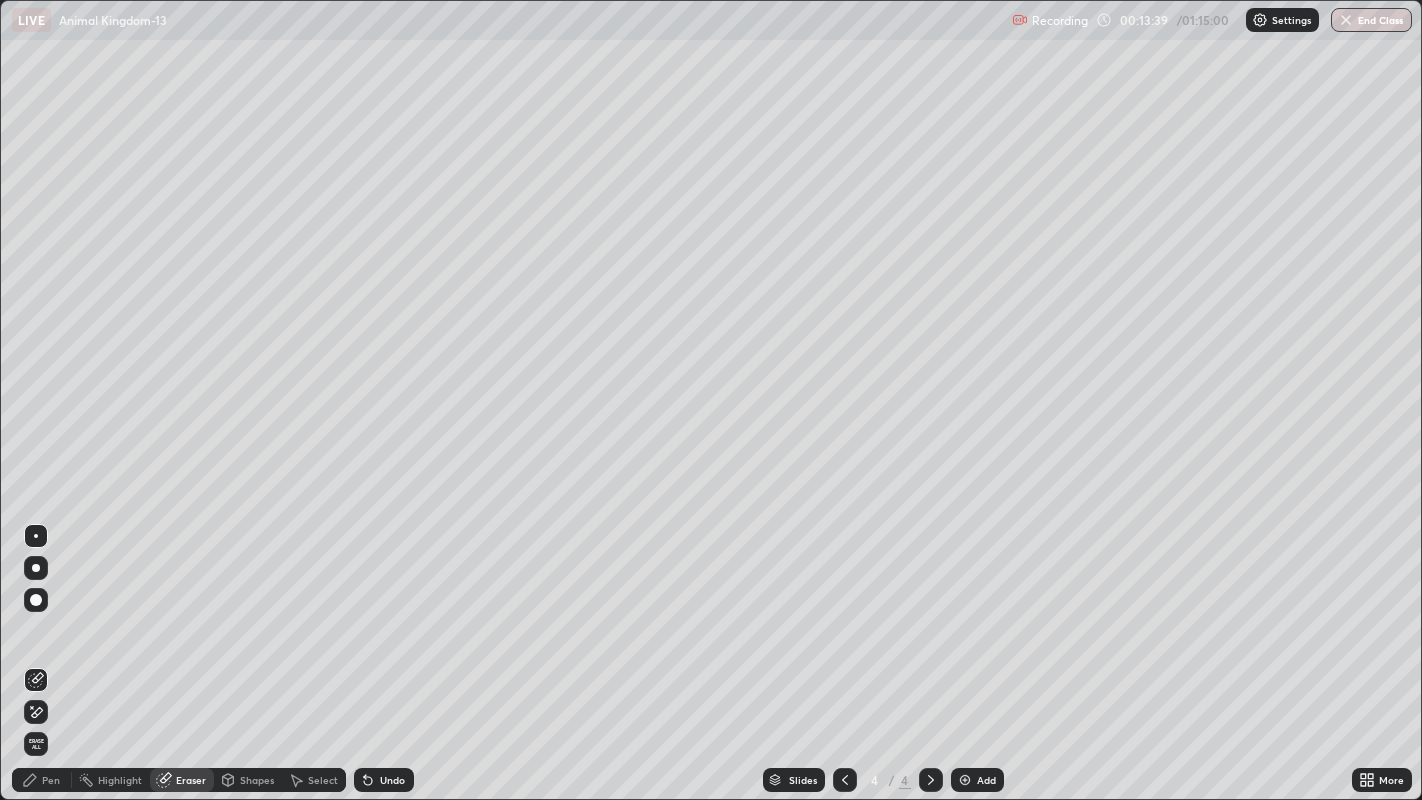 click on "Pen" at bounding box center (42, 780) 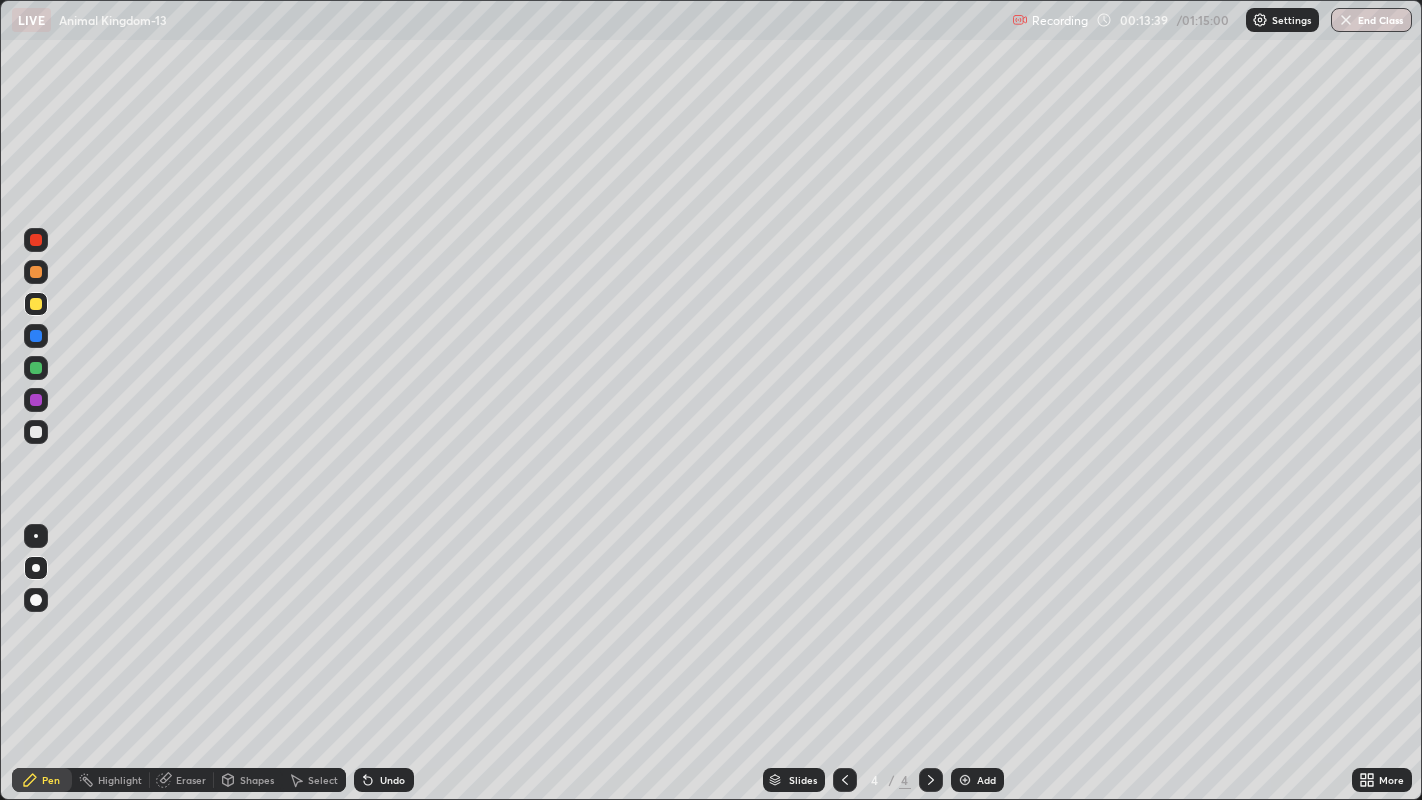 click on "Pen" at bounding box center [51, 780] 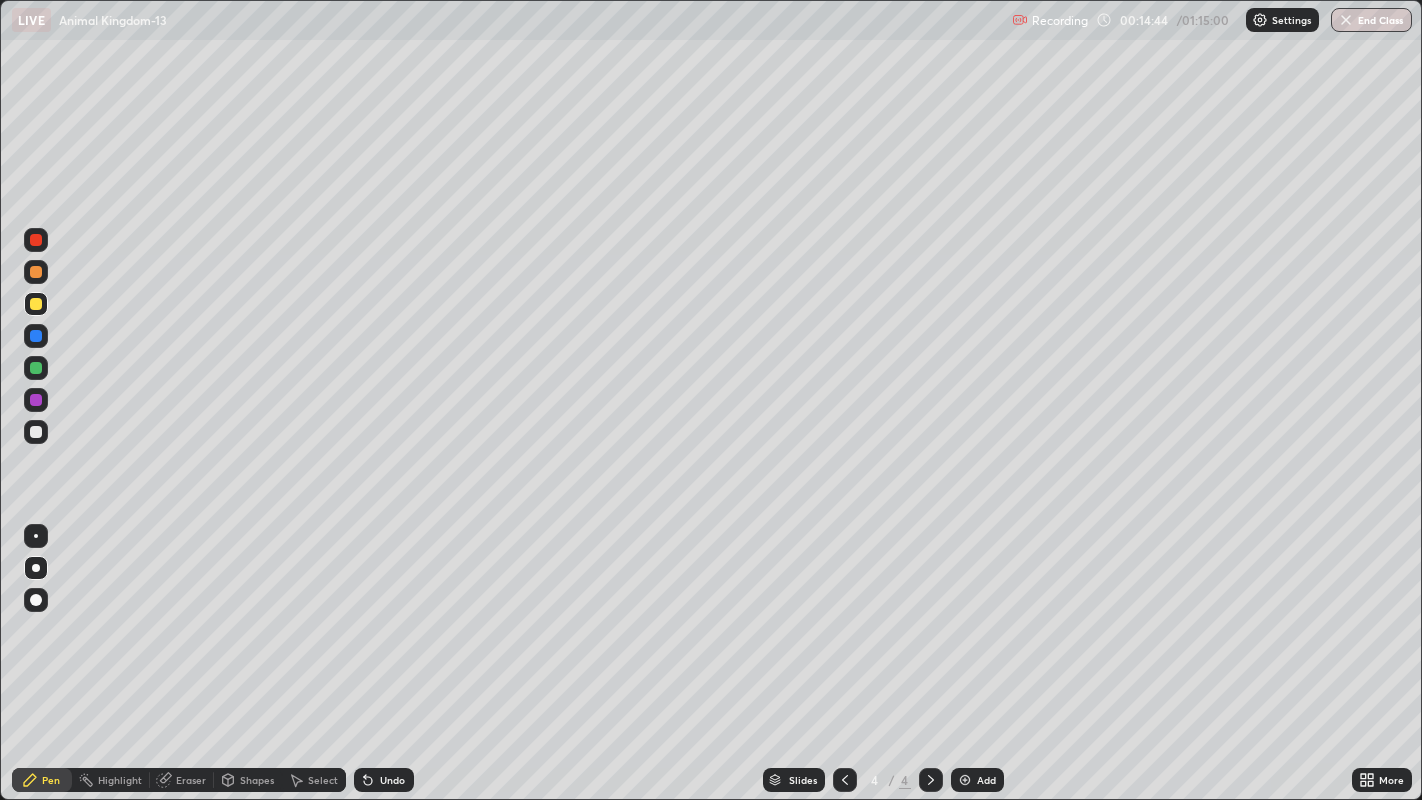 click on "Undo" at bounding box center (384, 780) 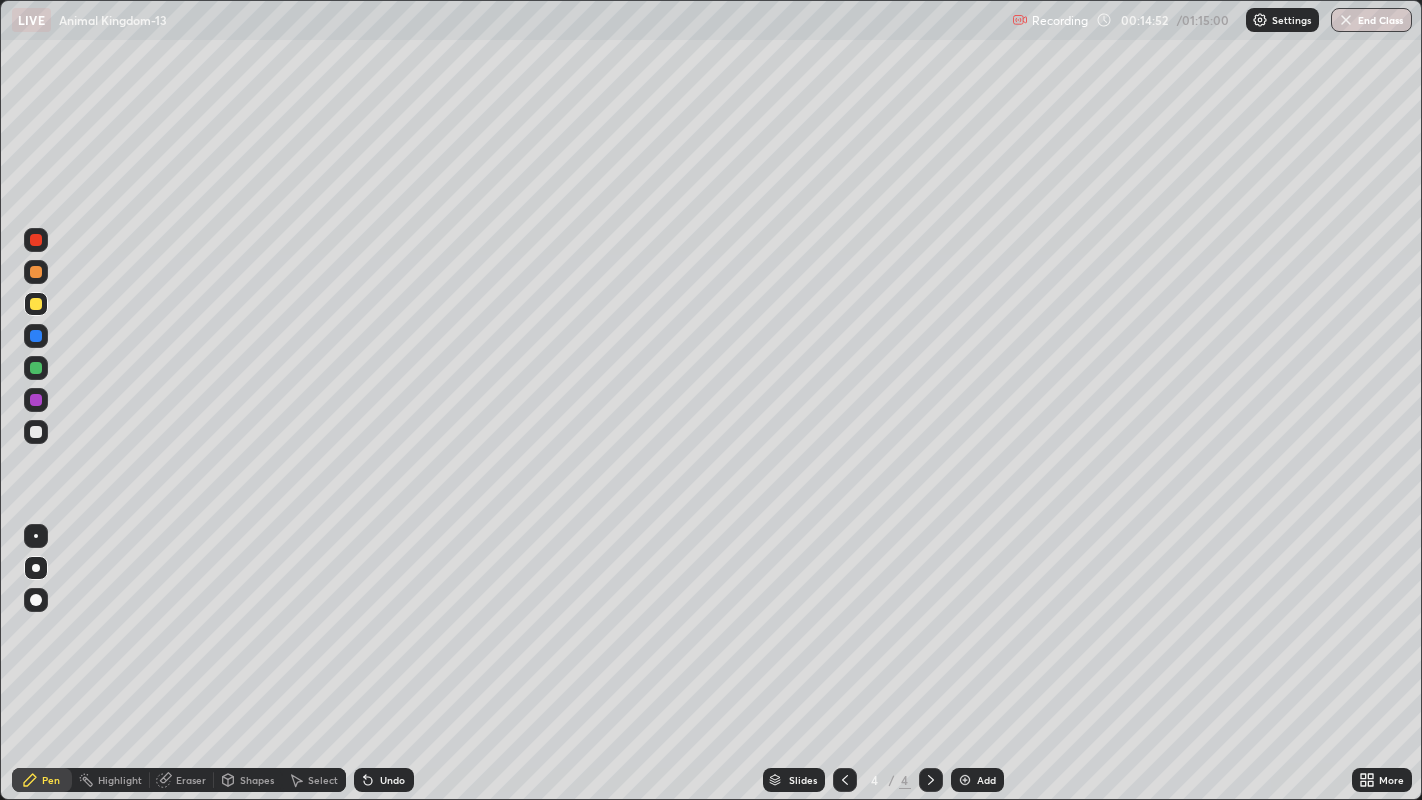 click at bounding box center [36, 336] 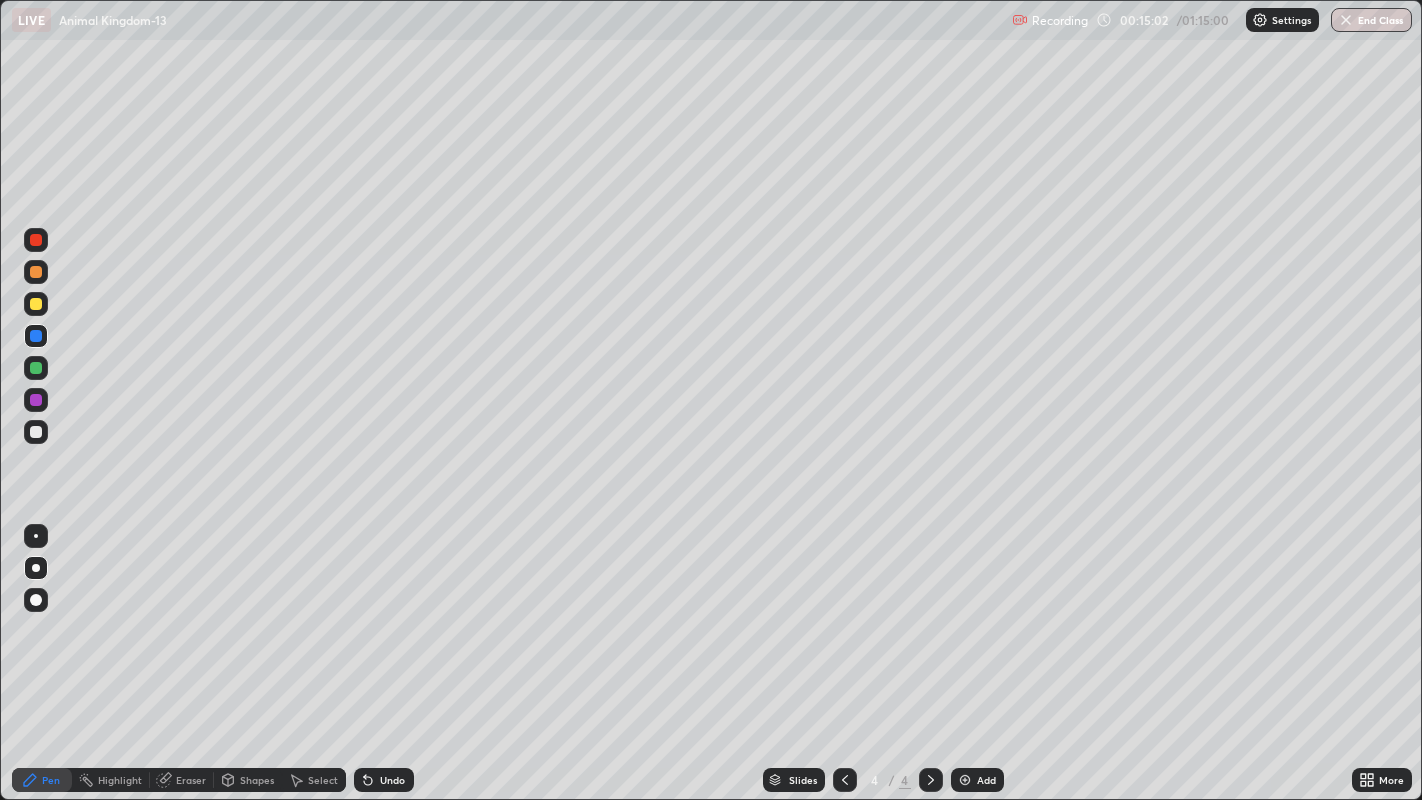 click on "Eraser" at bounding box center [191, 780] 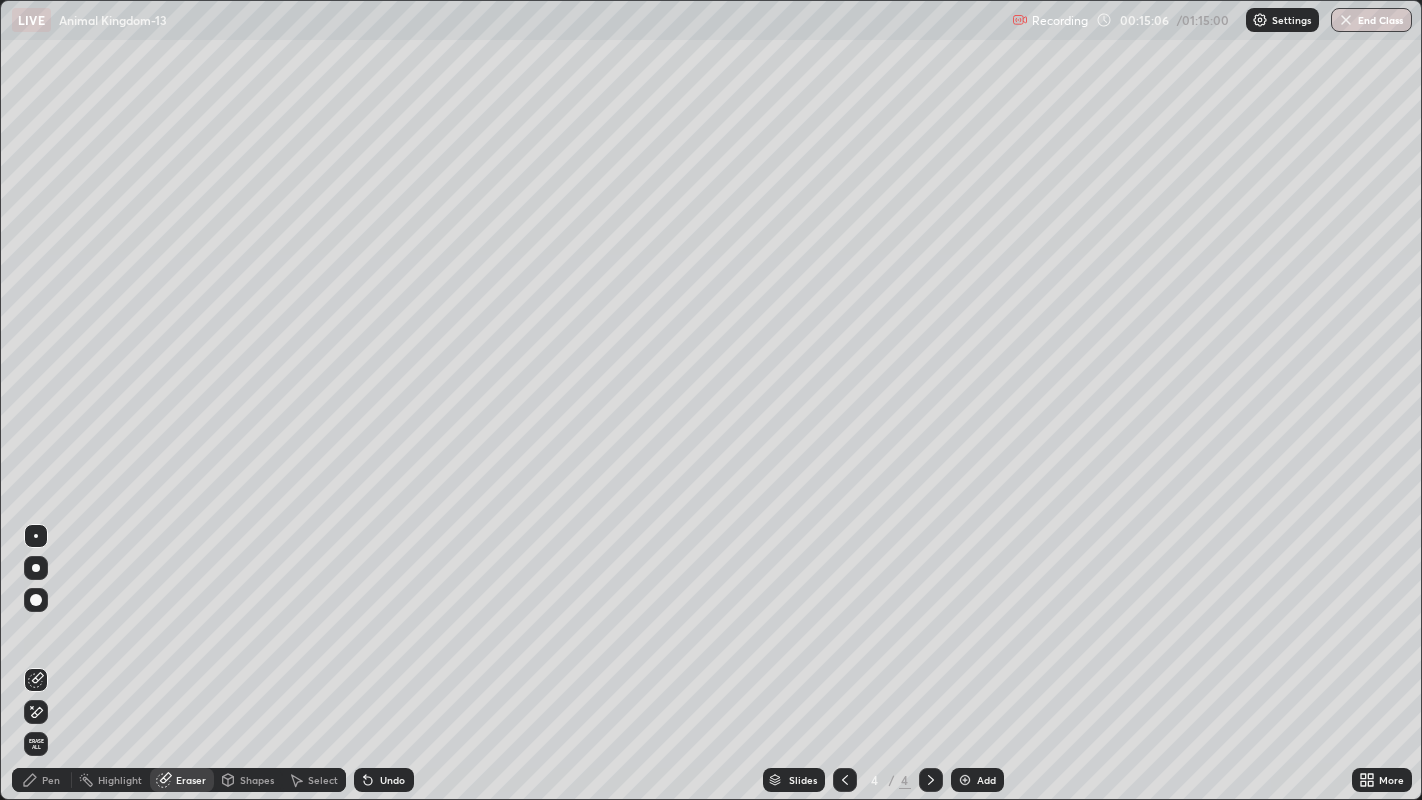 click on "Pen" at bounding box center (51, 780) 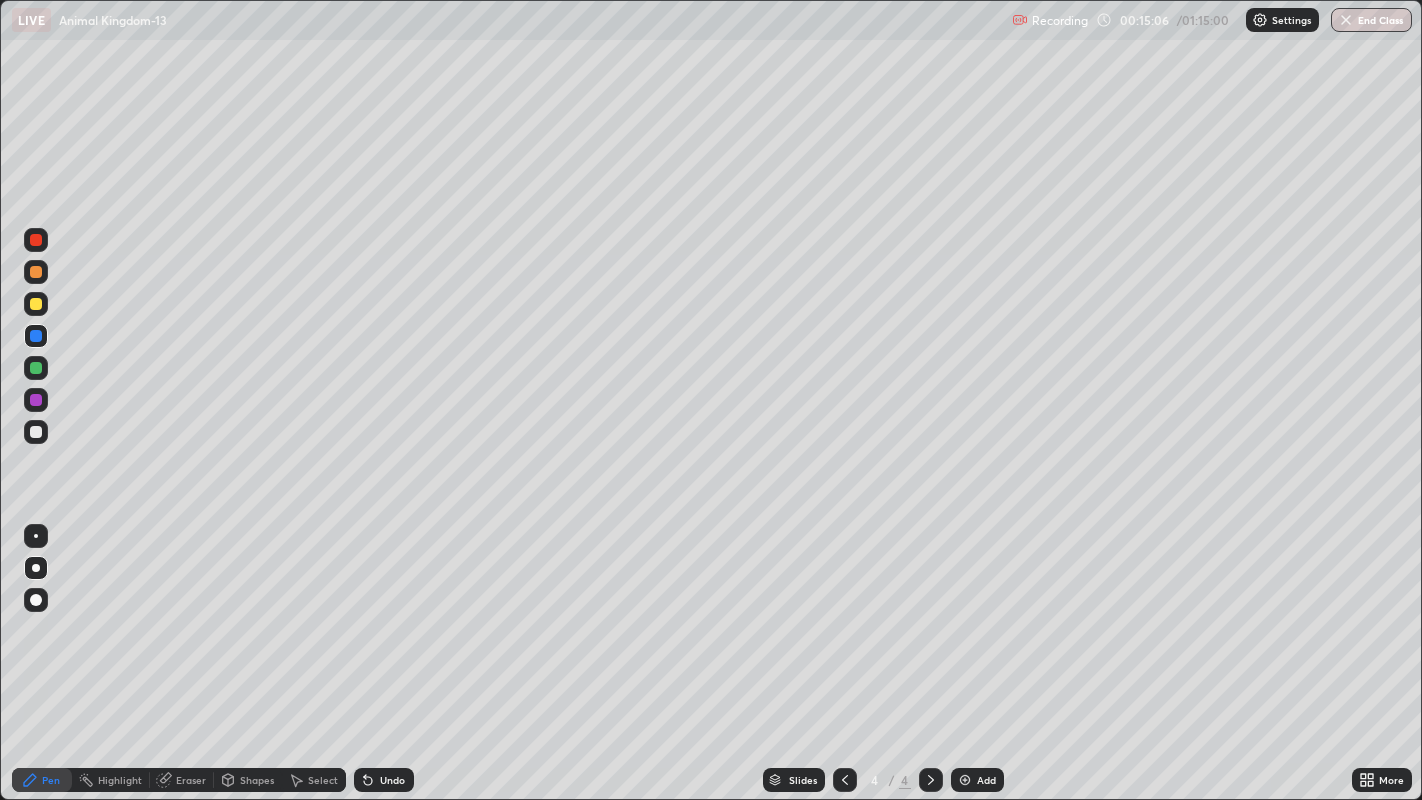 click at bounding box center (36, 304) 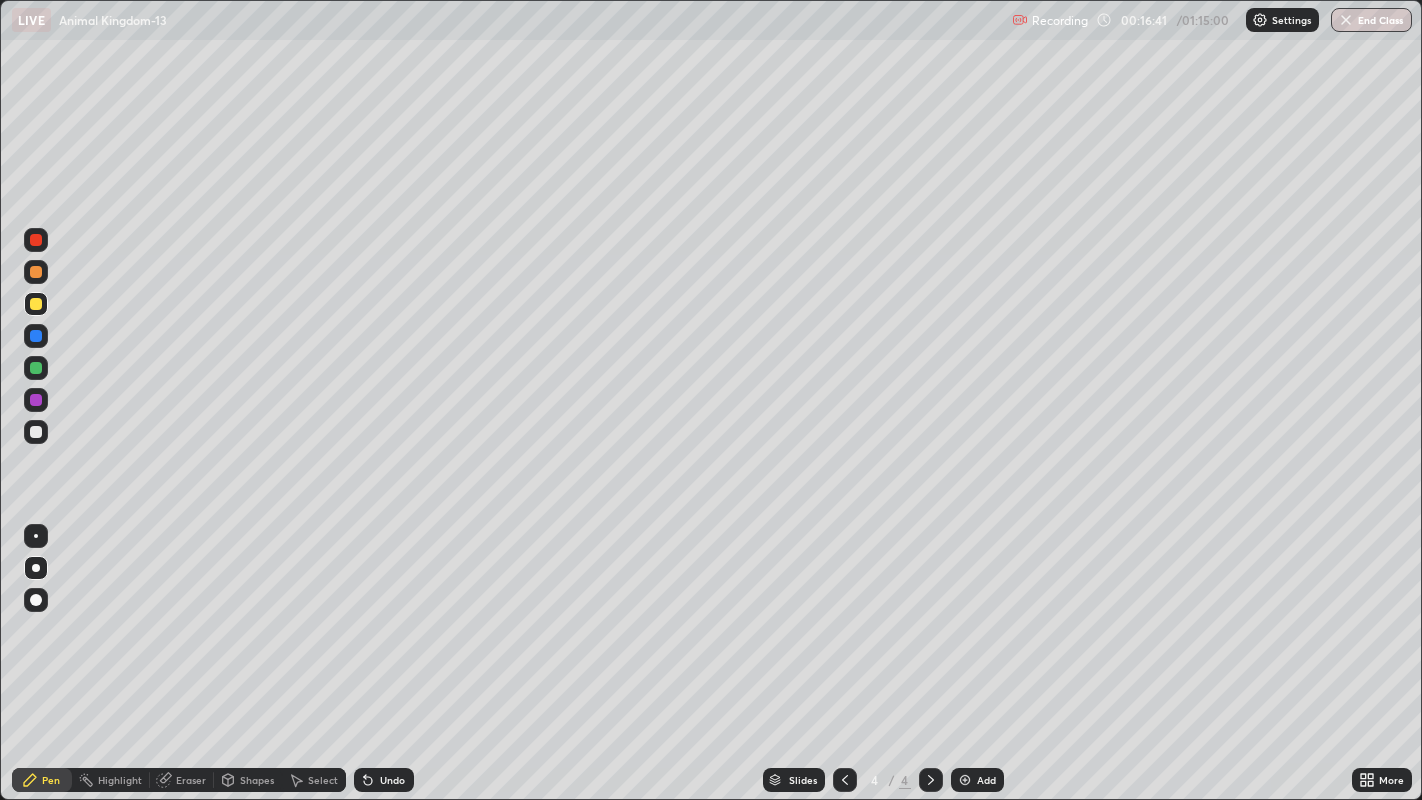 click at bounding box center [36, 432] 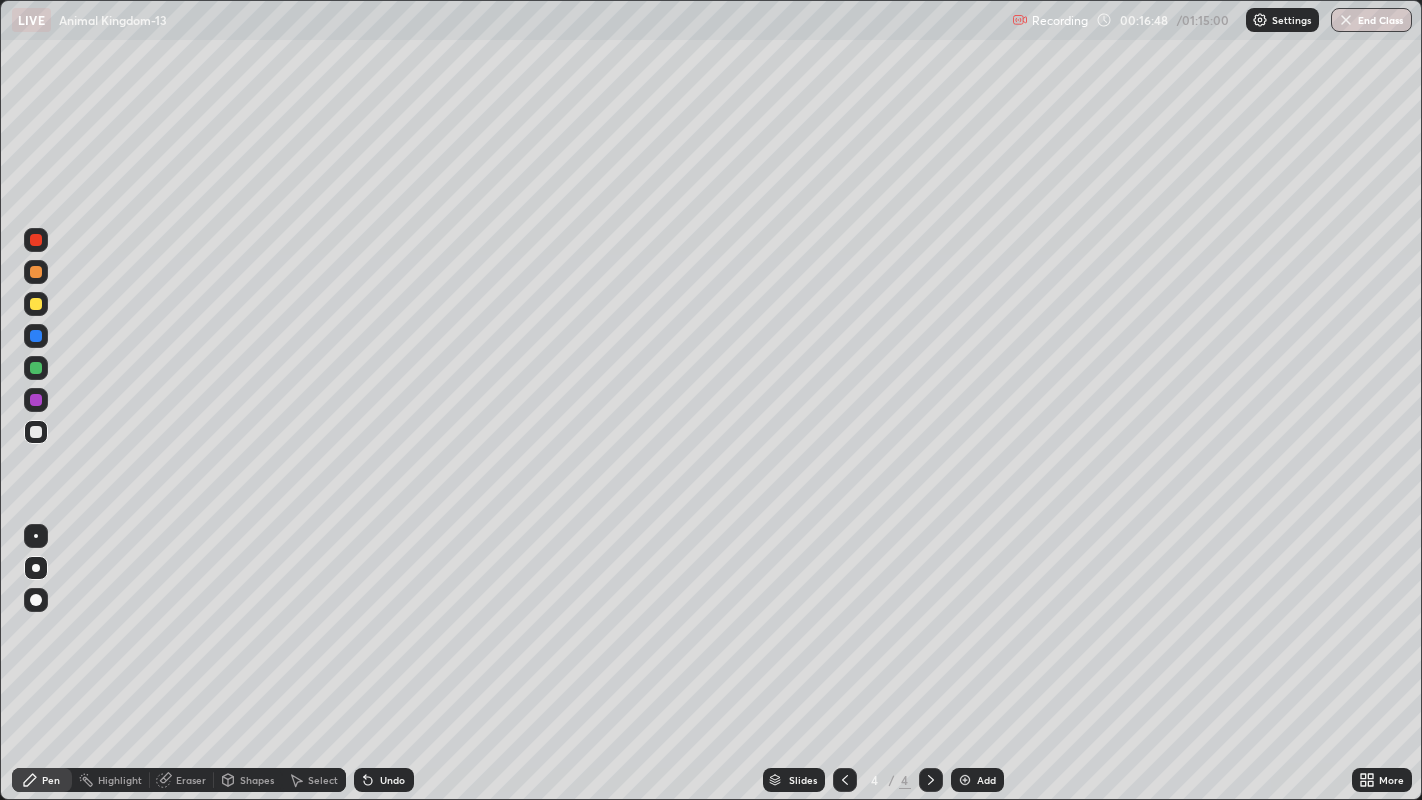 click on "Eraser" at bounding box center (191, 780) 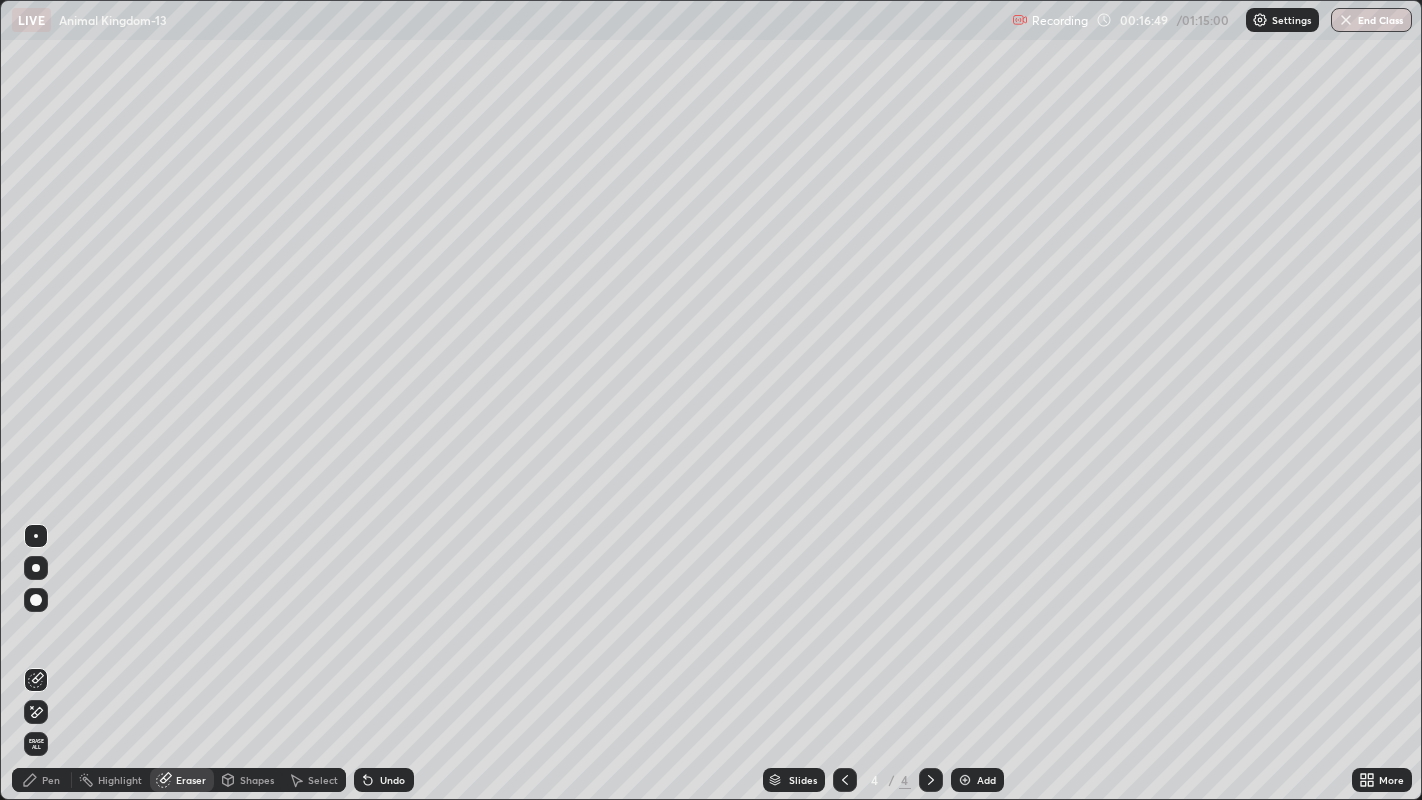 click 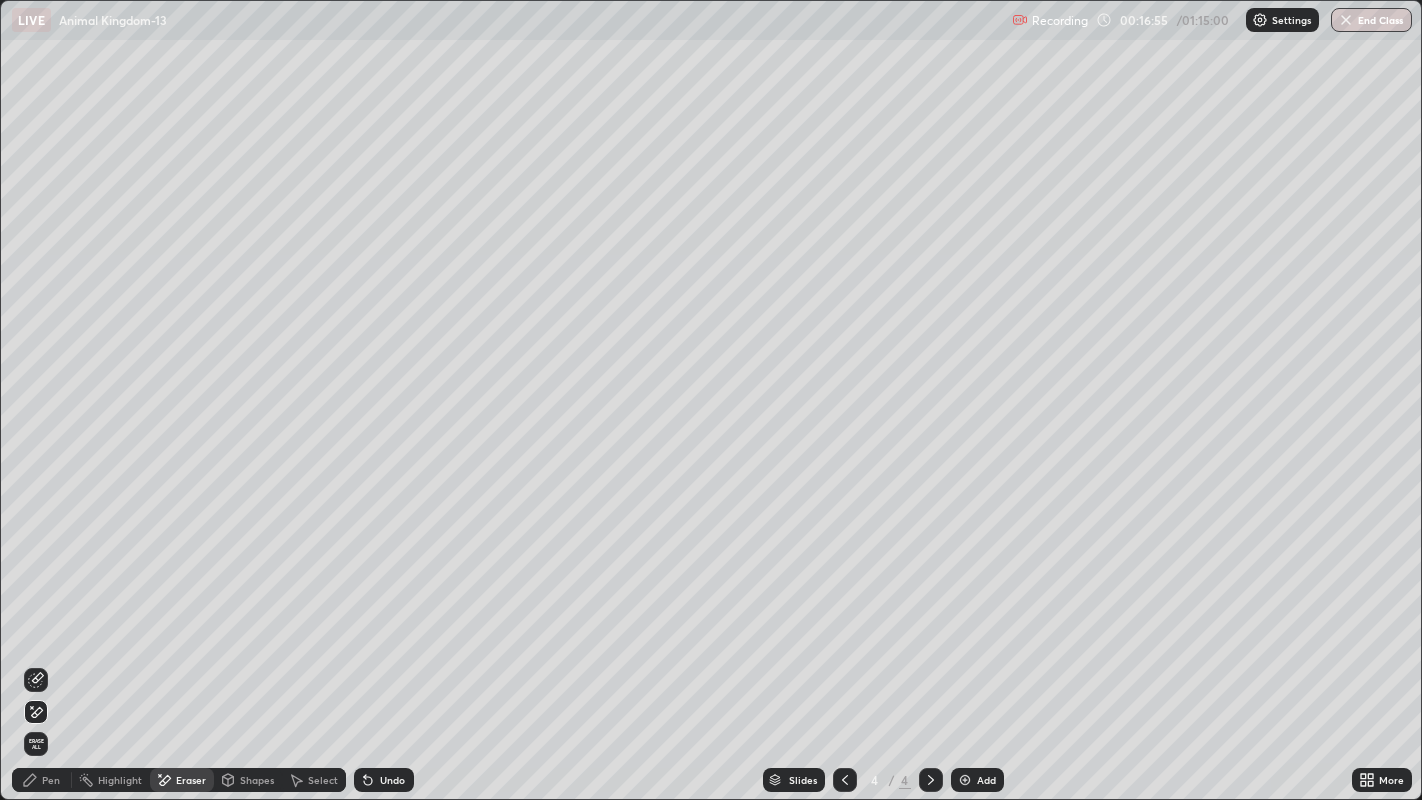 click on "Pen" at bounding box center (42, 780) 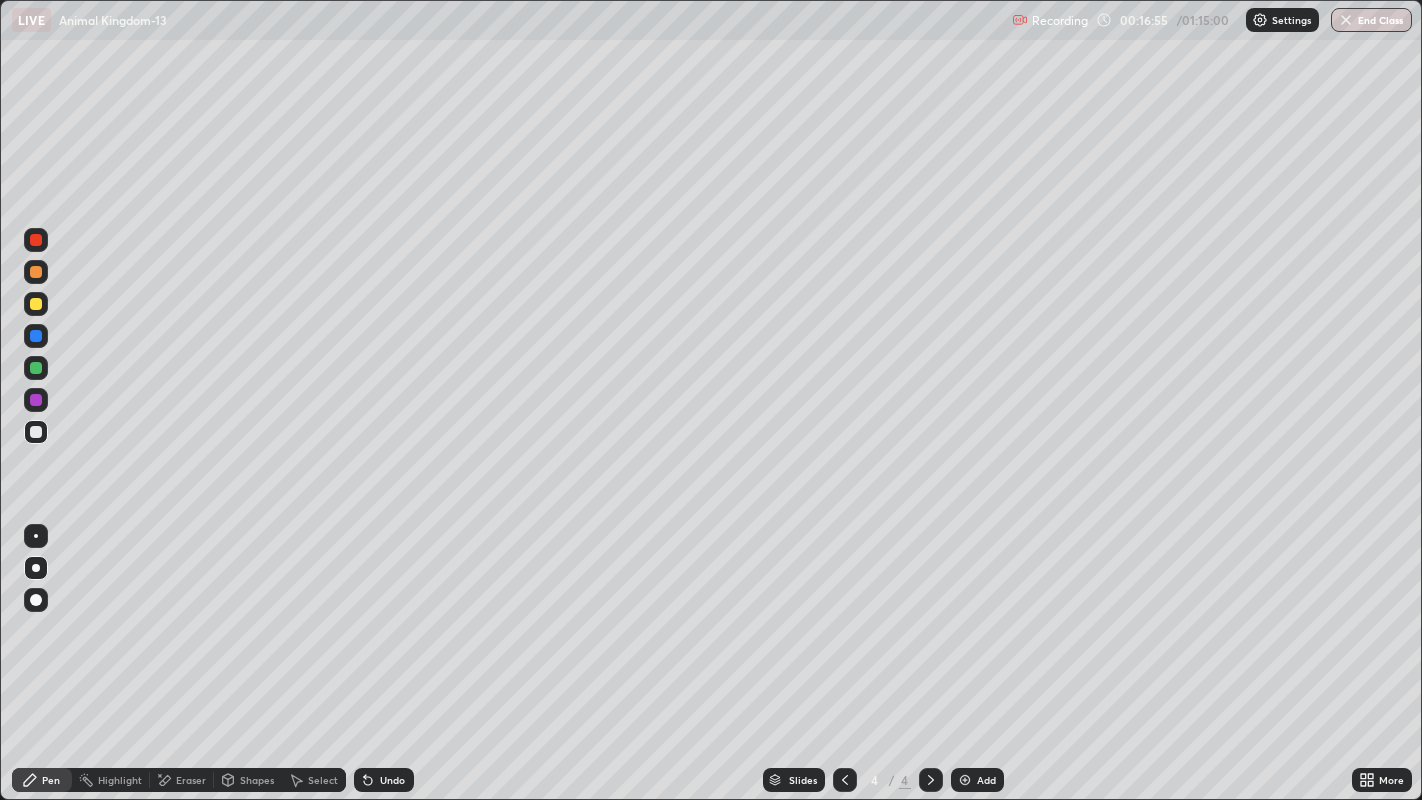 click on "Pen" at bounding box center [42, 780] 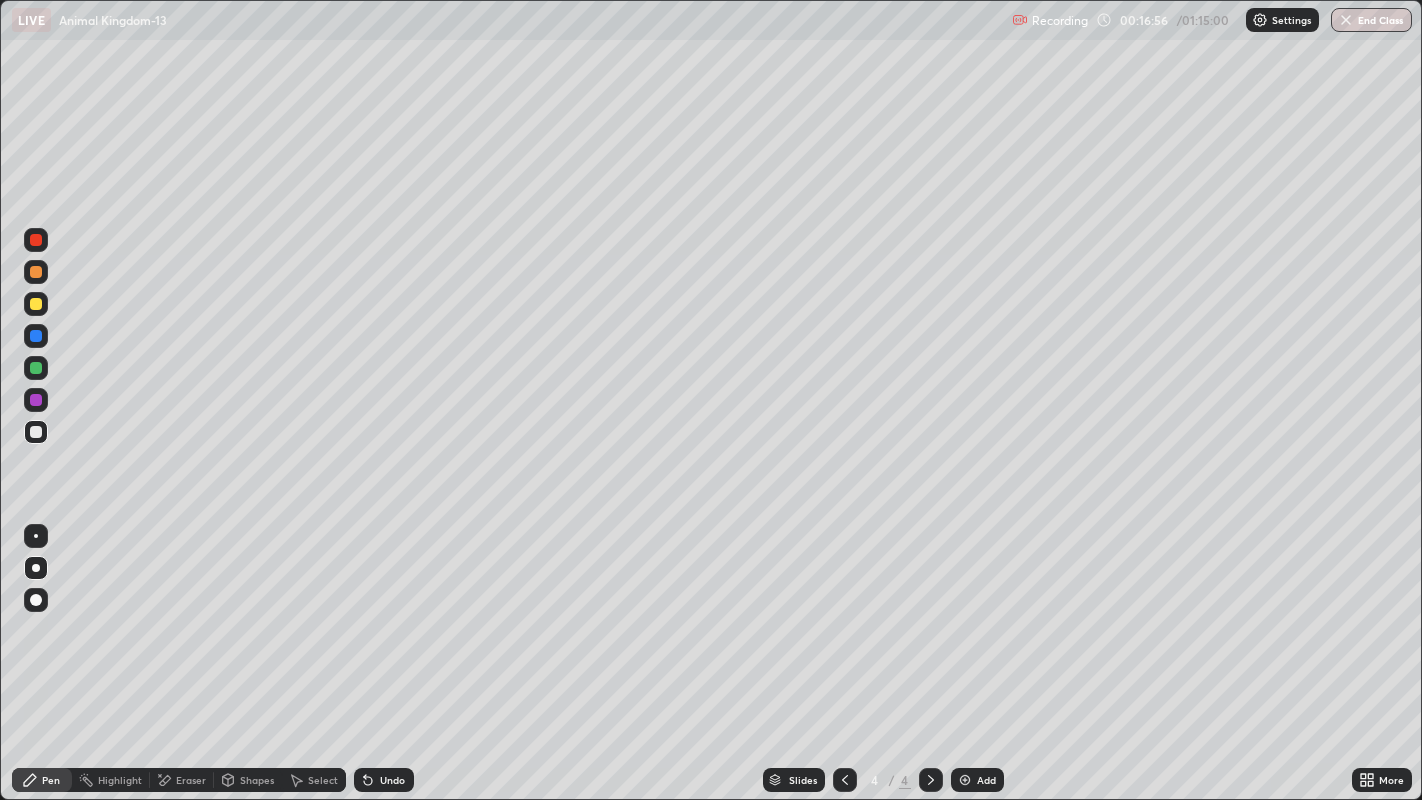 click at bounding box center (36, 568) 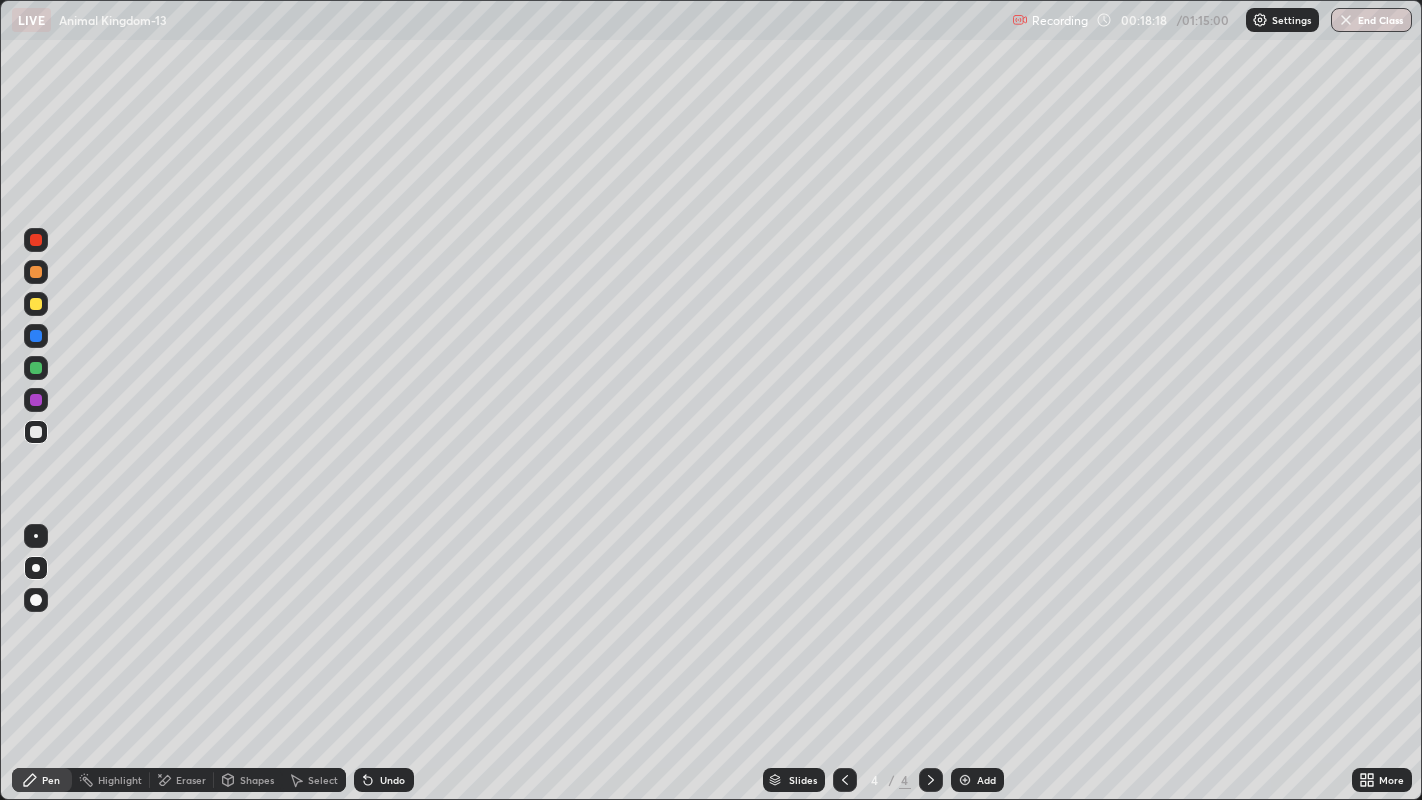click on "Add" at bounding box center (986, 780) 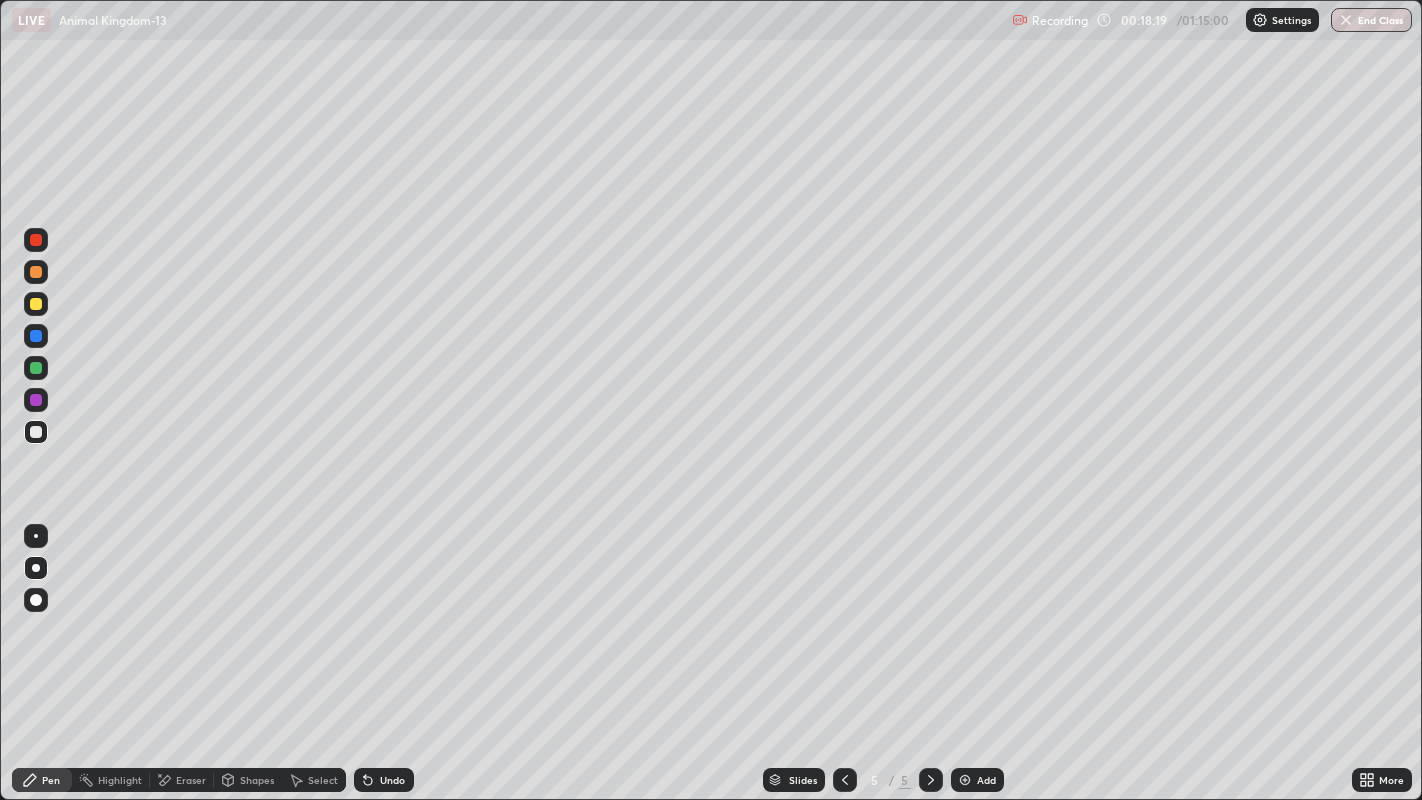 click at bounding box center (36, 568) 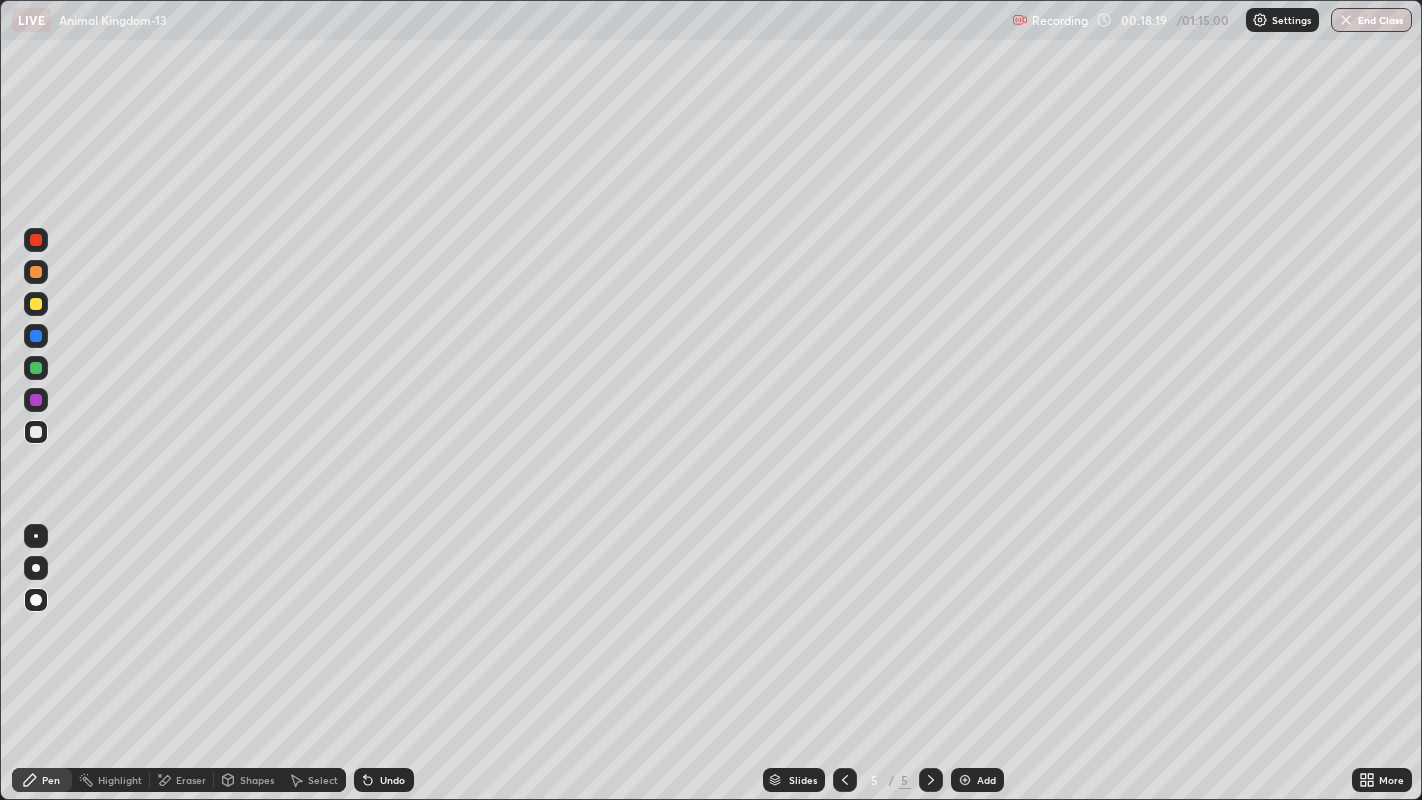 click at bounding box center [36, 600] 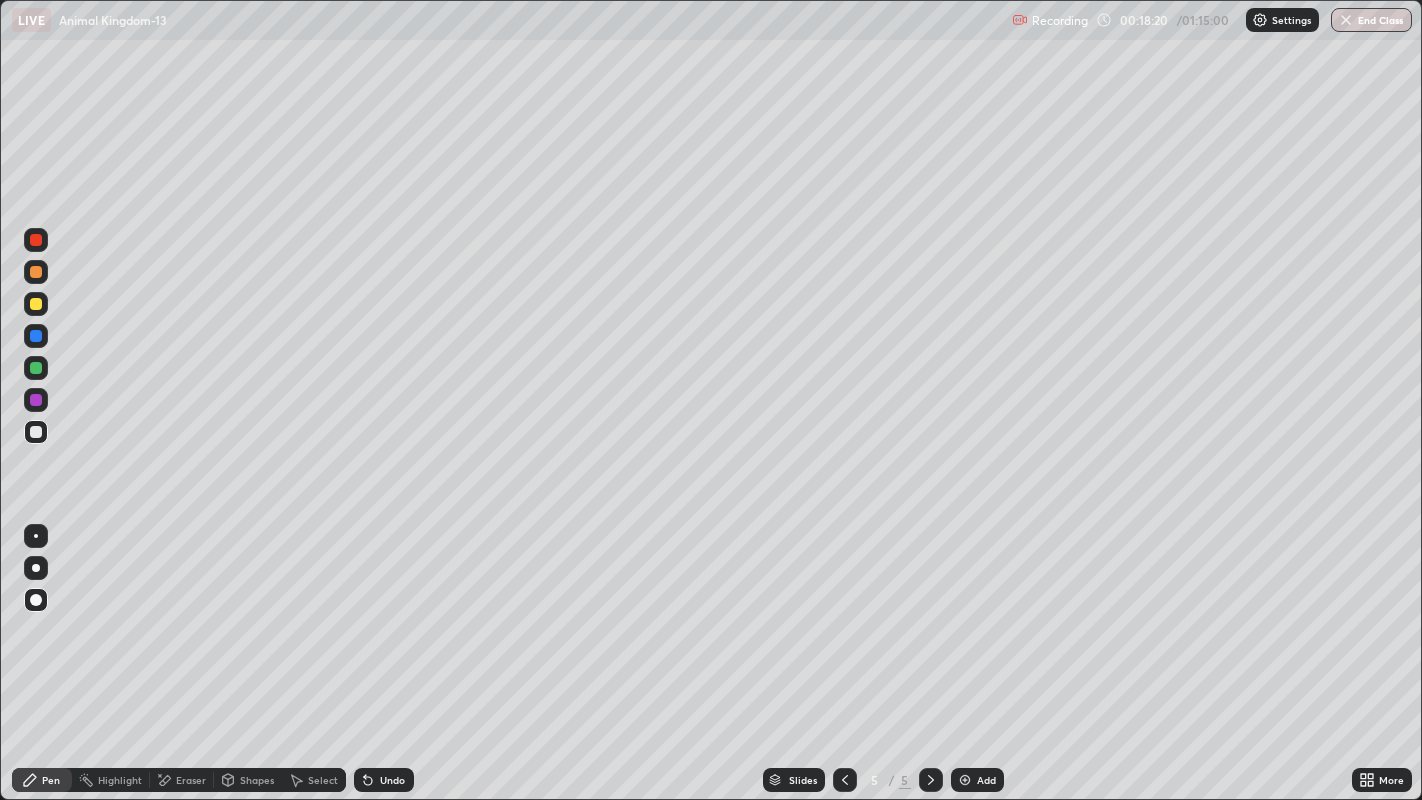 click at bounding box center (36, 432) 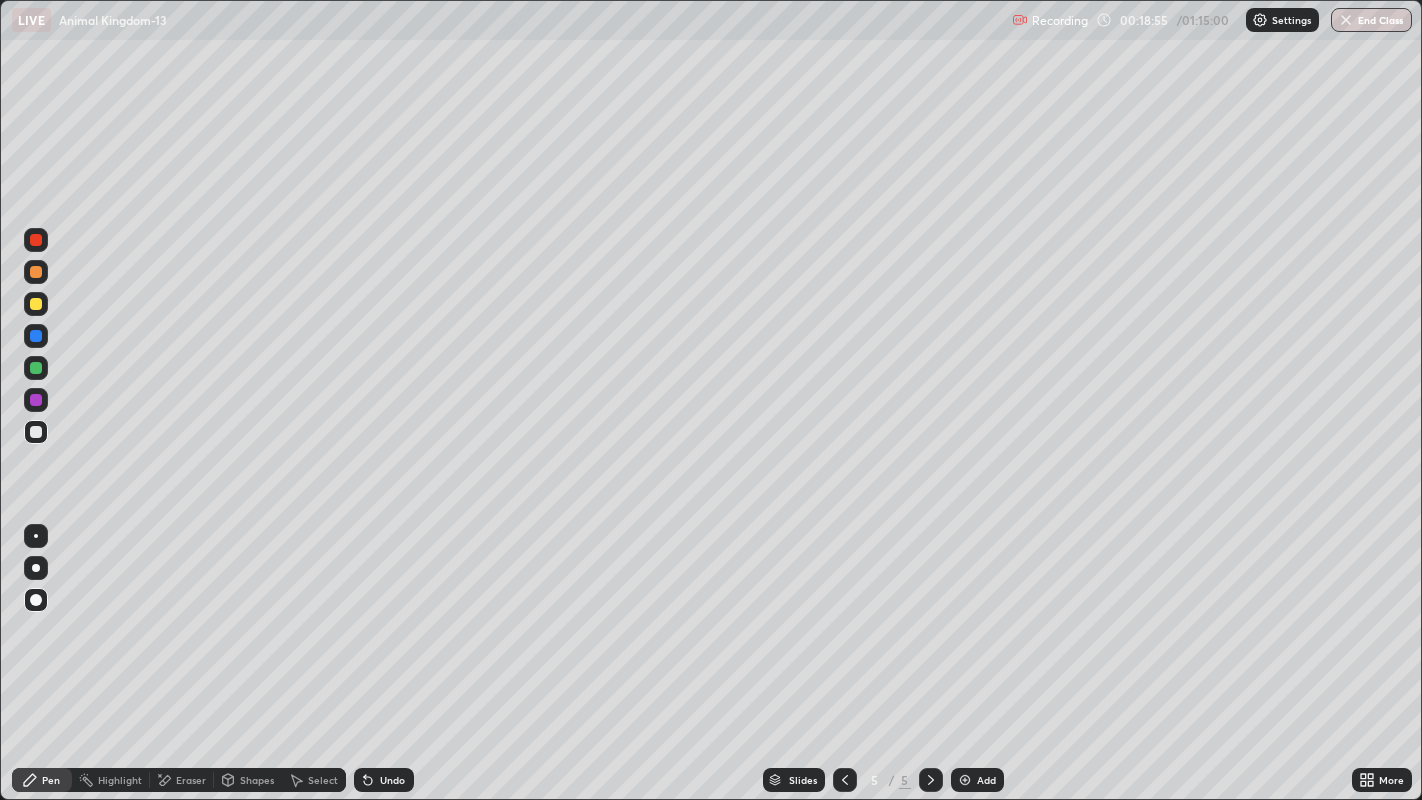 click at bounding box center [36, 304] 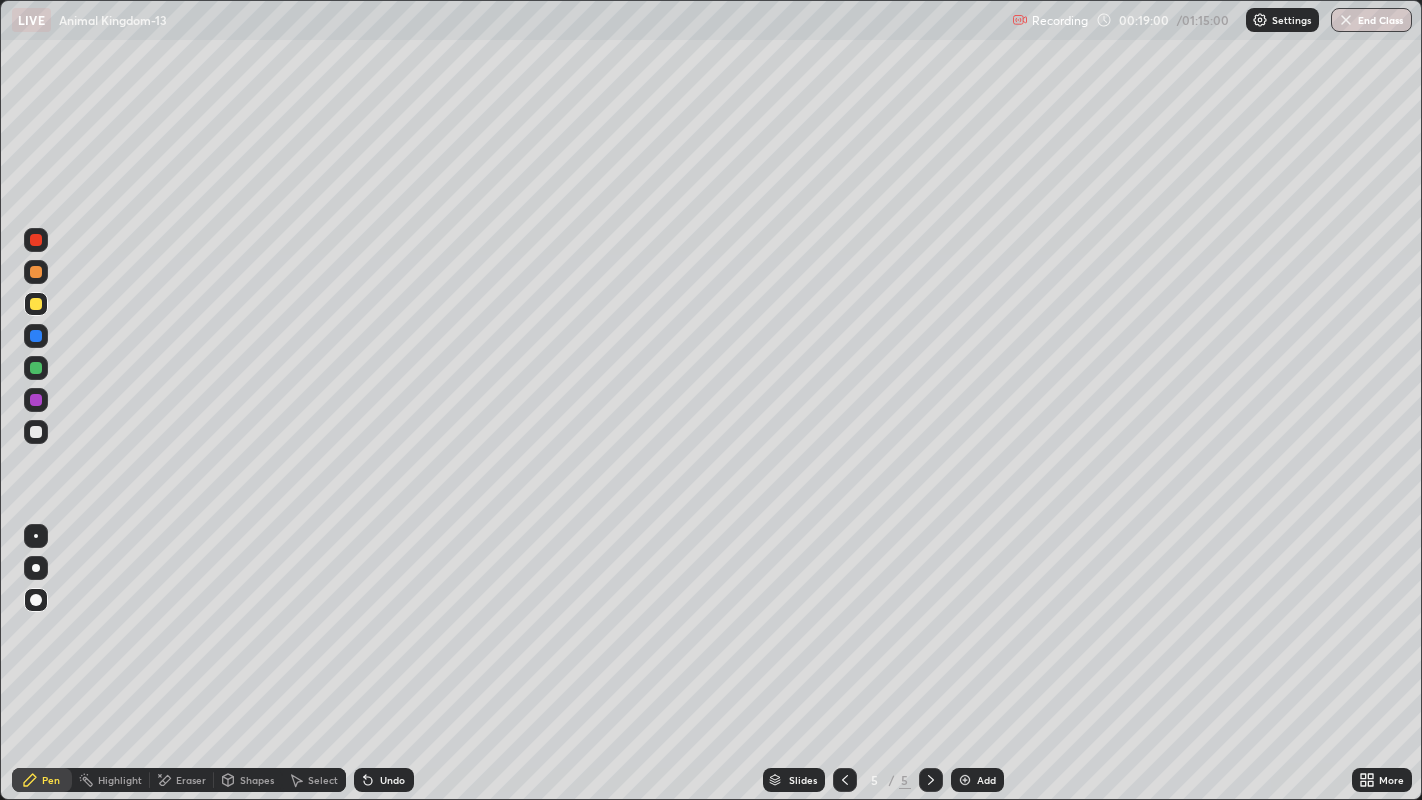 click at bounding box center [36, 536] 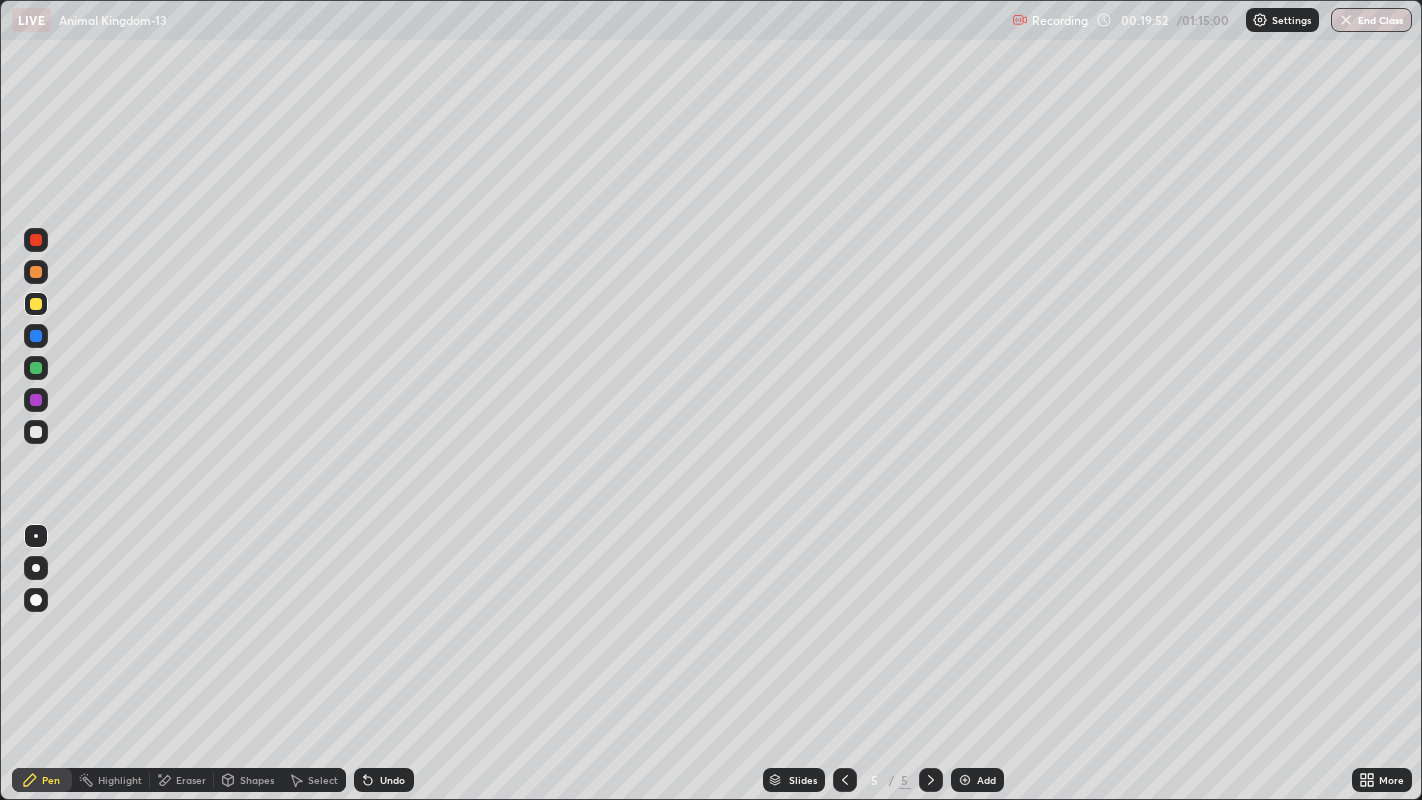click at bounding box center [36, 432] 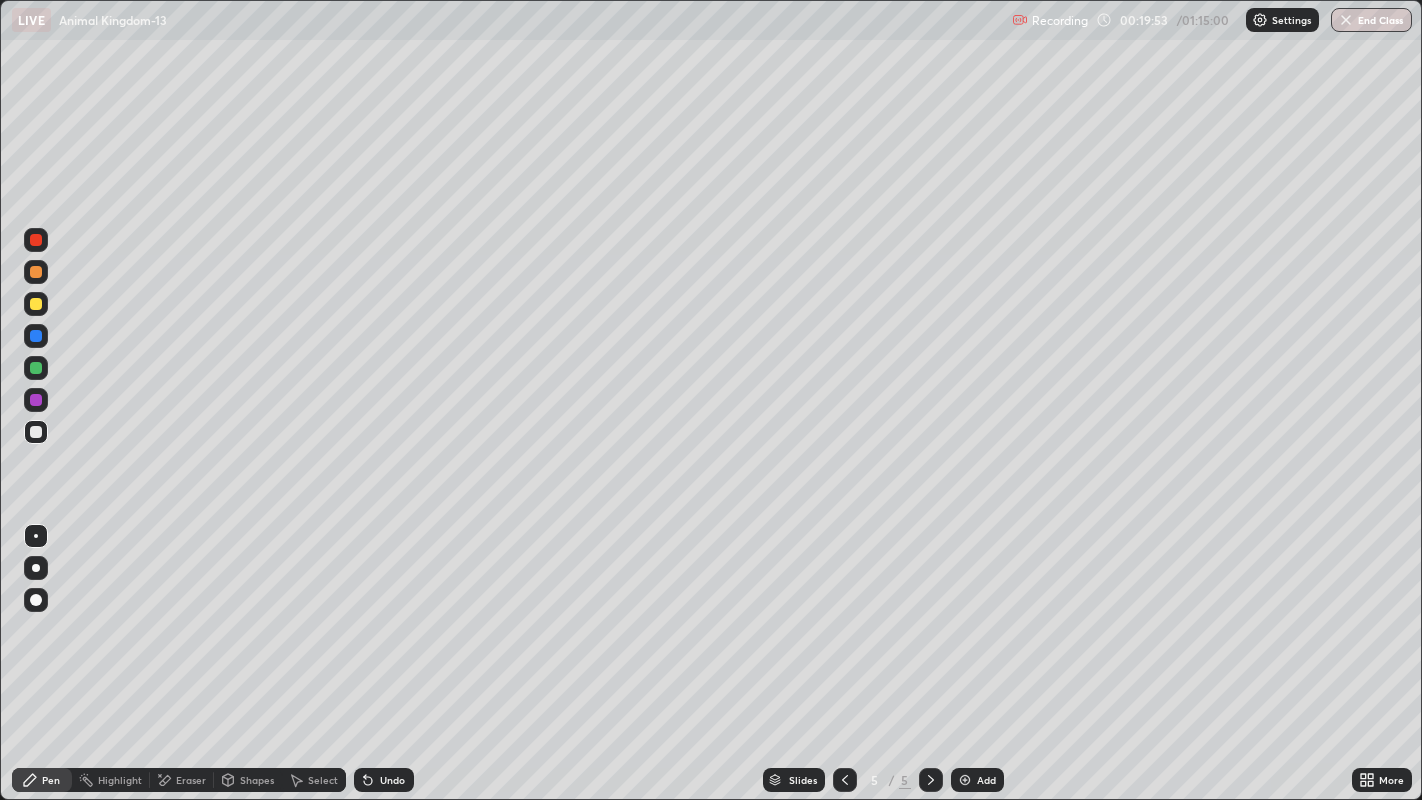 click at bounding box center [36, 600] 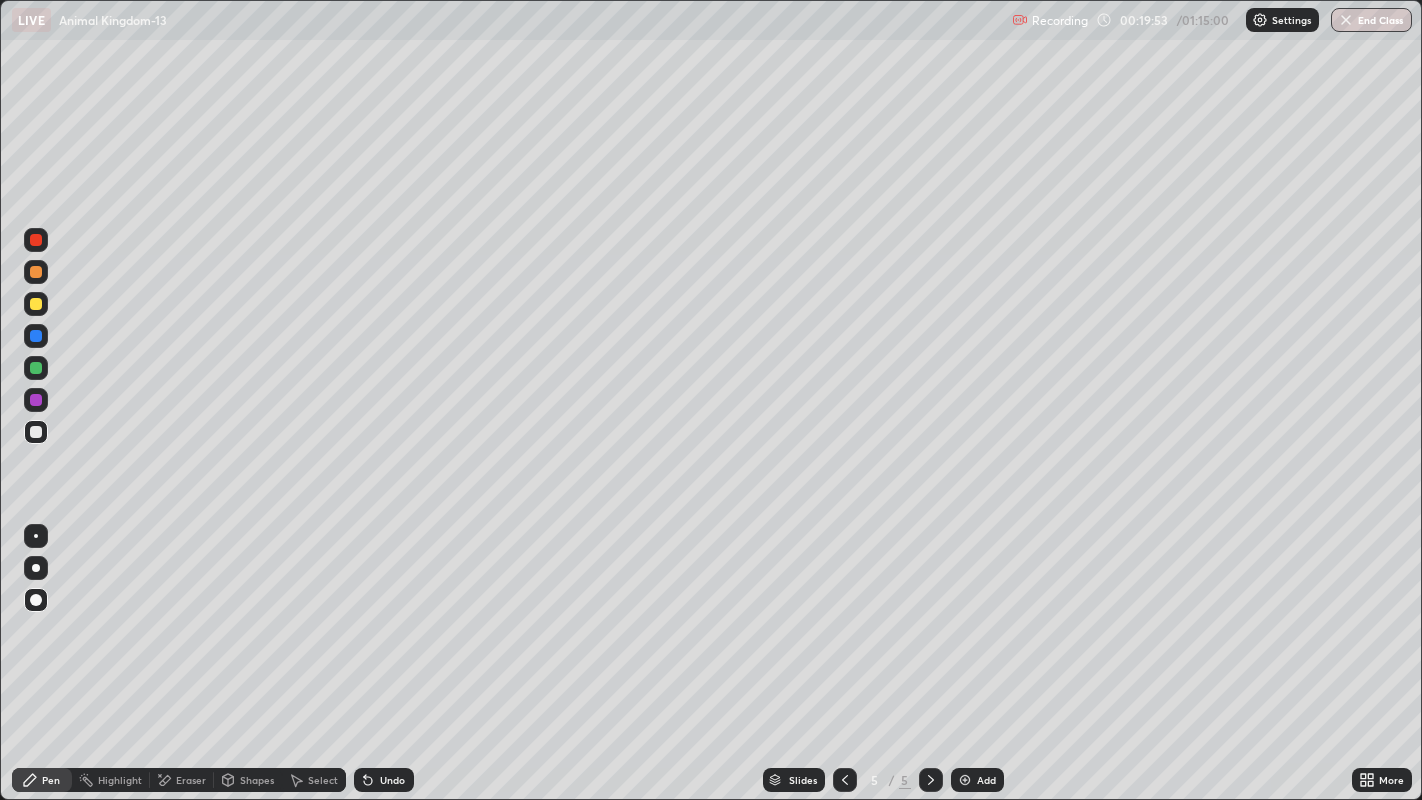 click at bounding box center (36, 600) 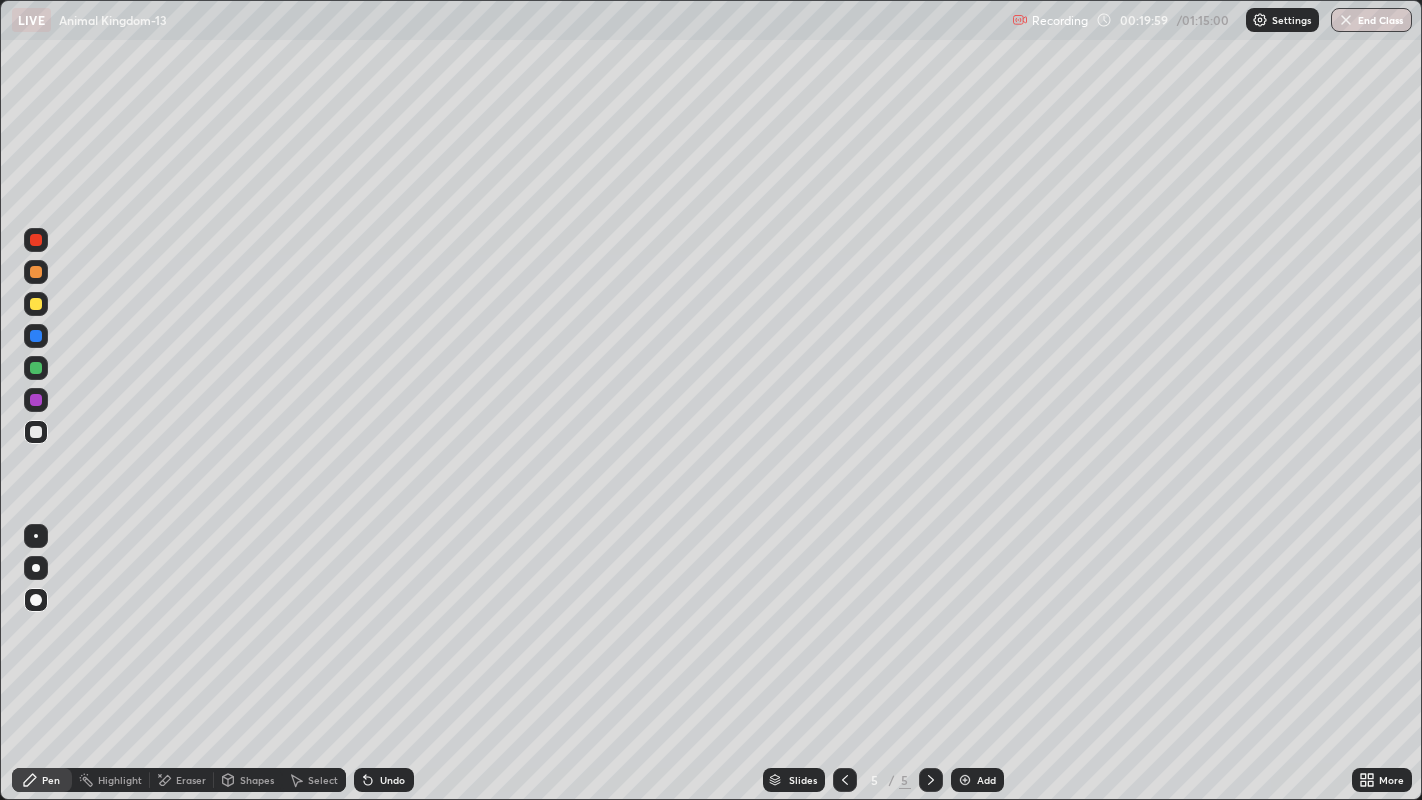 click at bounding box center [36, 304] 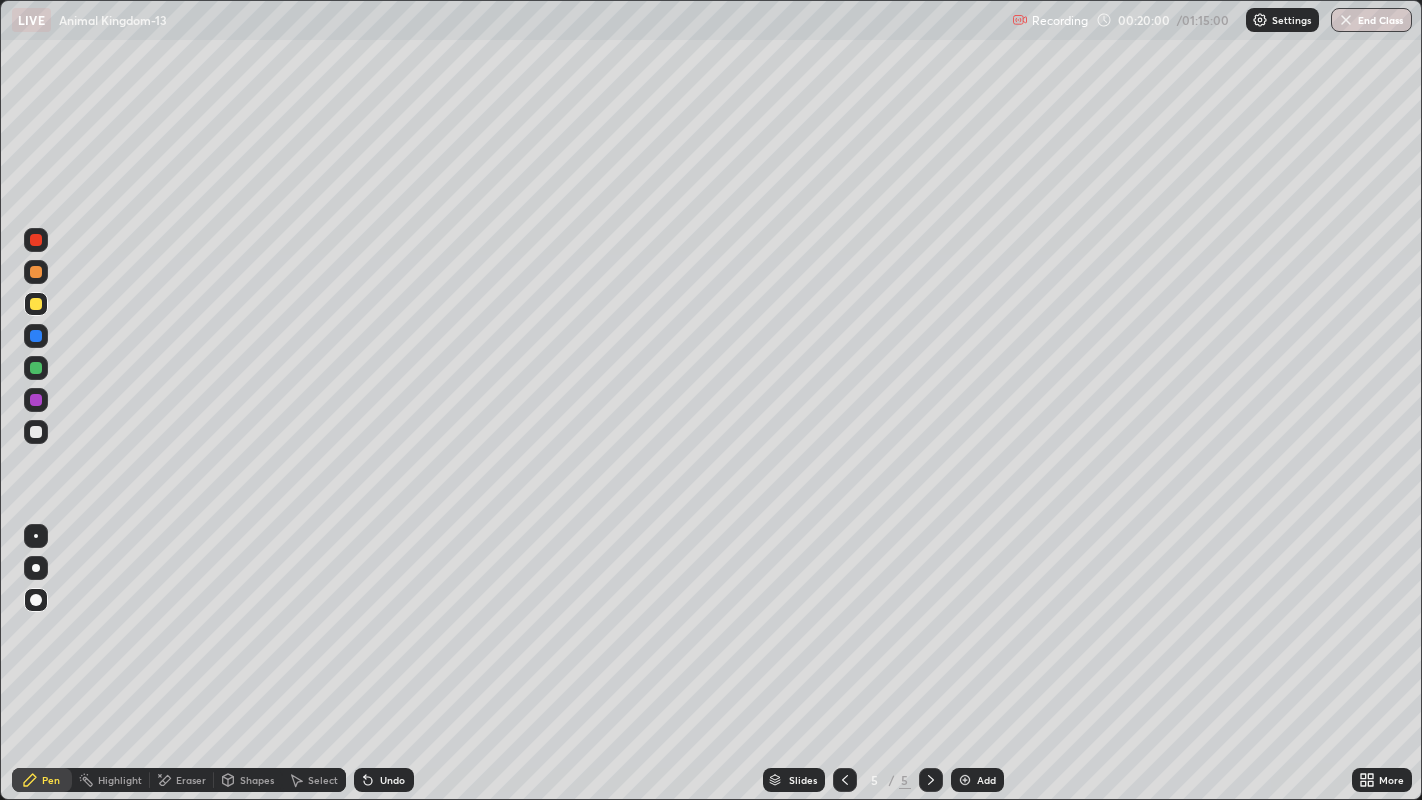 click at bounding box center (36, 568) 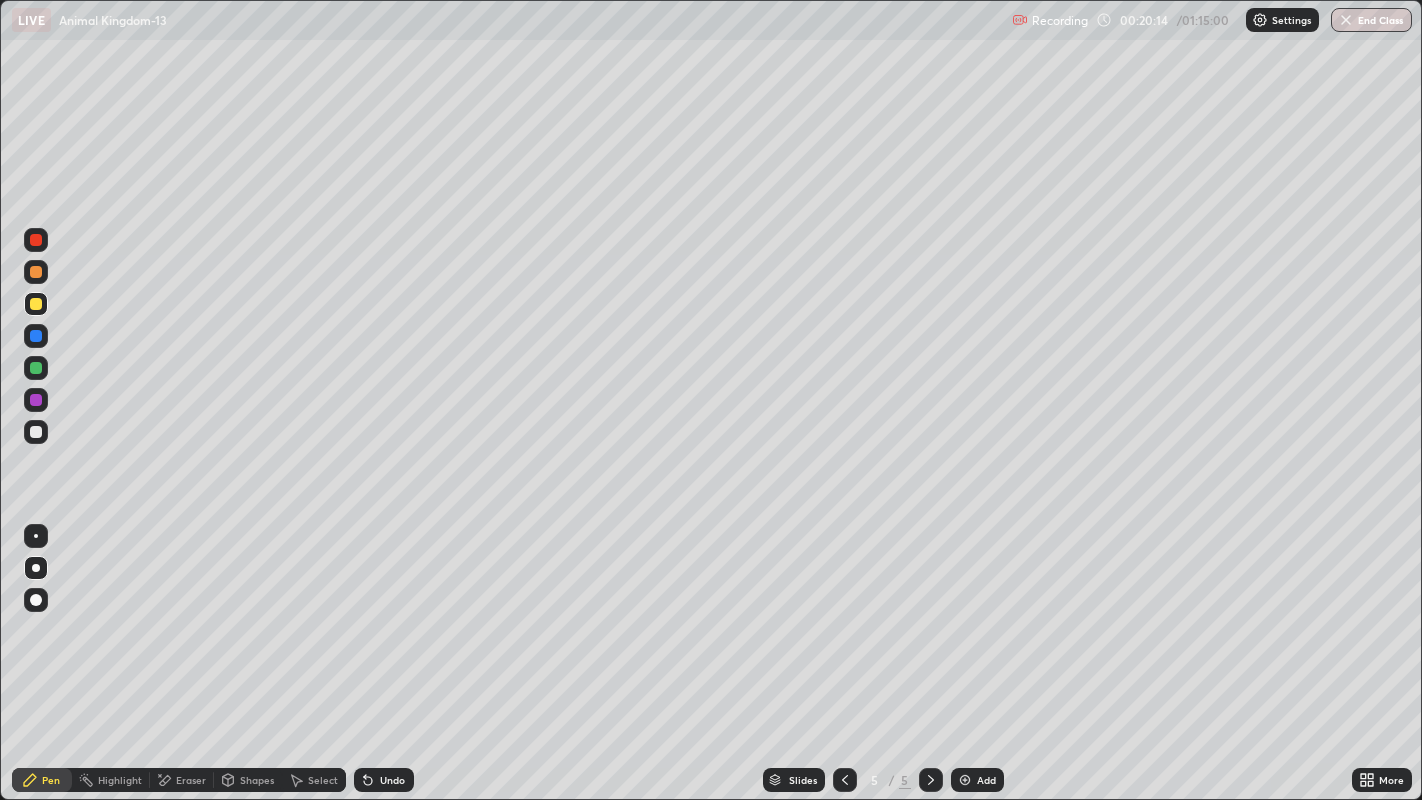 click at bounding box center [36, 240] 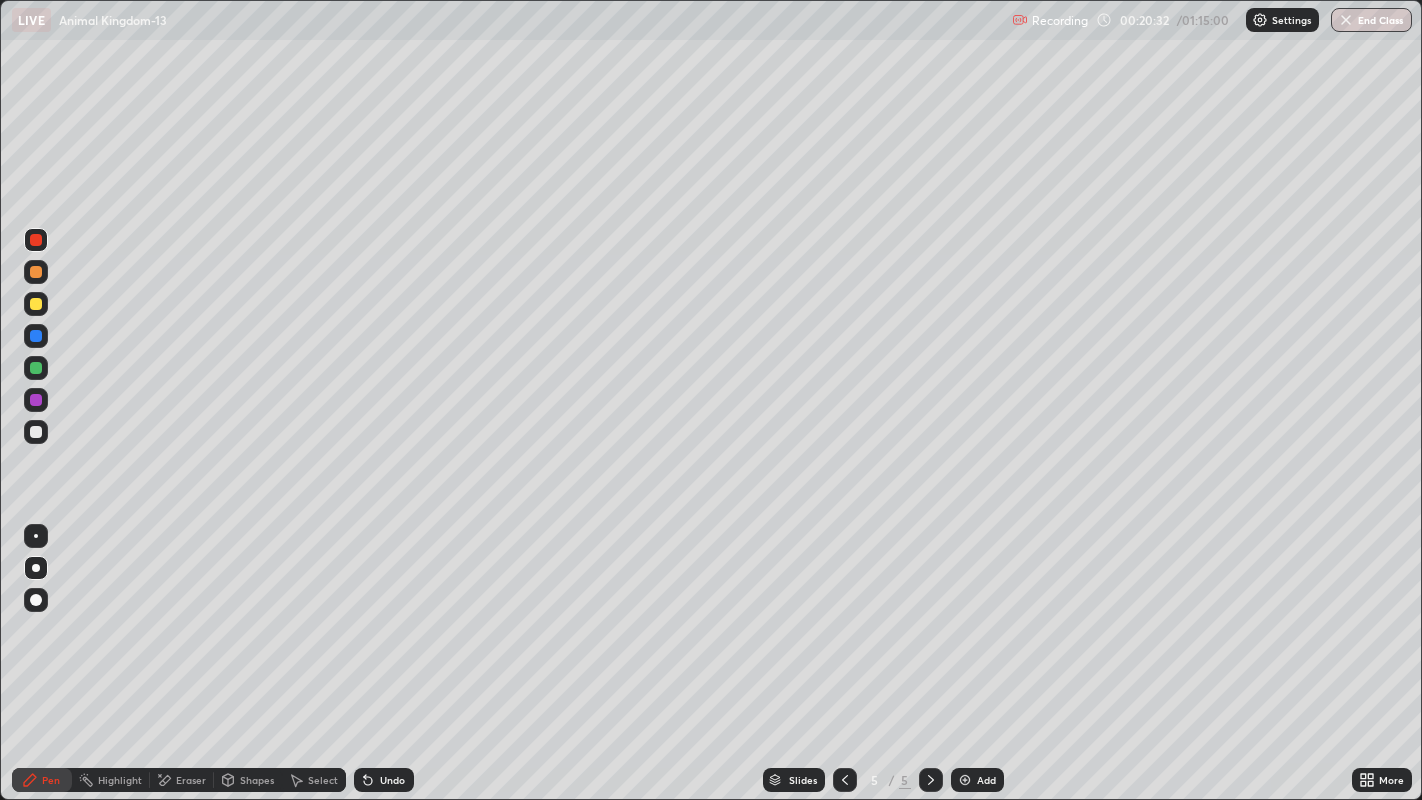 click at bounding box center [36, 240] 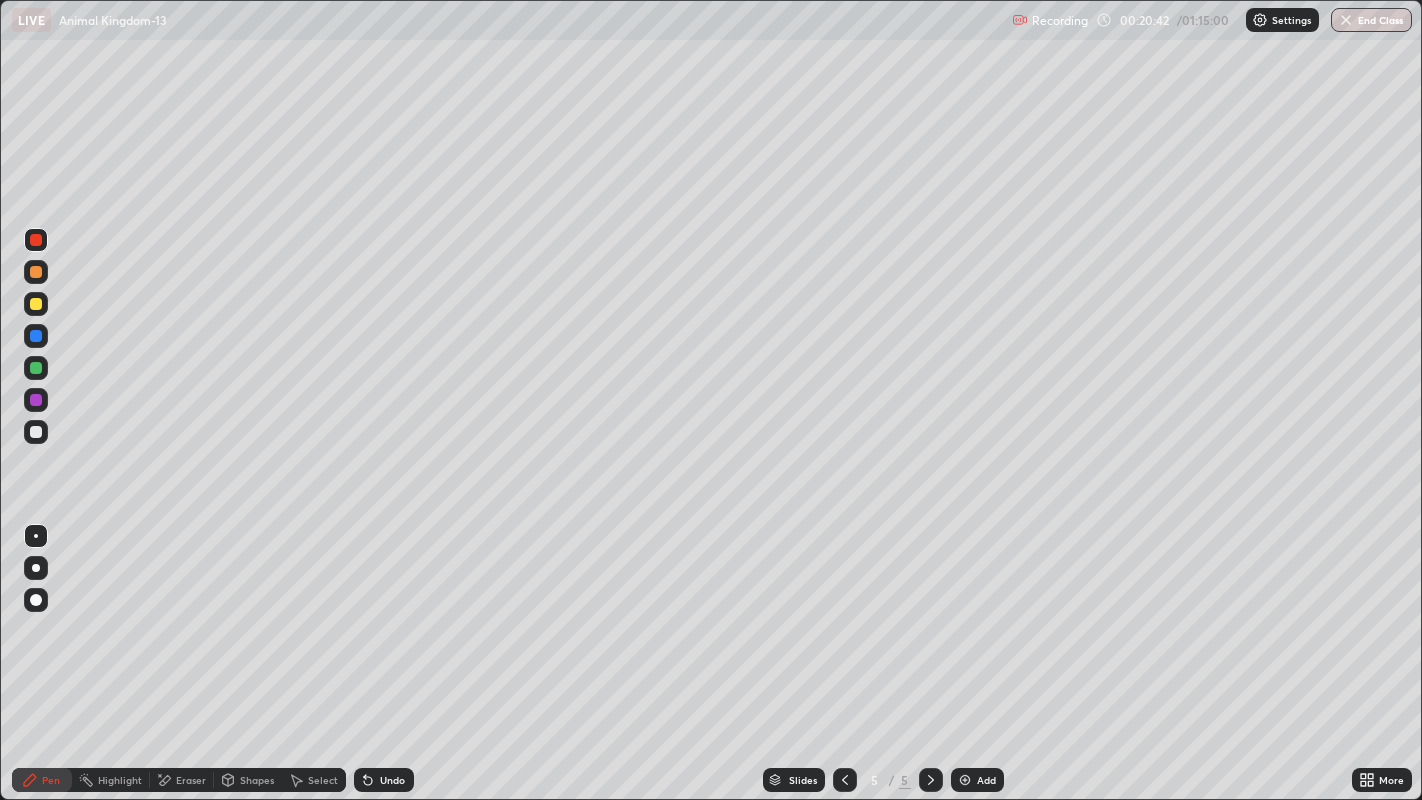 click at bounding box center [36, 304] 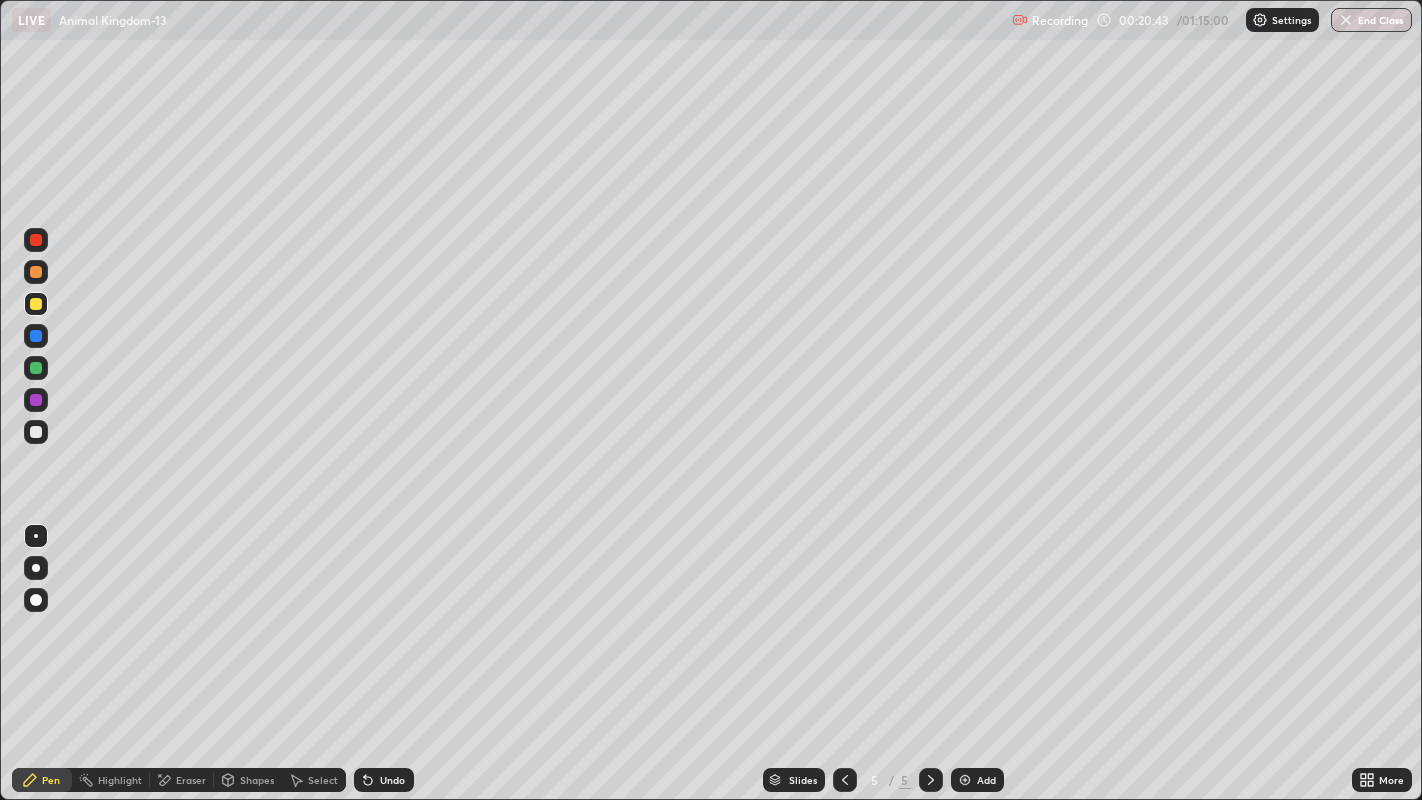 click at bounding box center (36, 272) 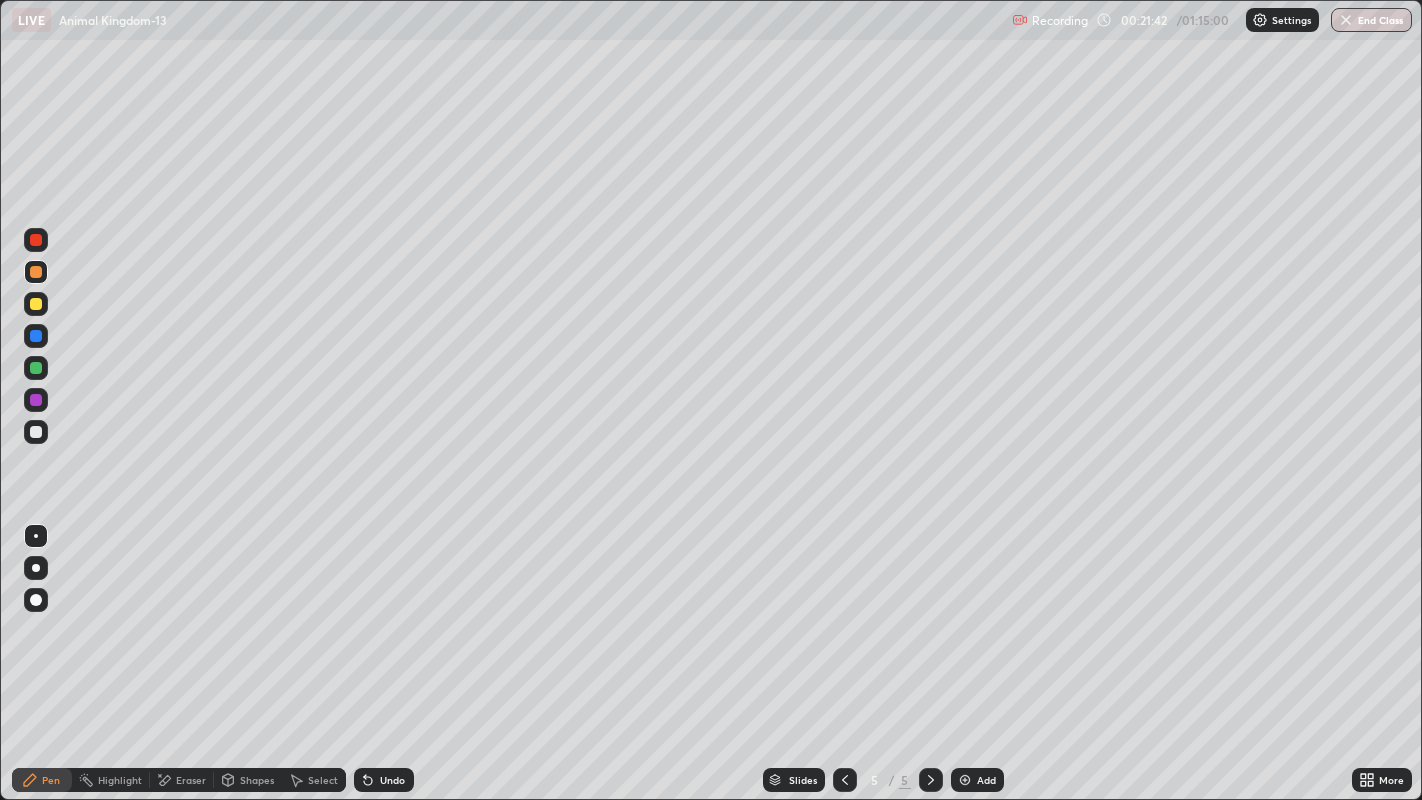 click at bounding box center (36, 368) 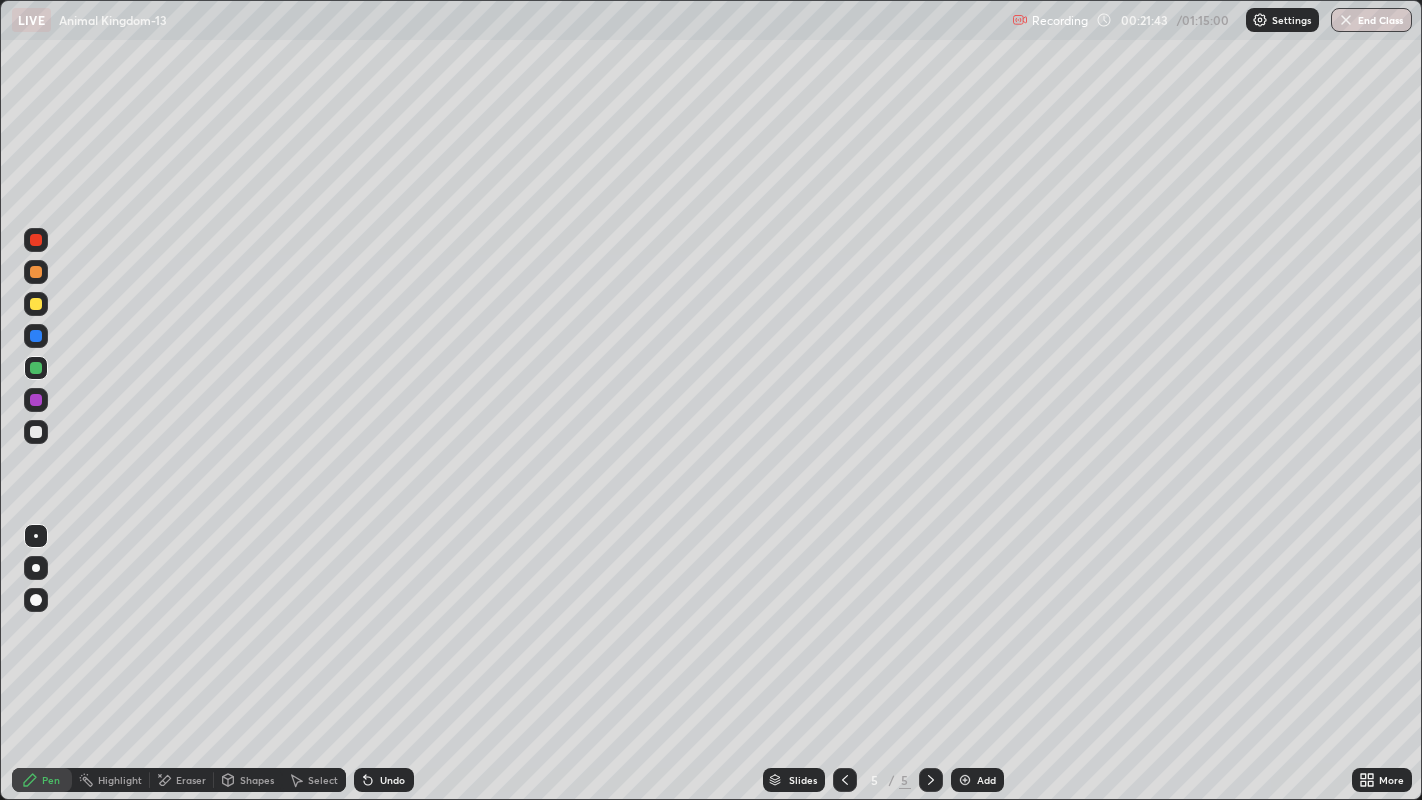 click at bounding box center [36, 568] 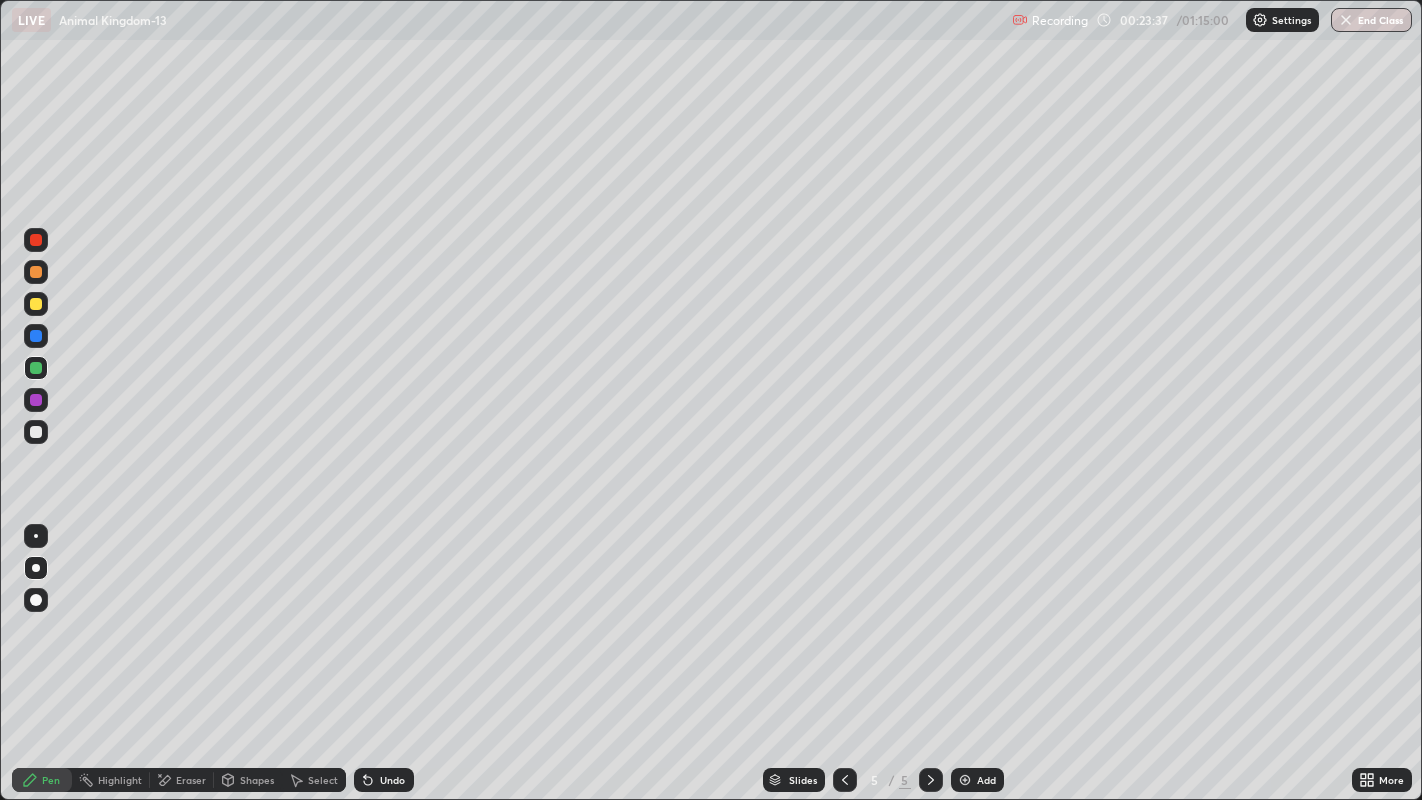 click at bounding box center (36, 240) 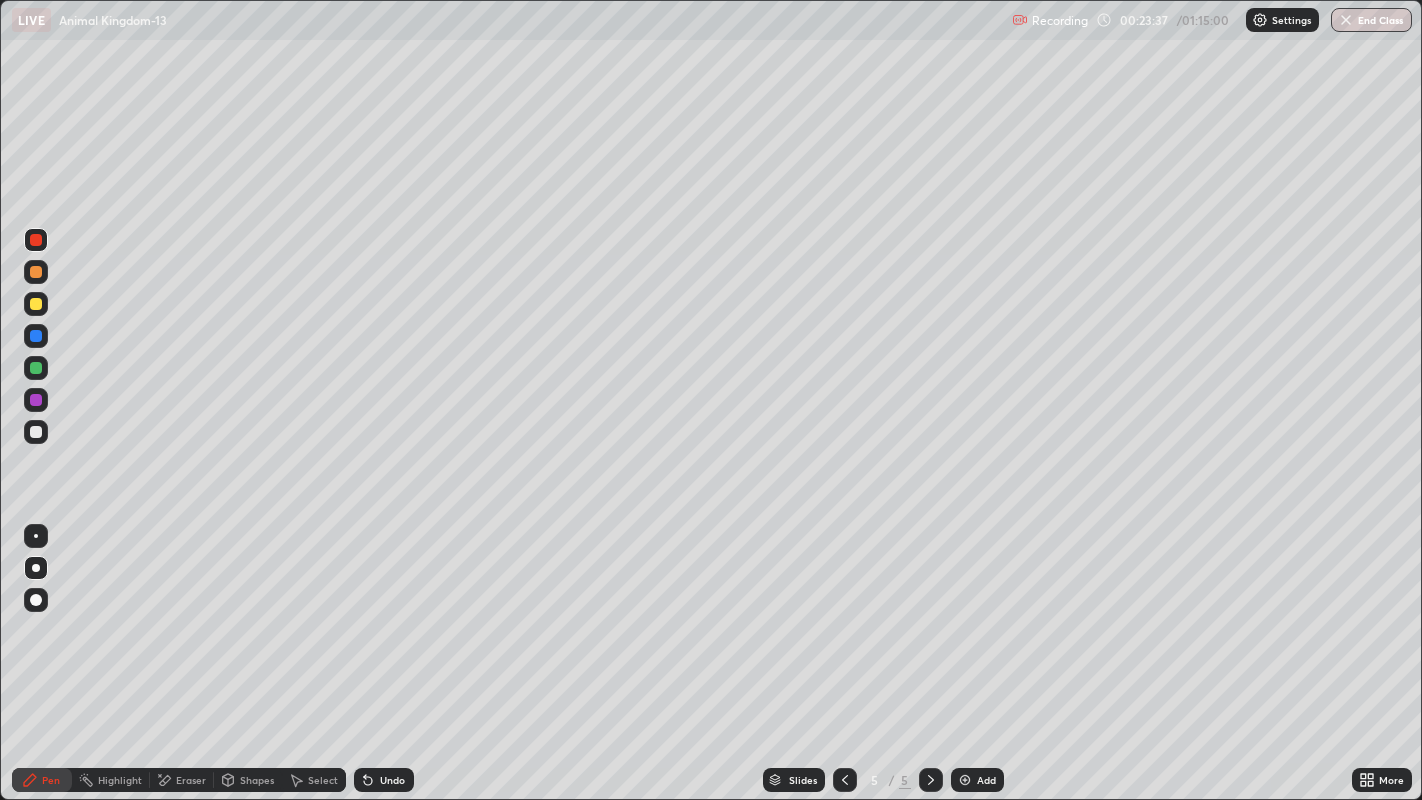 click at bounding box center (36, 272) 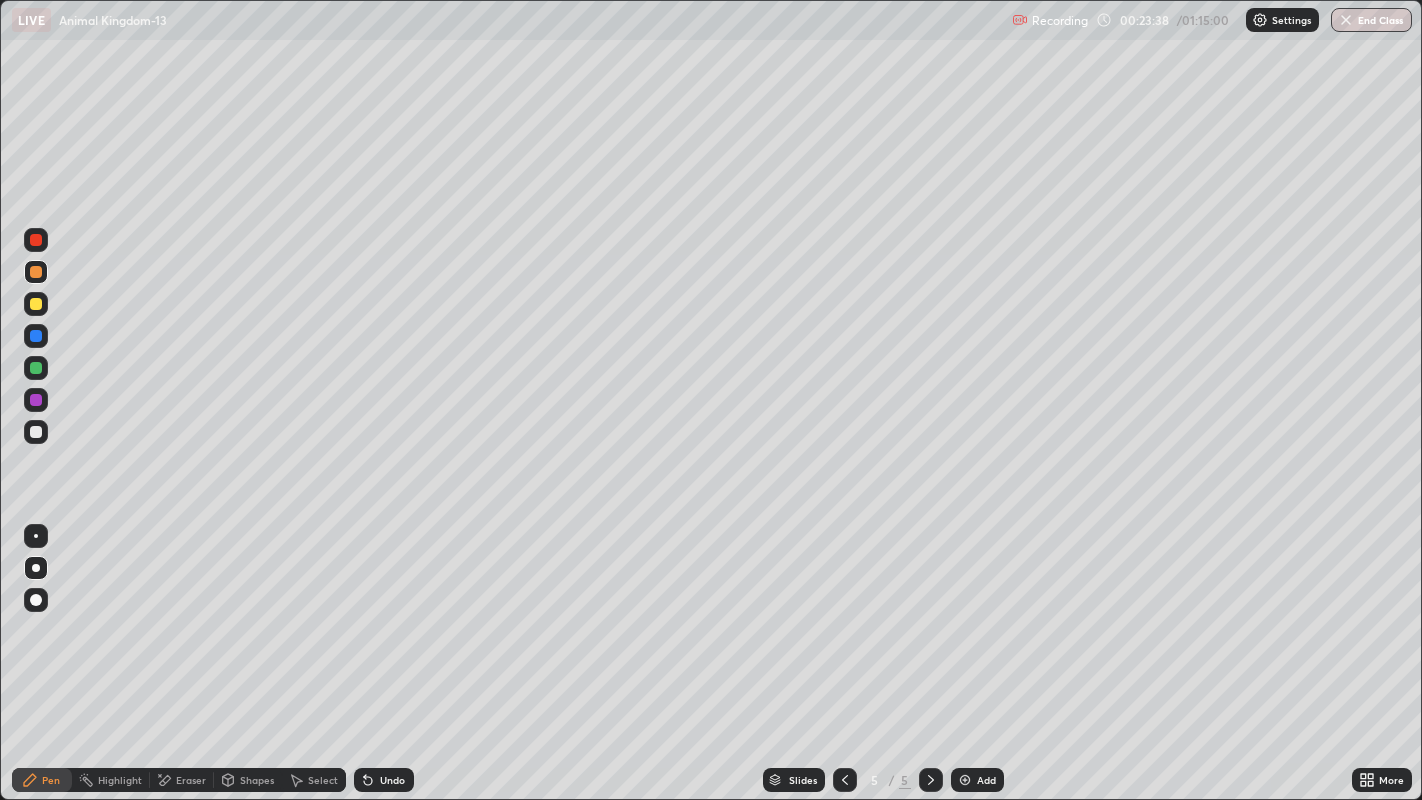 click at bounding box center (36, 368) 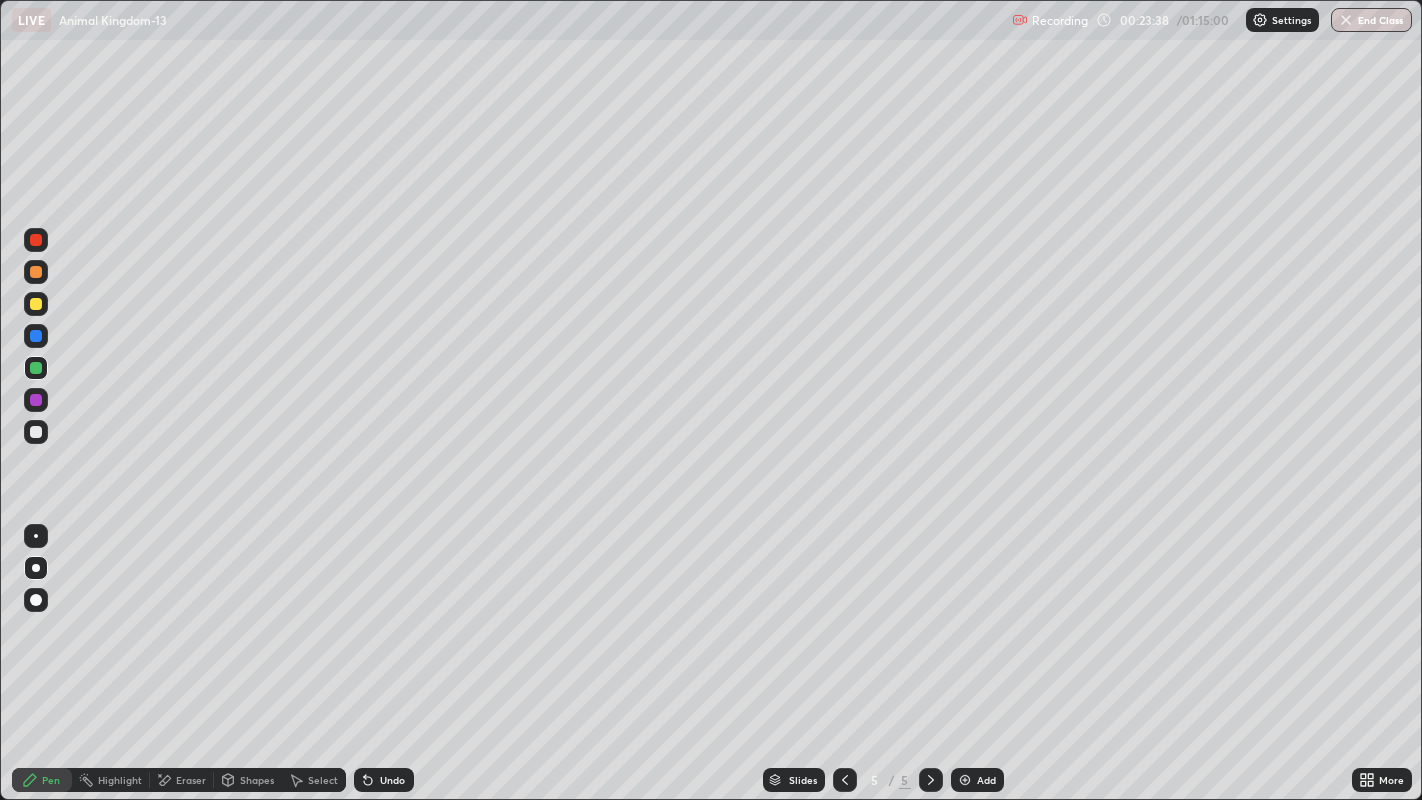 click at bounding box center (36, 568) 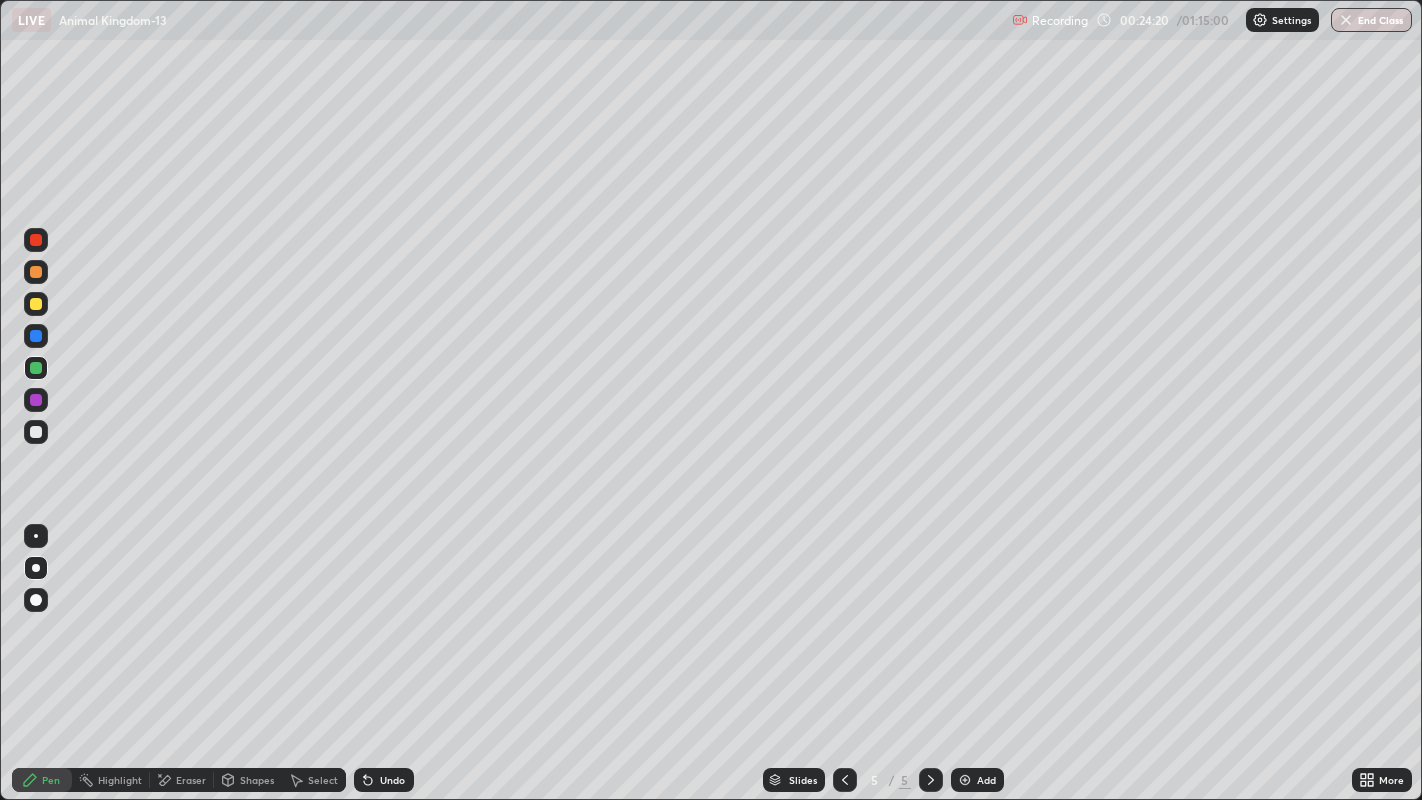 click at bounding box center [36, 240] 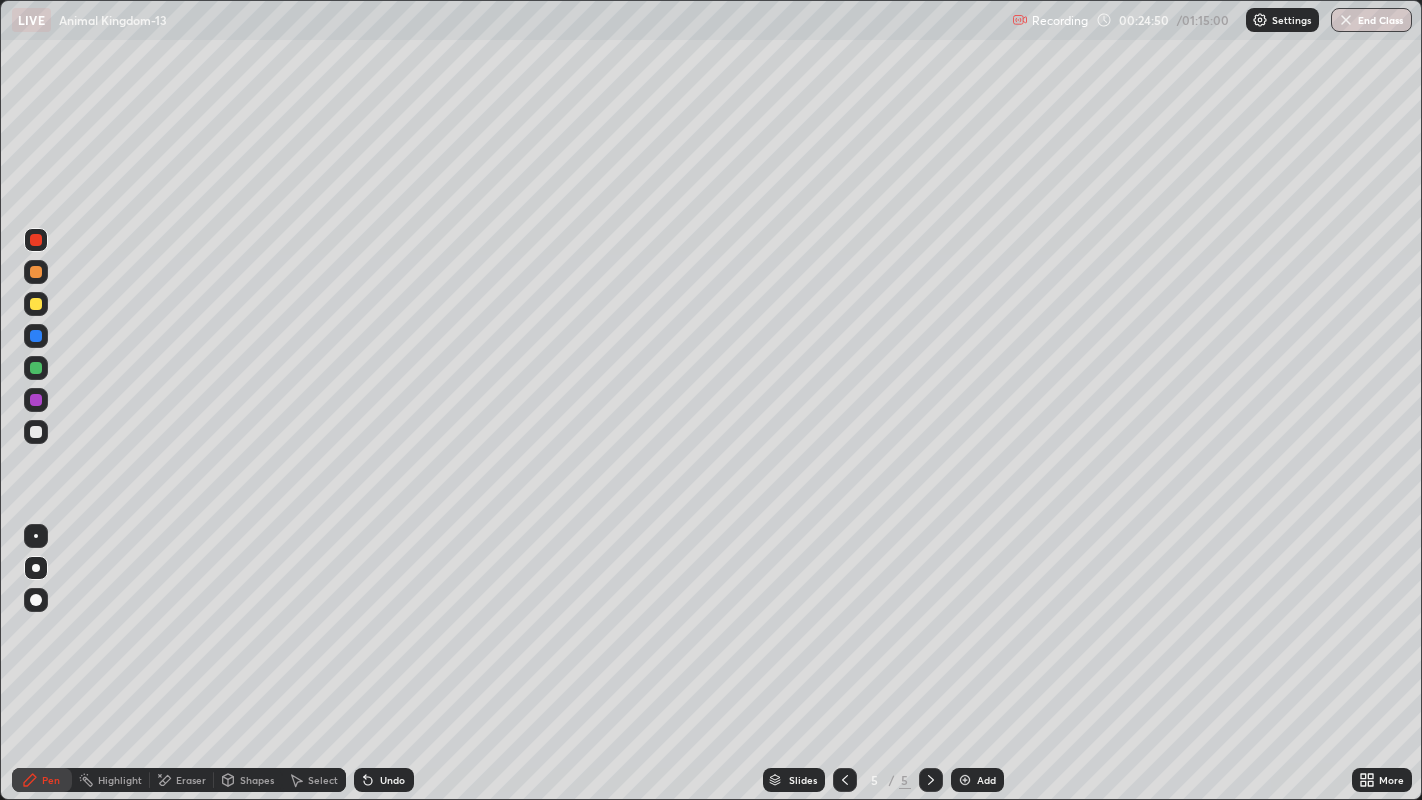 click at bounding box center (36, 272) 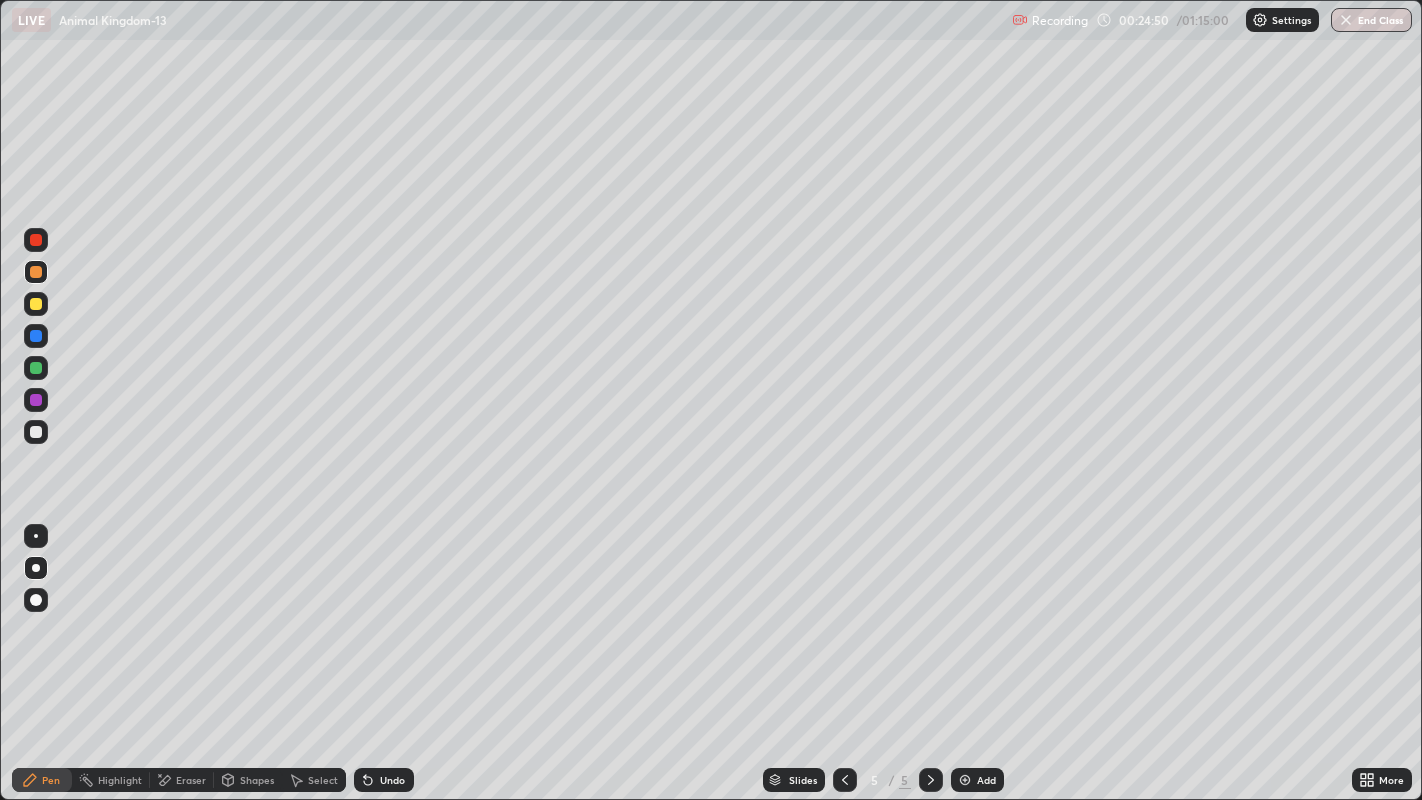 click at bounding box center (36, 568) 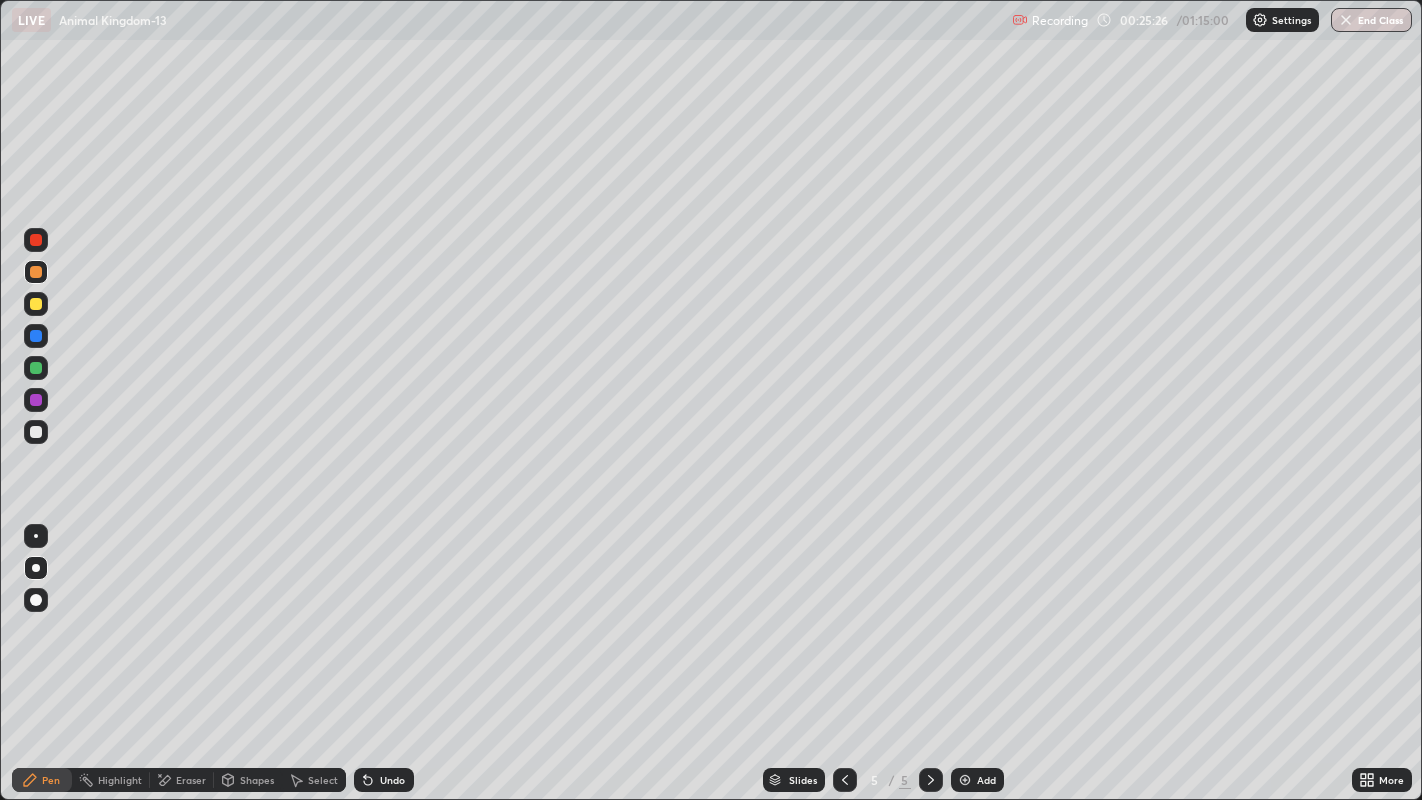 click at bounding box center (36, 304) 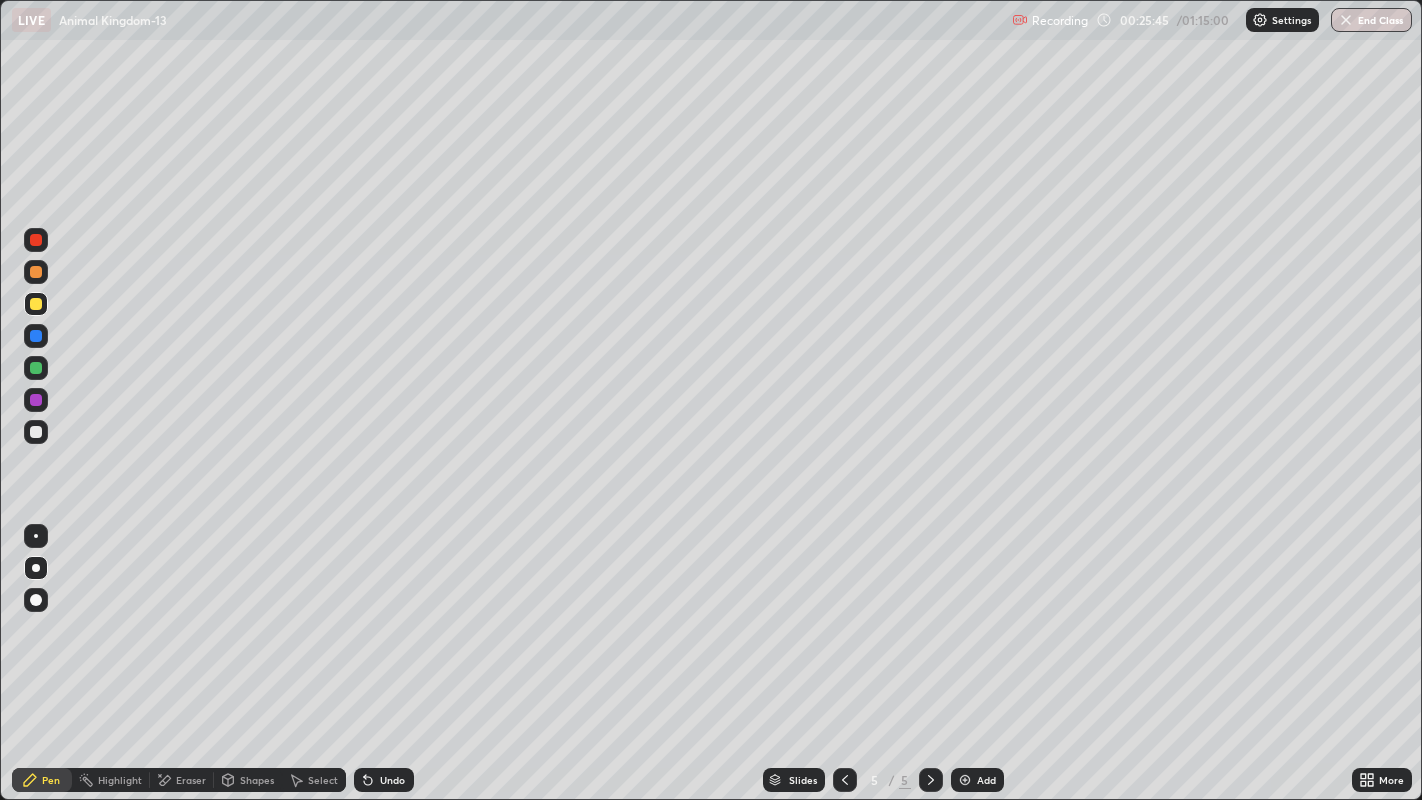 click at bounding box center (36, 368) 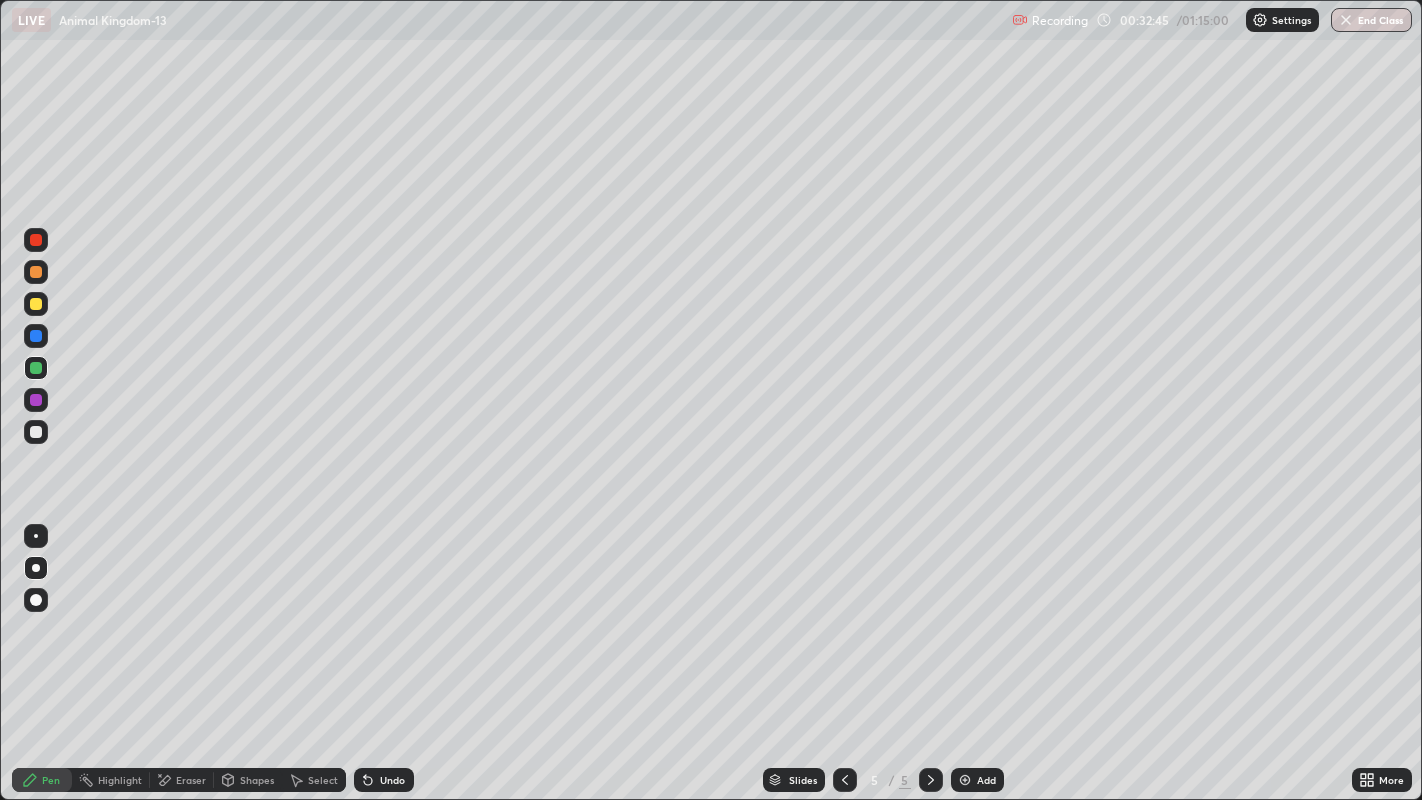 click on "Add" at bounding box center [986, 780] 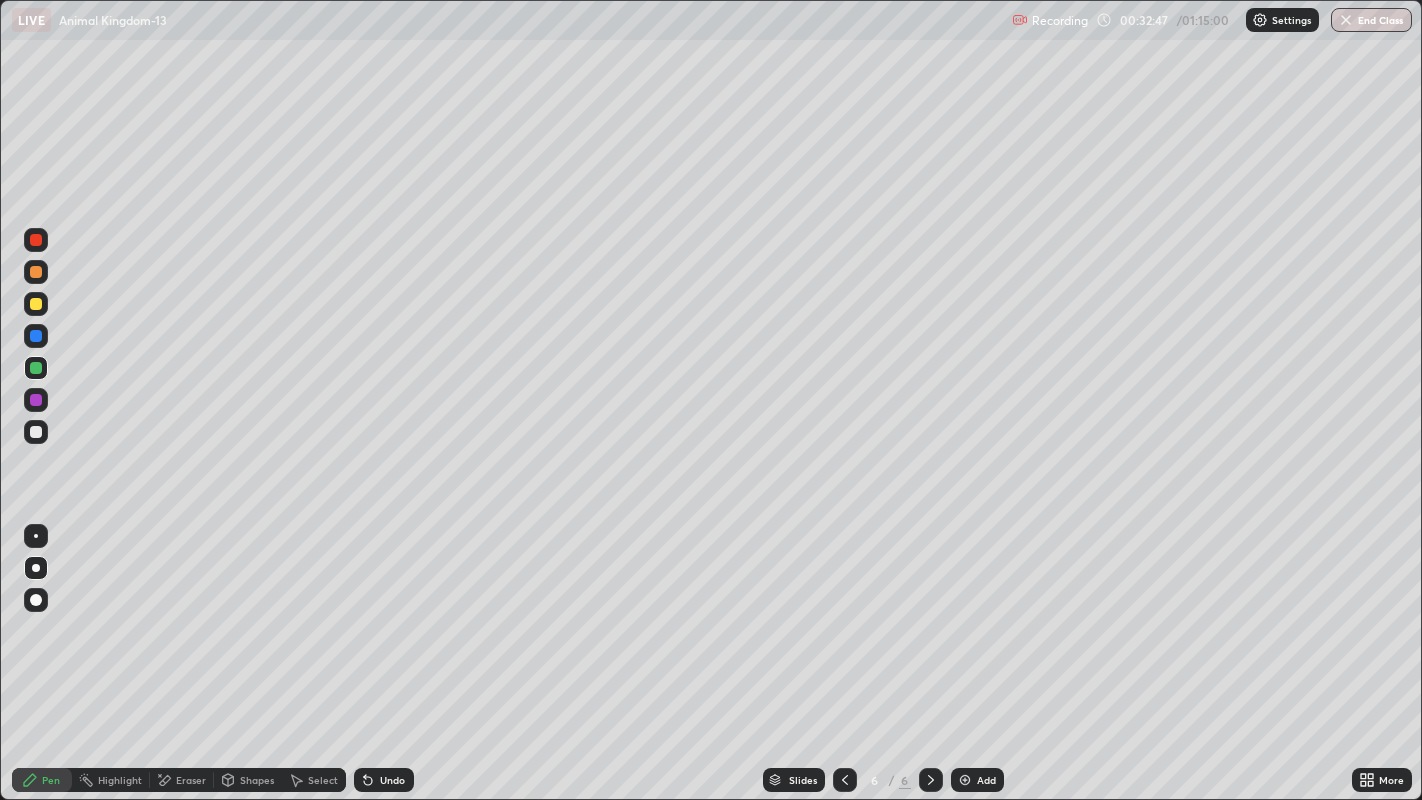 click at bounding box center (36, 304) 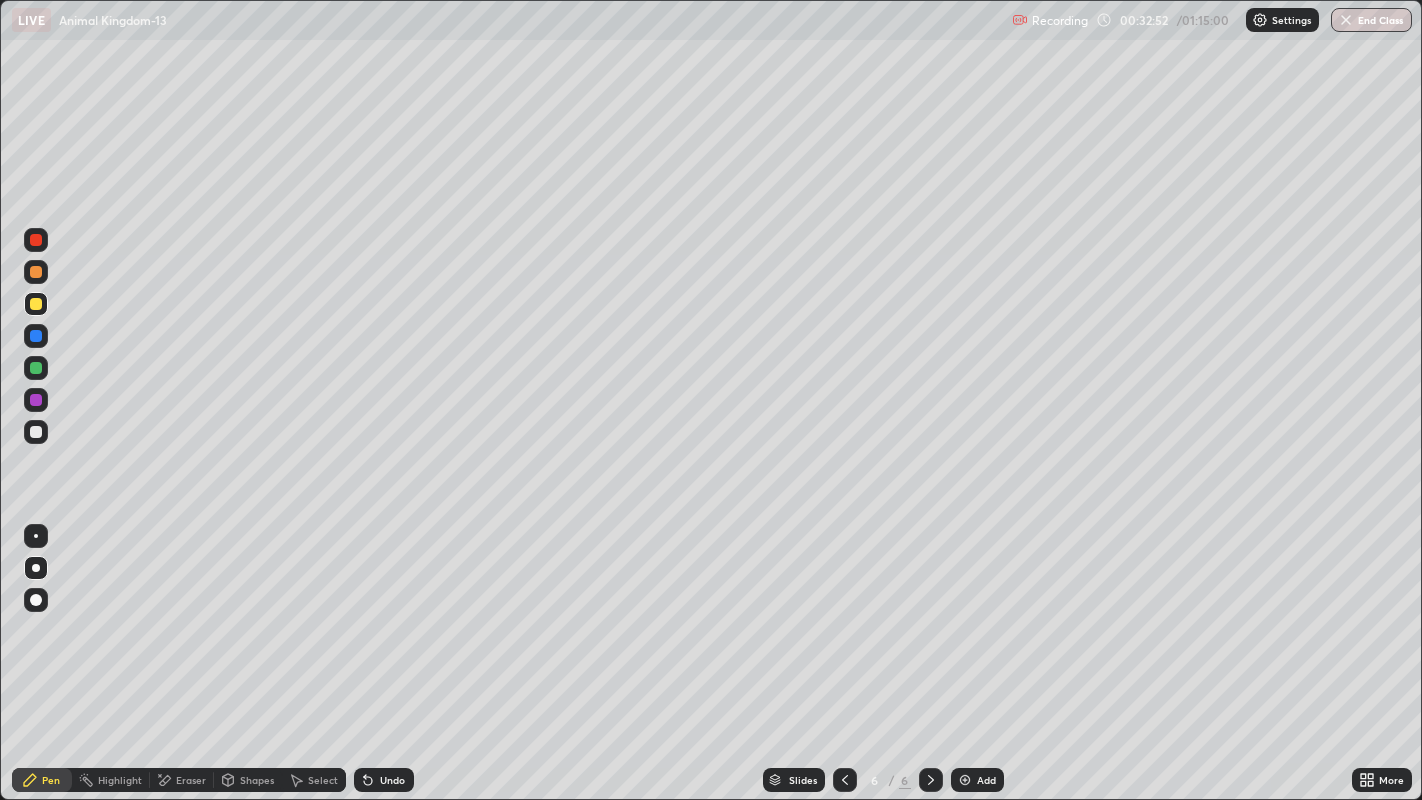 click at bounding box center [36, 400] 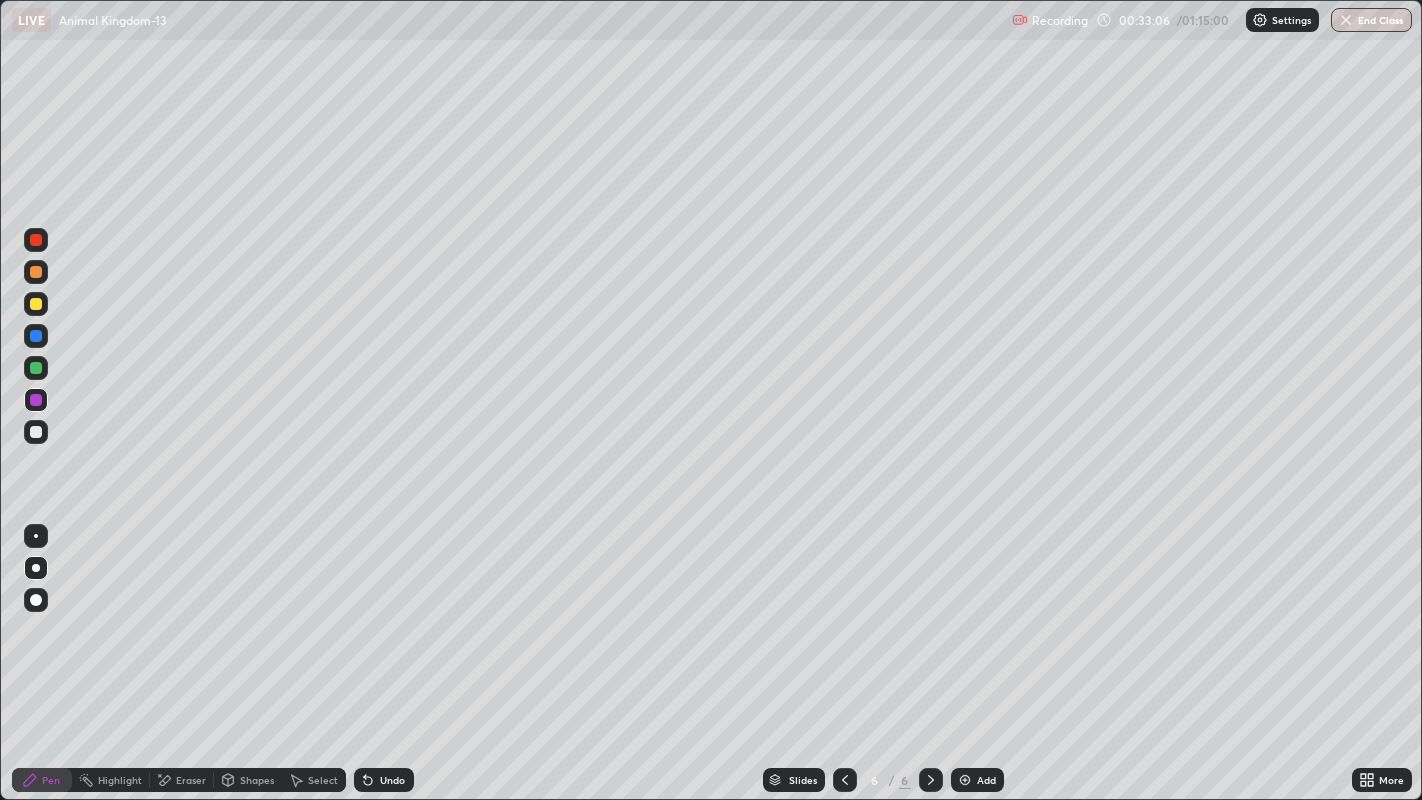click at bounding box center [36, 240] 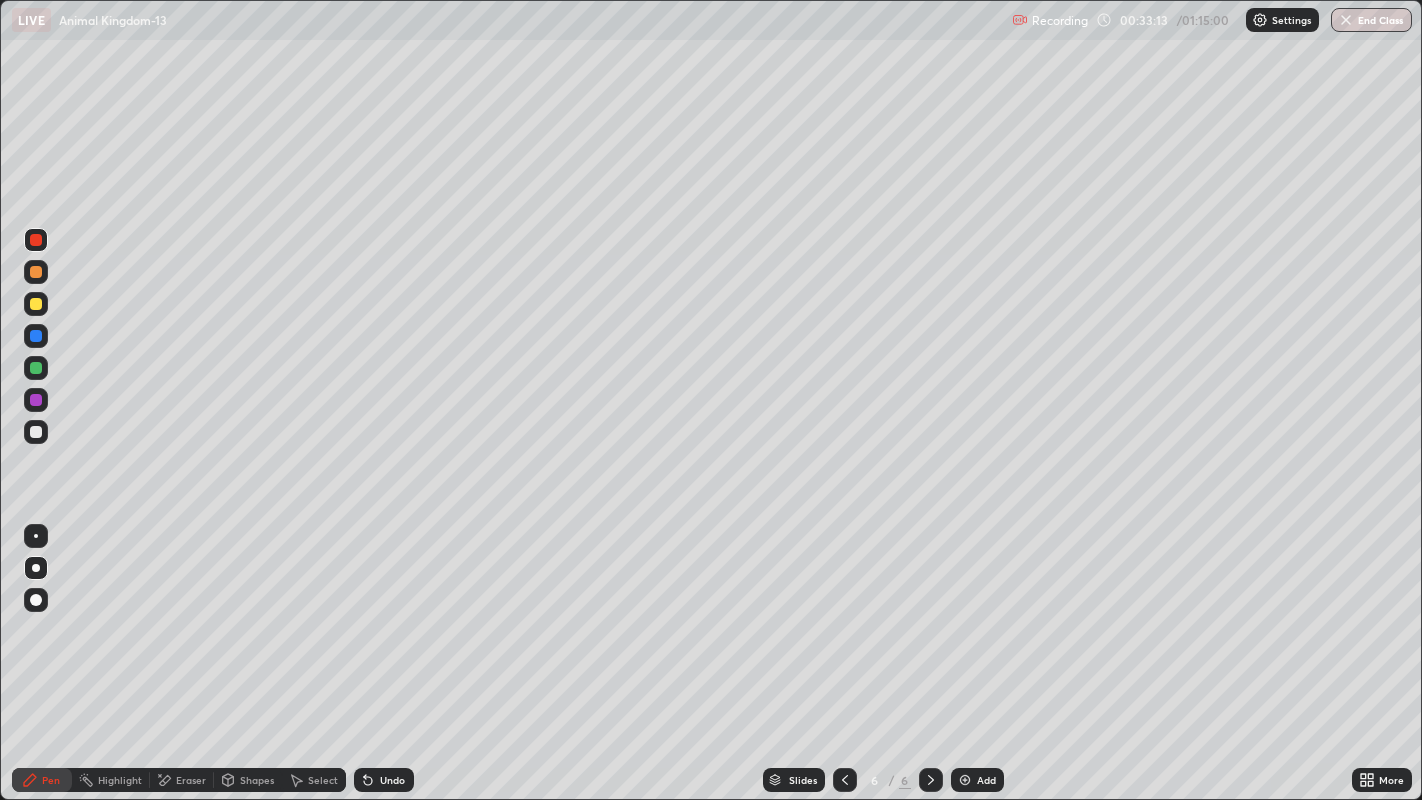 click at bounding box center [36, 336] 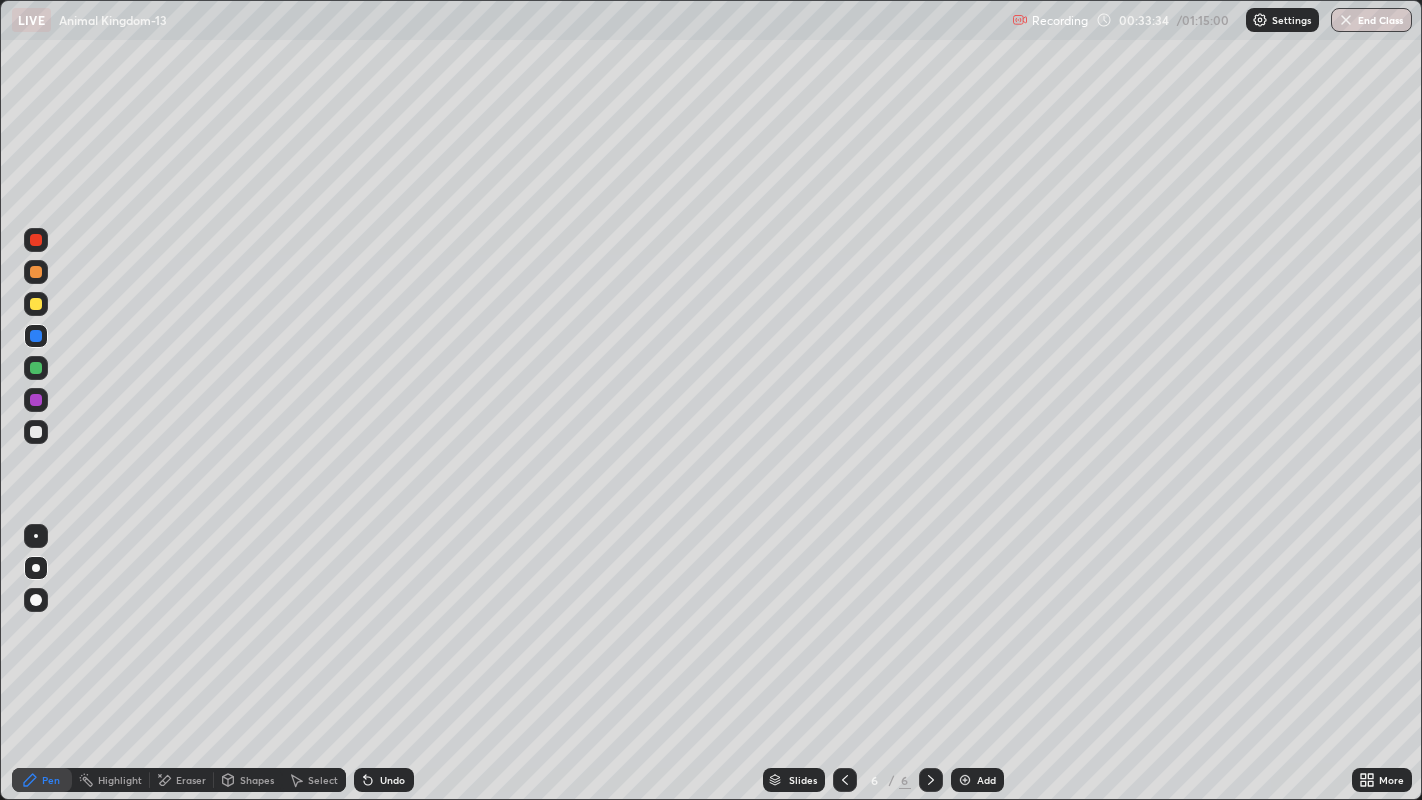 click on "Undo" at bounding box center (392, 780) 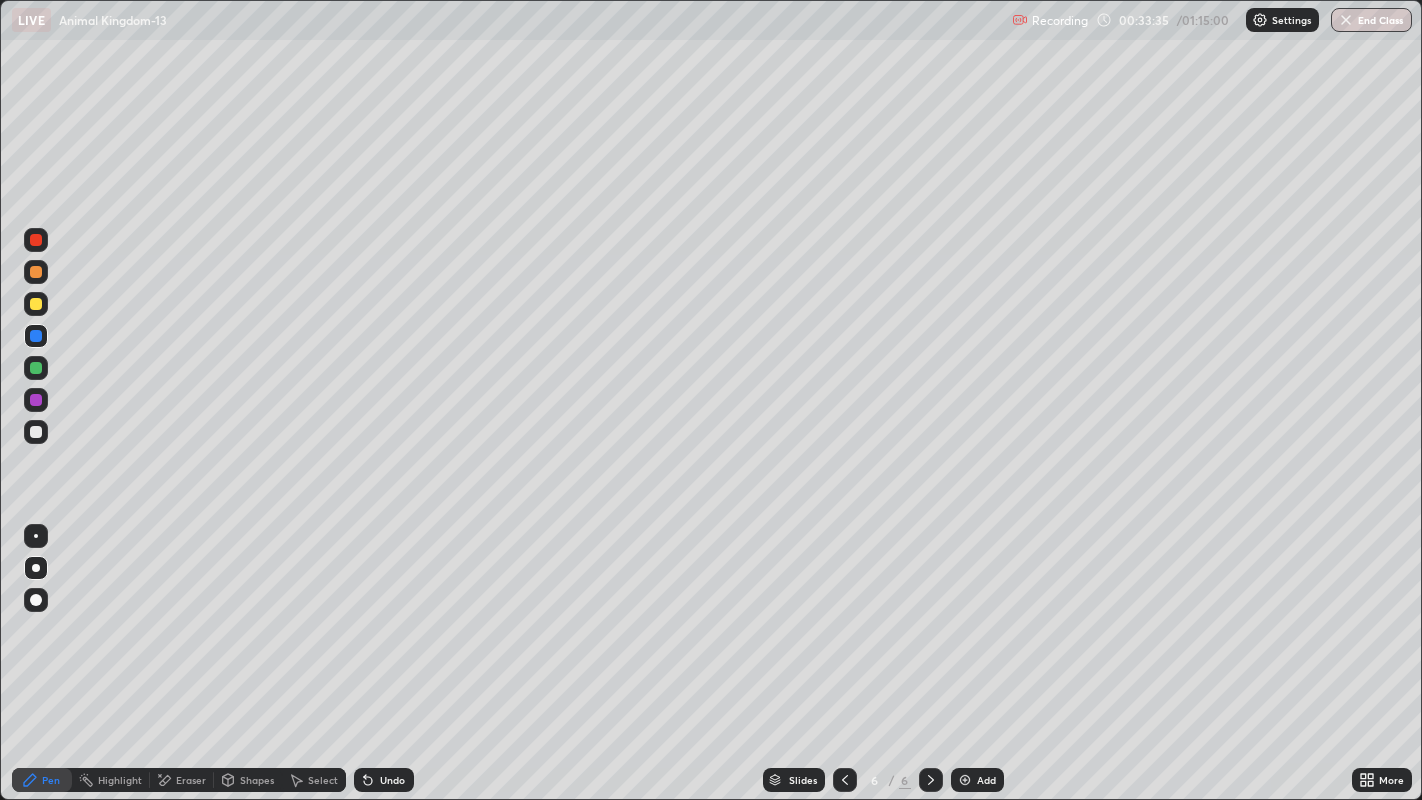 click on "Undo" at bounding box center [392, 780] 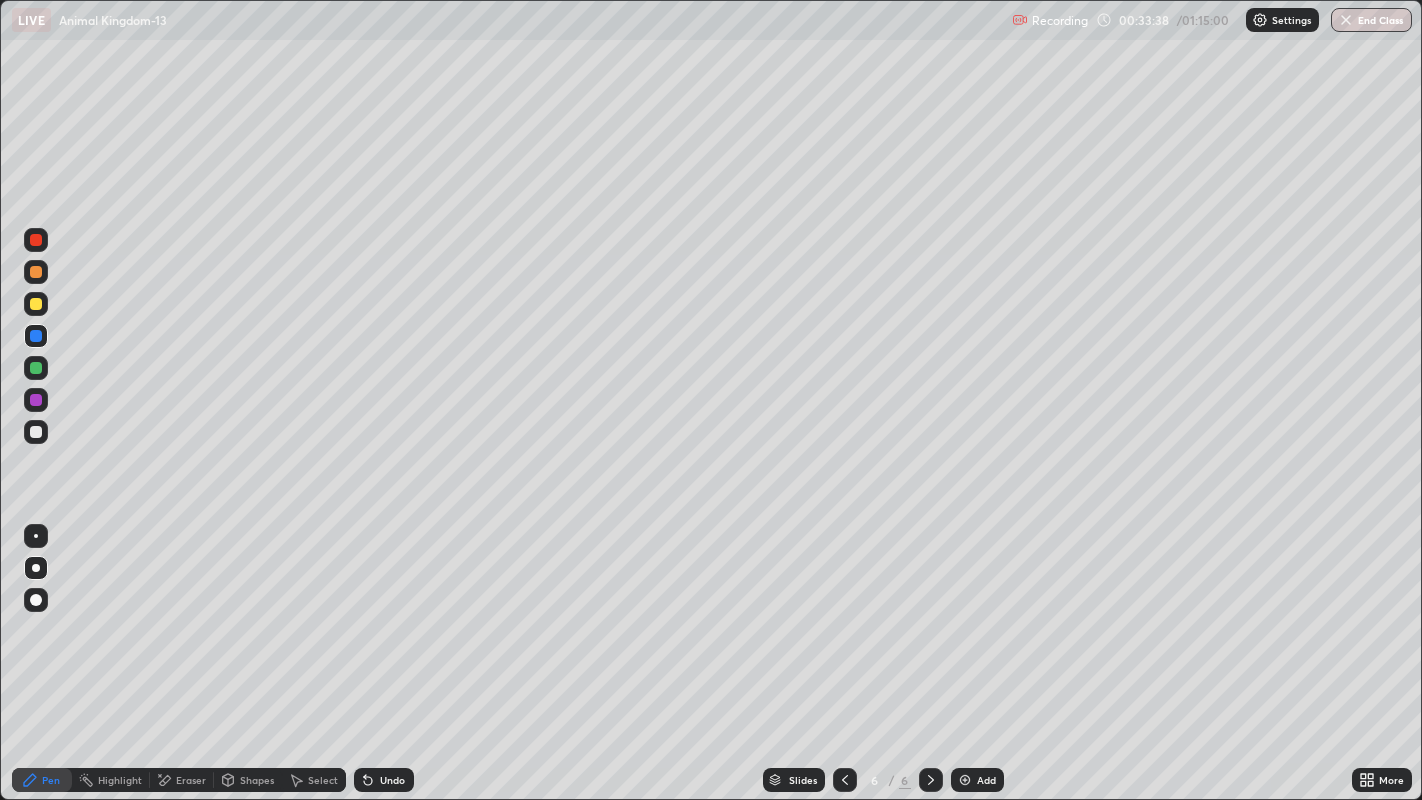 click at bounding box center (36, 432) 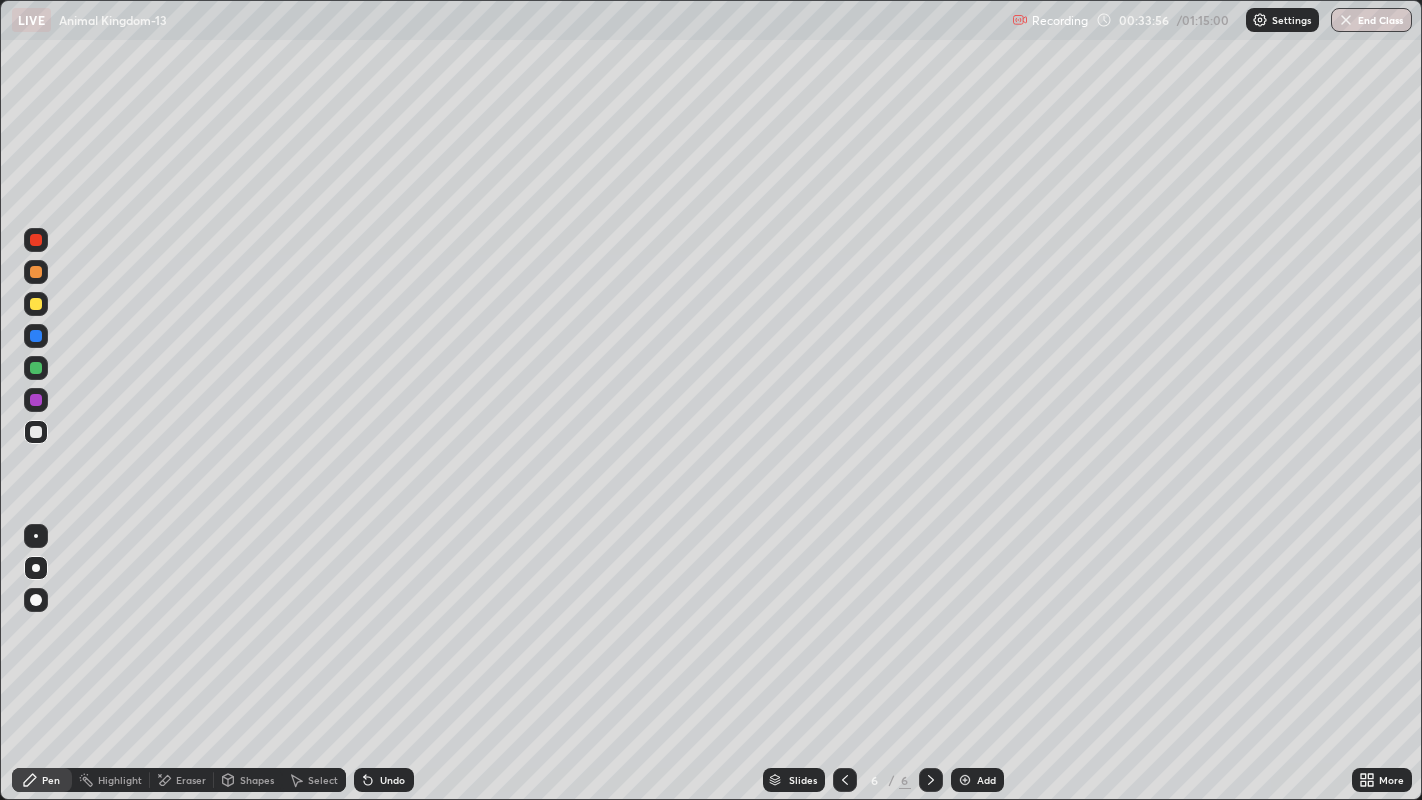 click at bounding box center [36, 240] 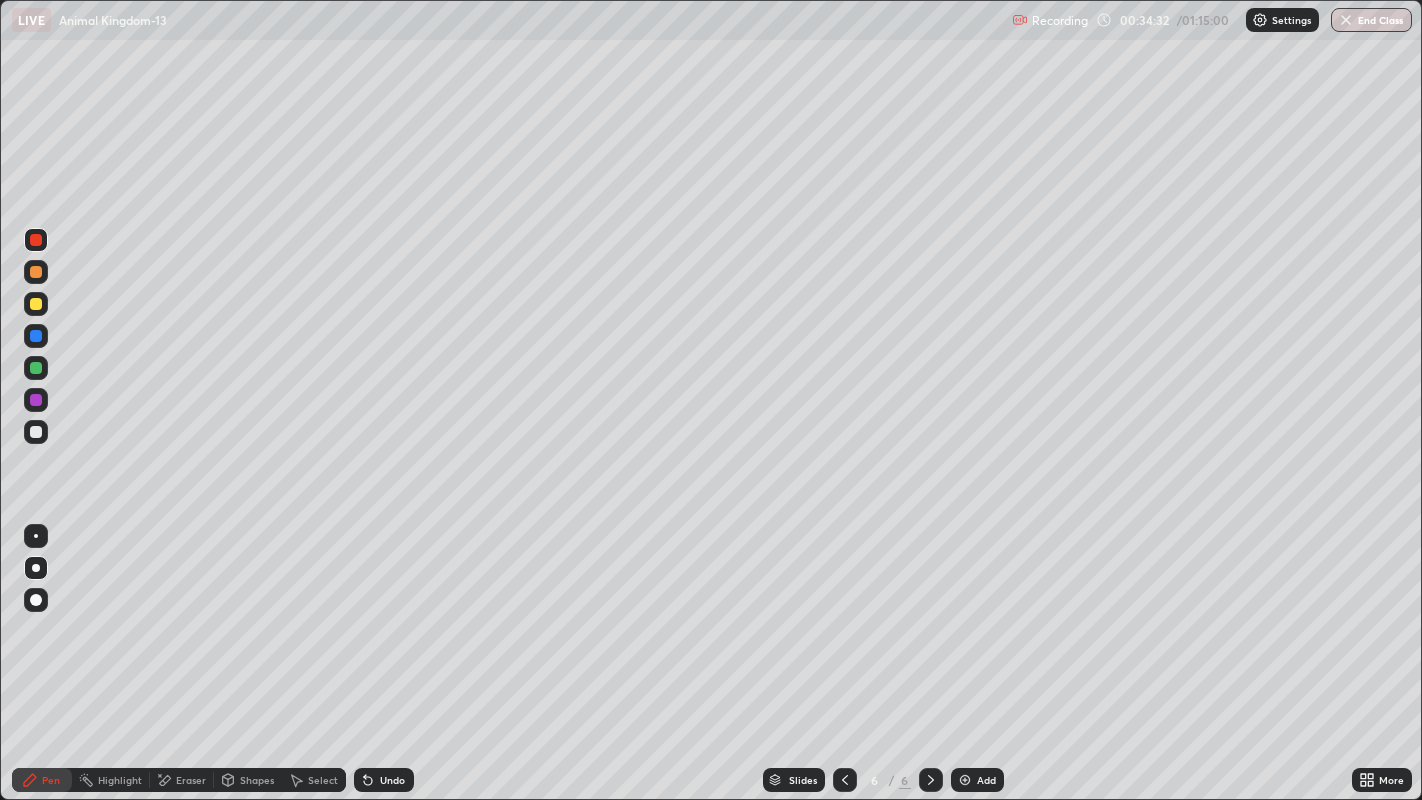 click at bounding box center [36, 336] 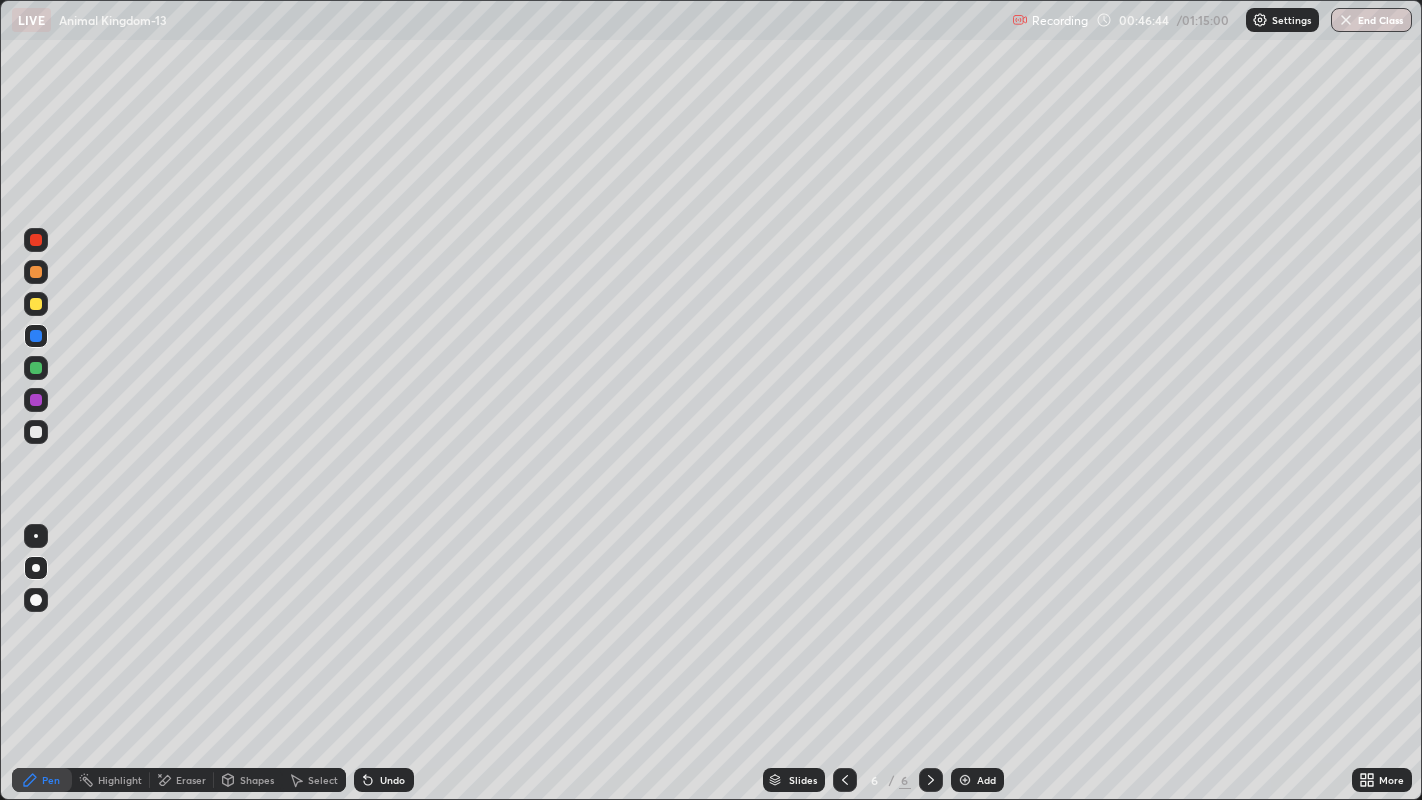 click on "Add" at bounding box center [977, 780] 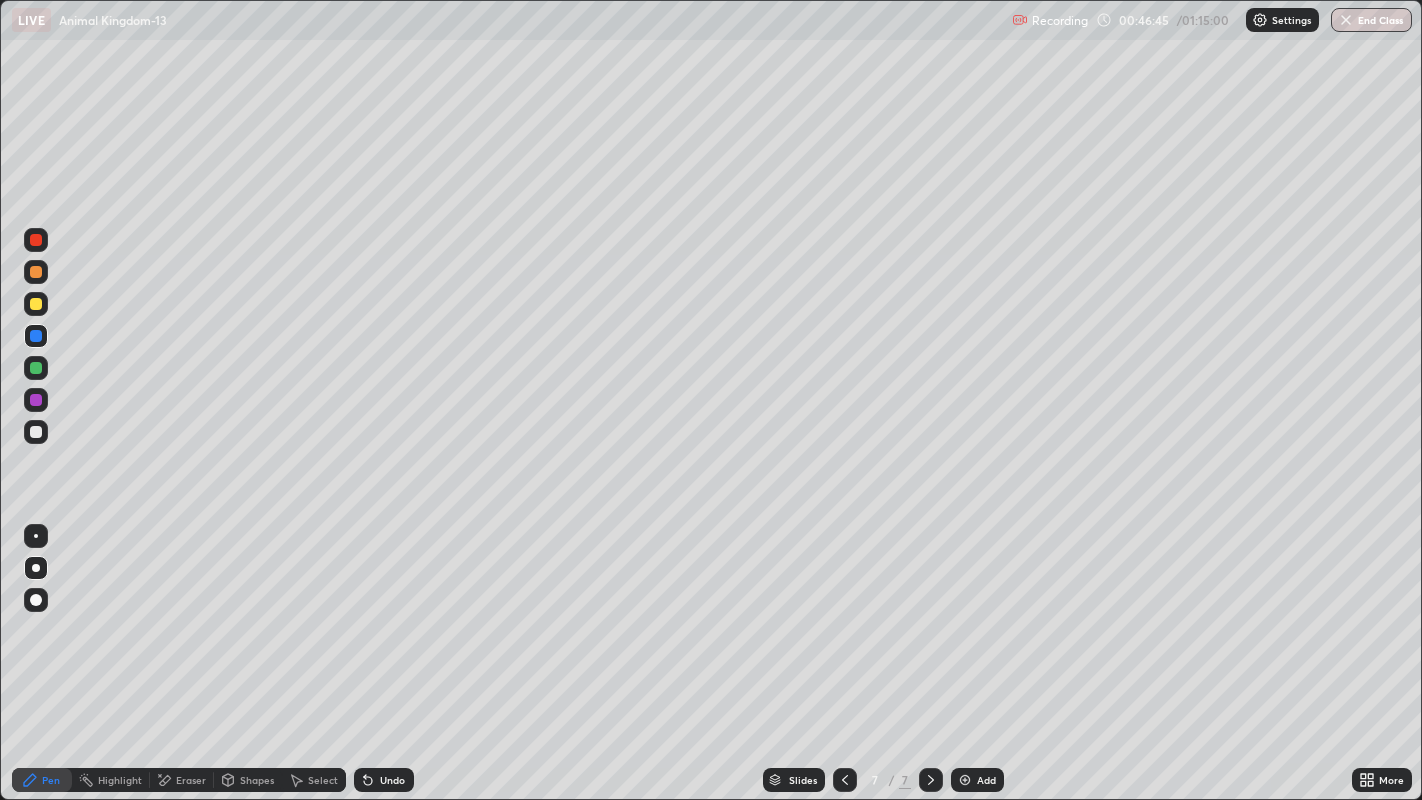 click at bounding box center (36, 432) 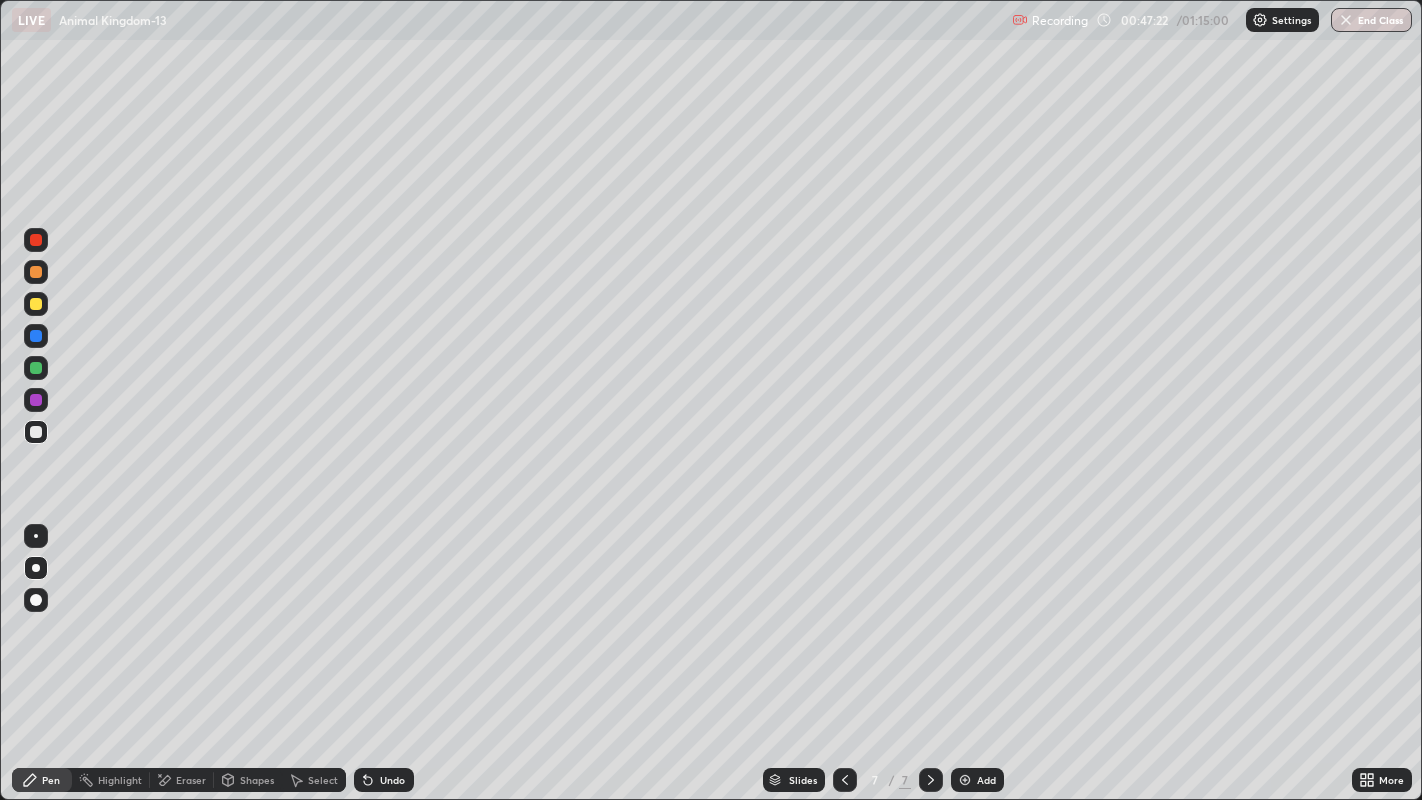 click at bounding box center [36, 368] 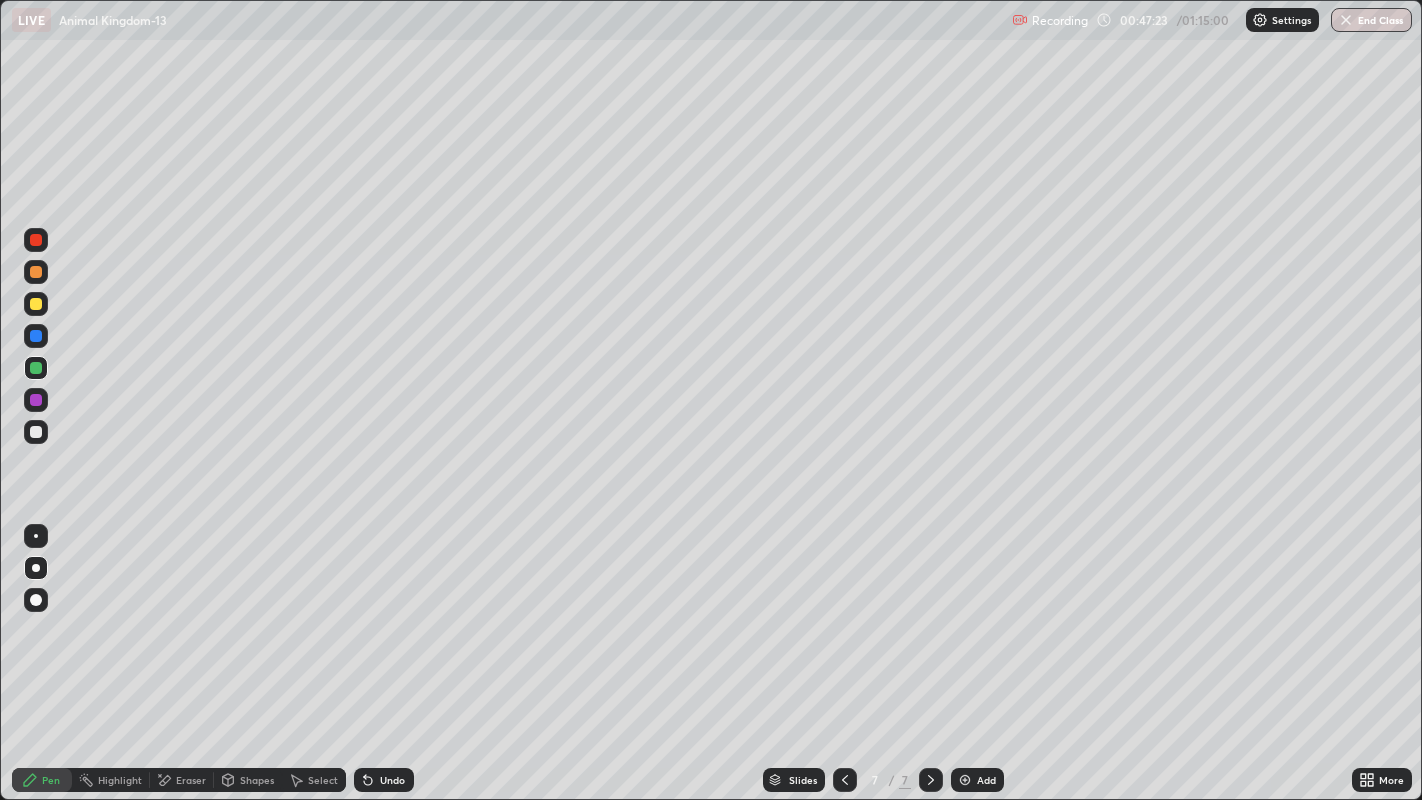 click at bounding box center (36, 272) 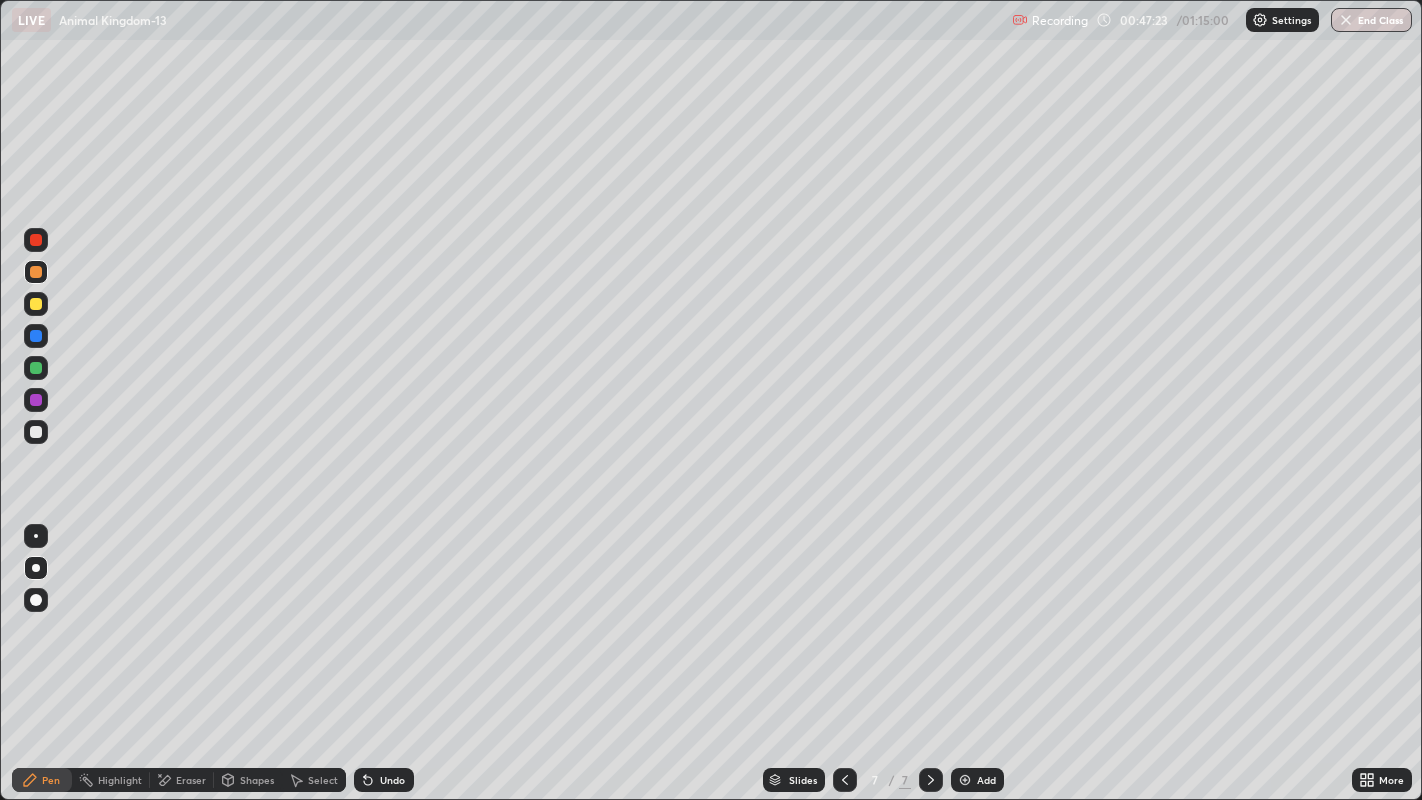 click at bounding box center (36, 600) 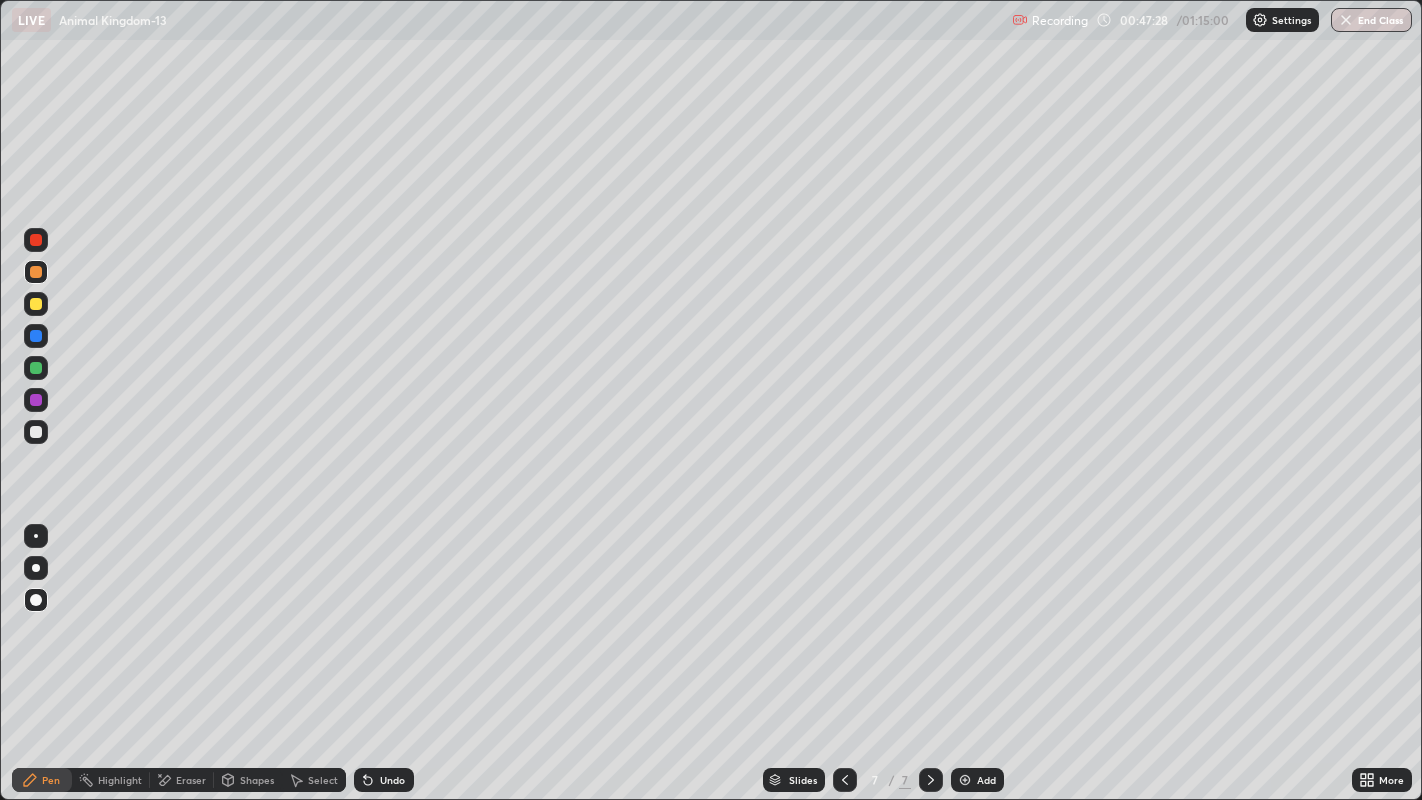 click at bounding box center (36, 272) 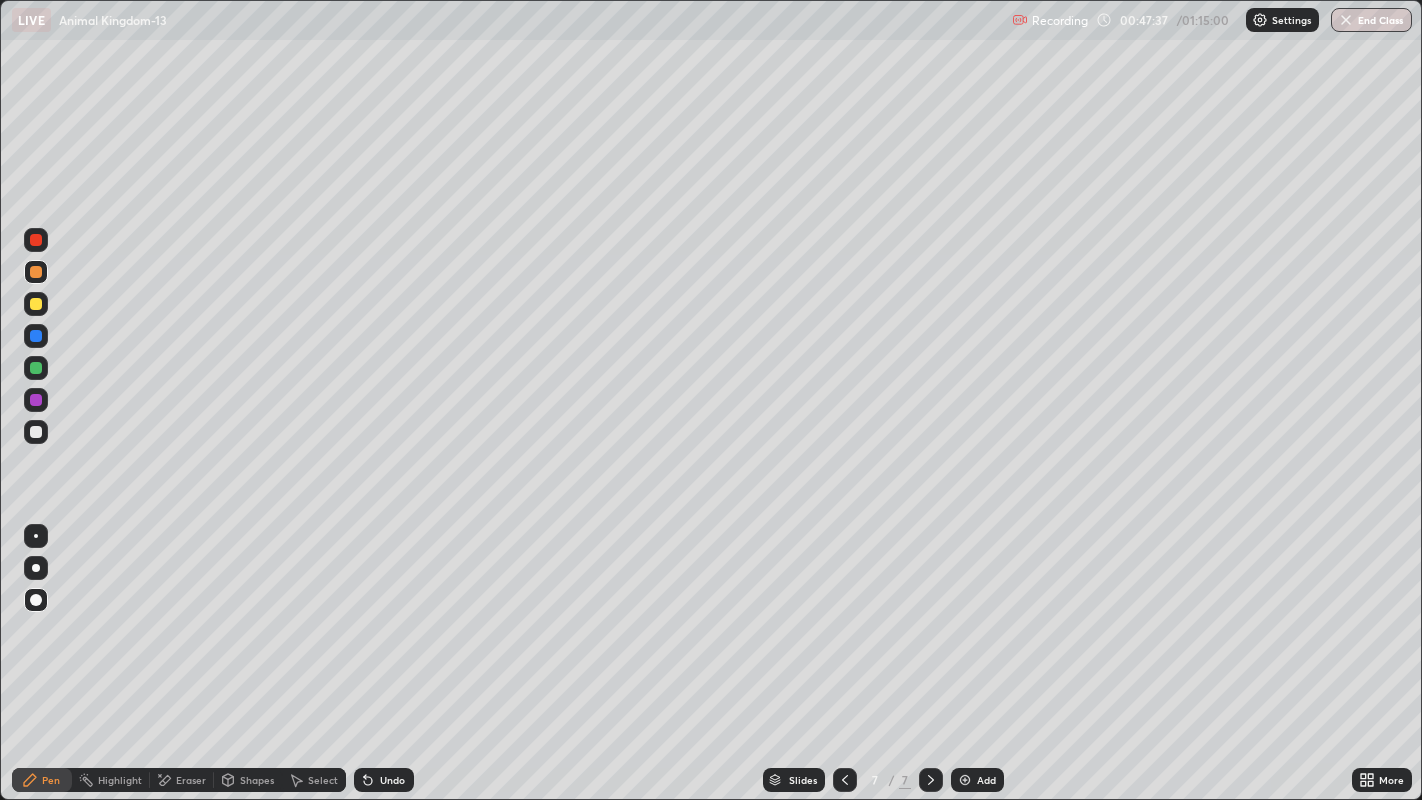click at bounding box center (36, 368) 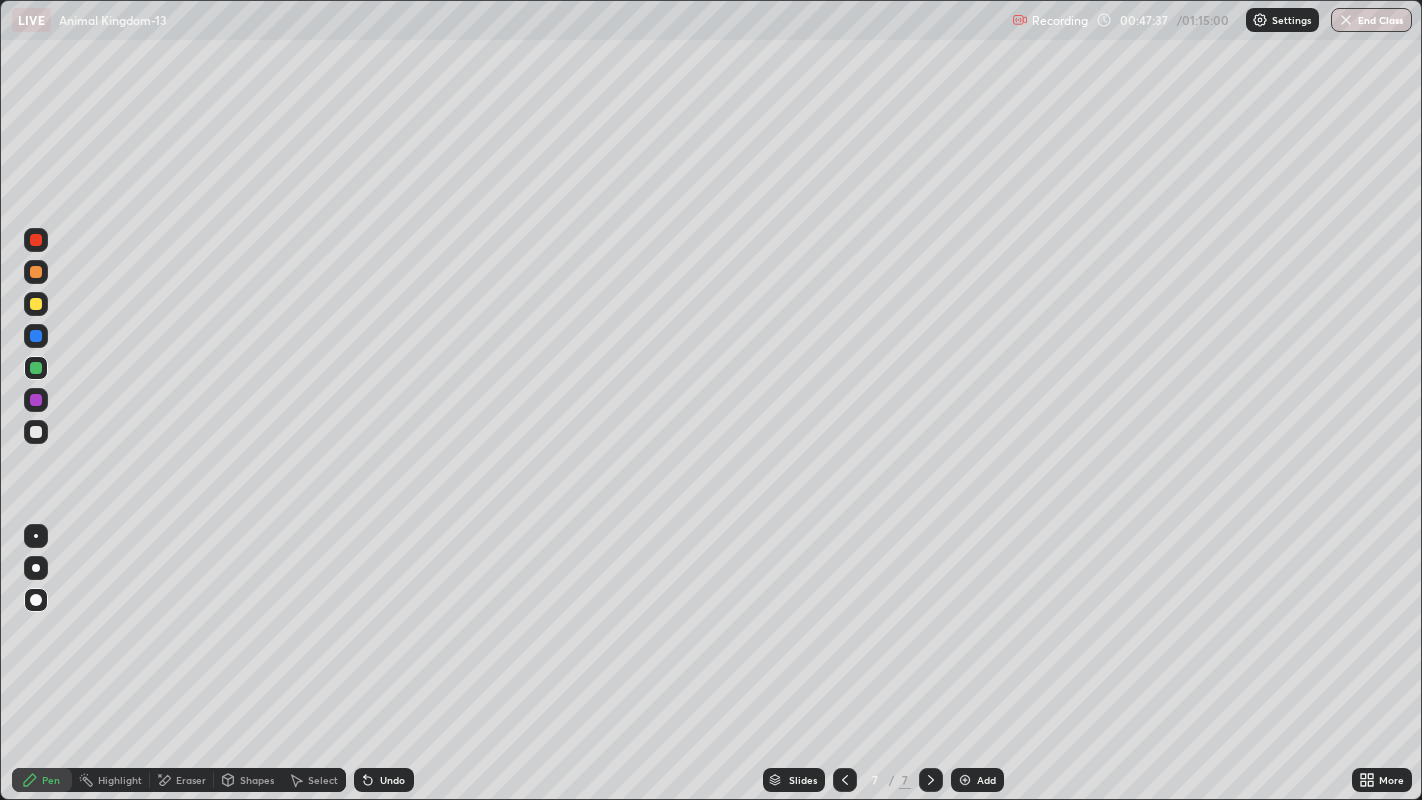 click at bounding box center [36, 368] 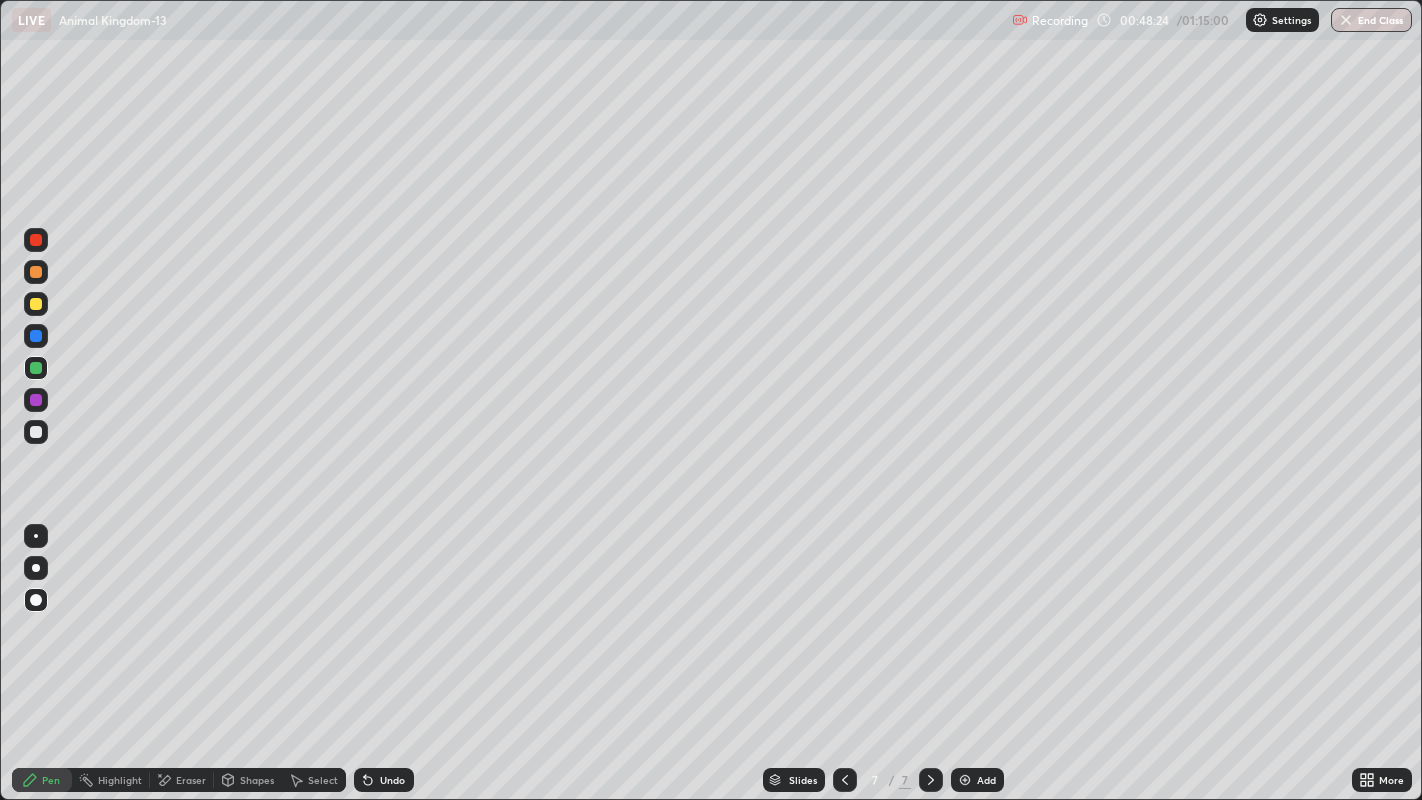 click at bounding box center (36, 400) 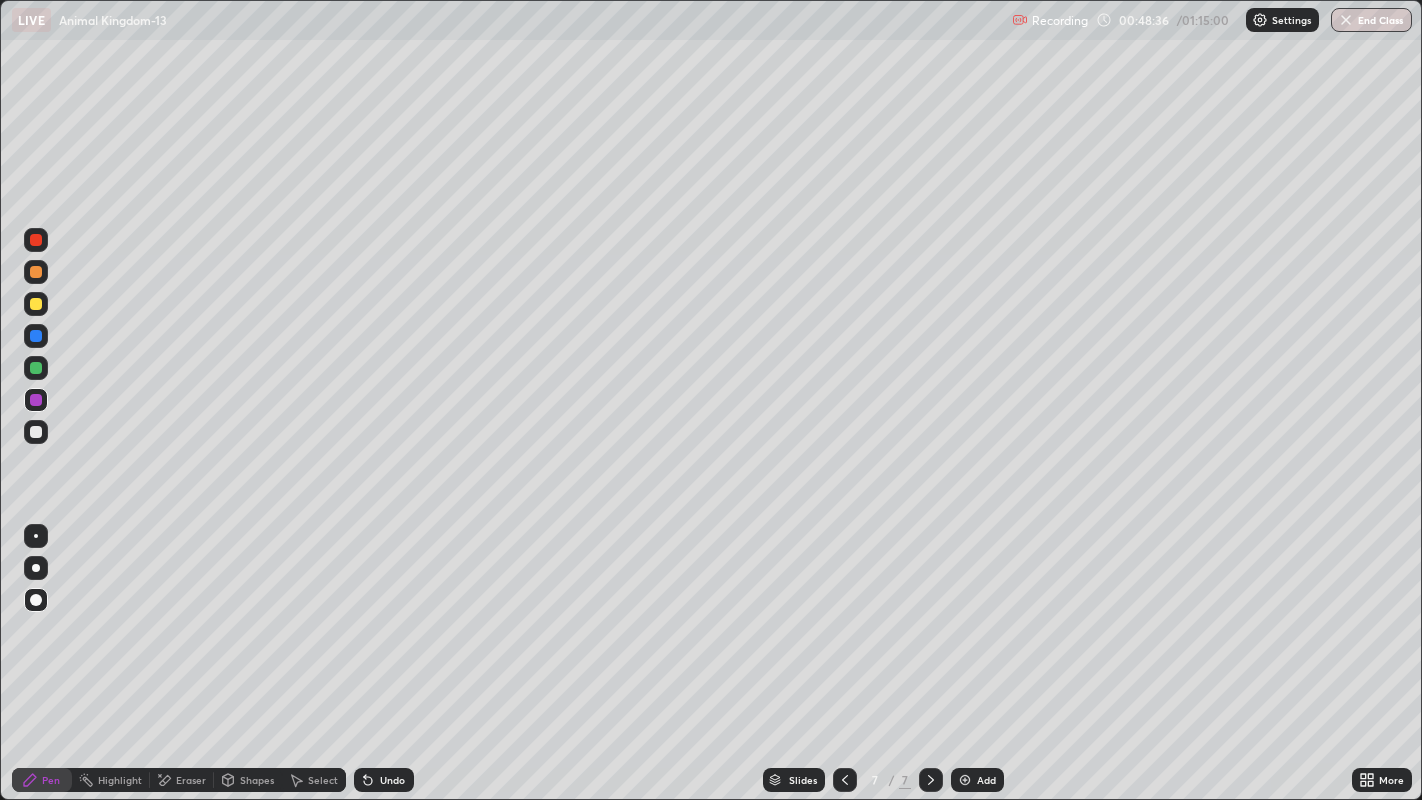 click at bounding box center [36, 432] 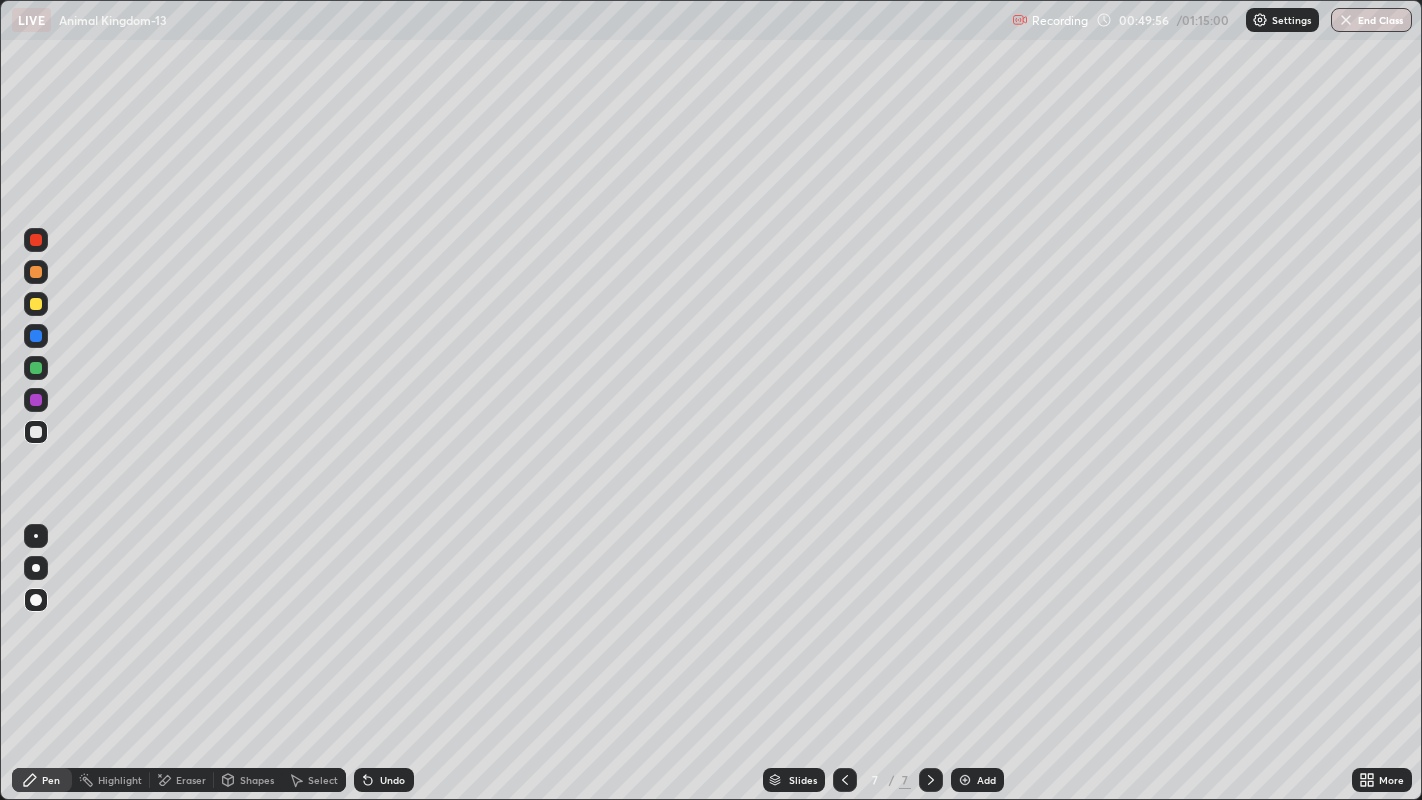 click on "Undo" at bounding box center (392, 780) 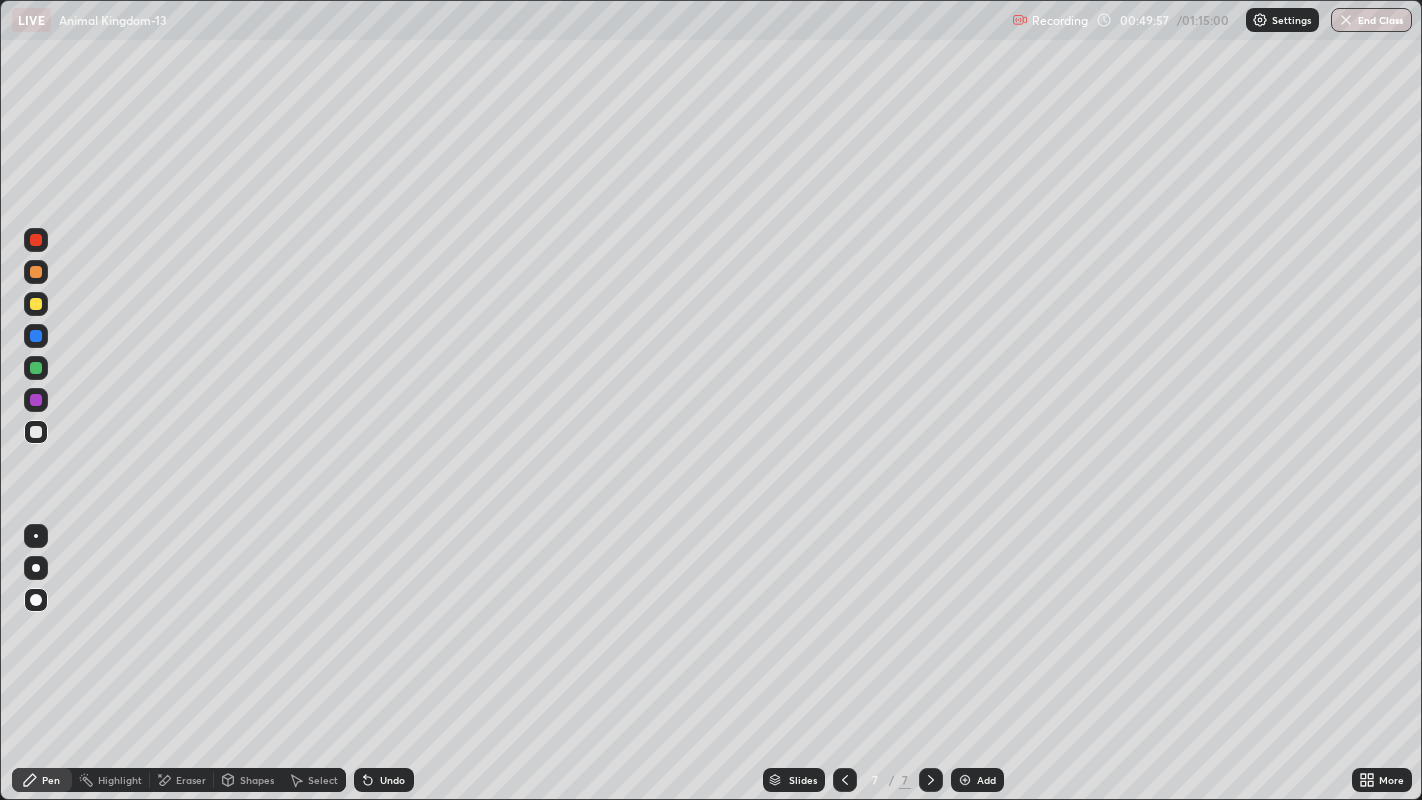 click on "Undo" at bounding box center [392, 780] 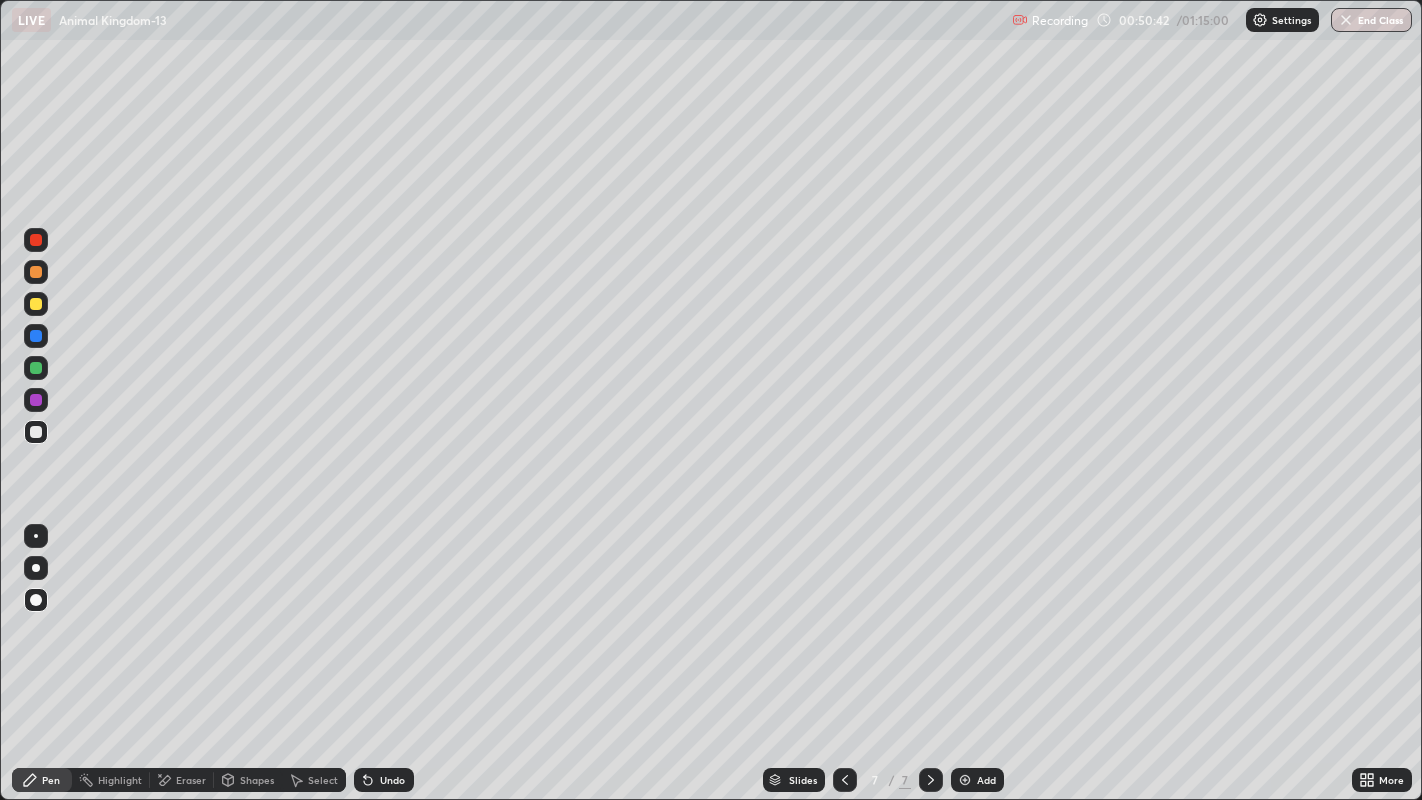 click at bounding box center (36, 304) 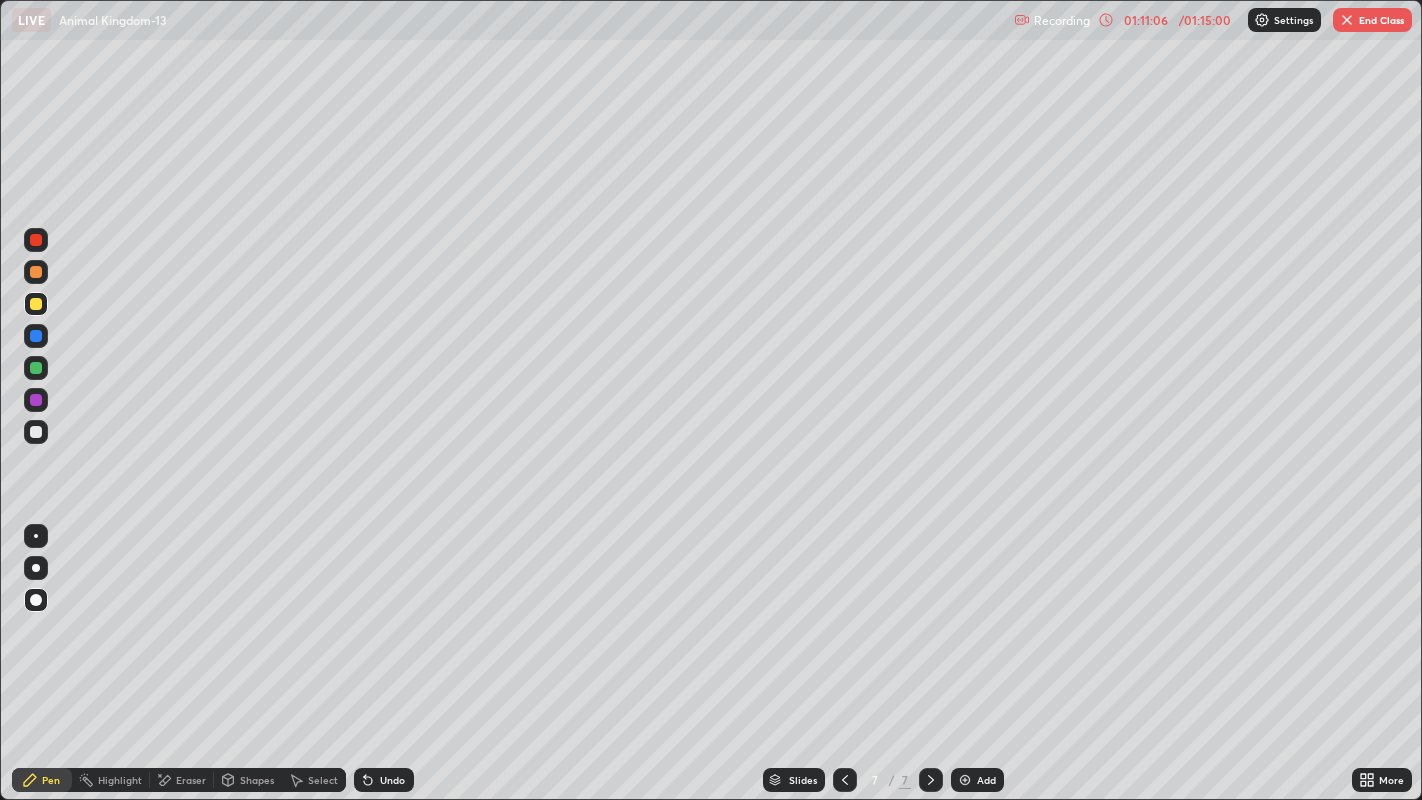 click on "End Class" at bounding box center [1372, 20] 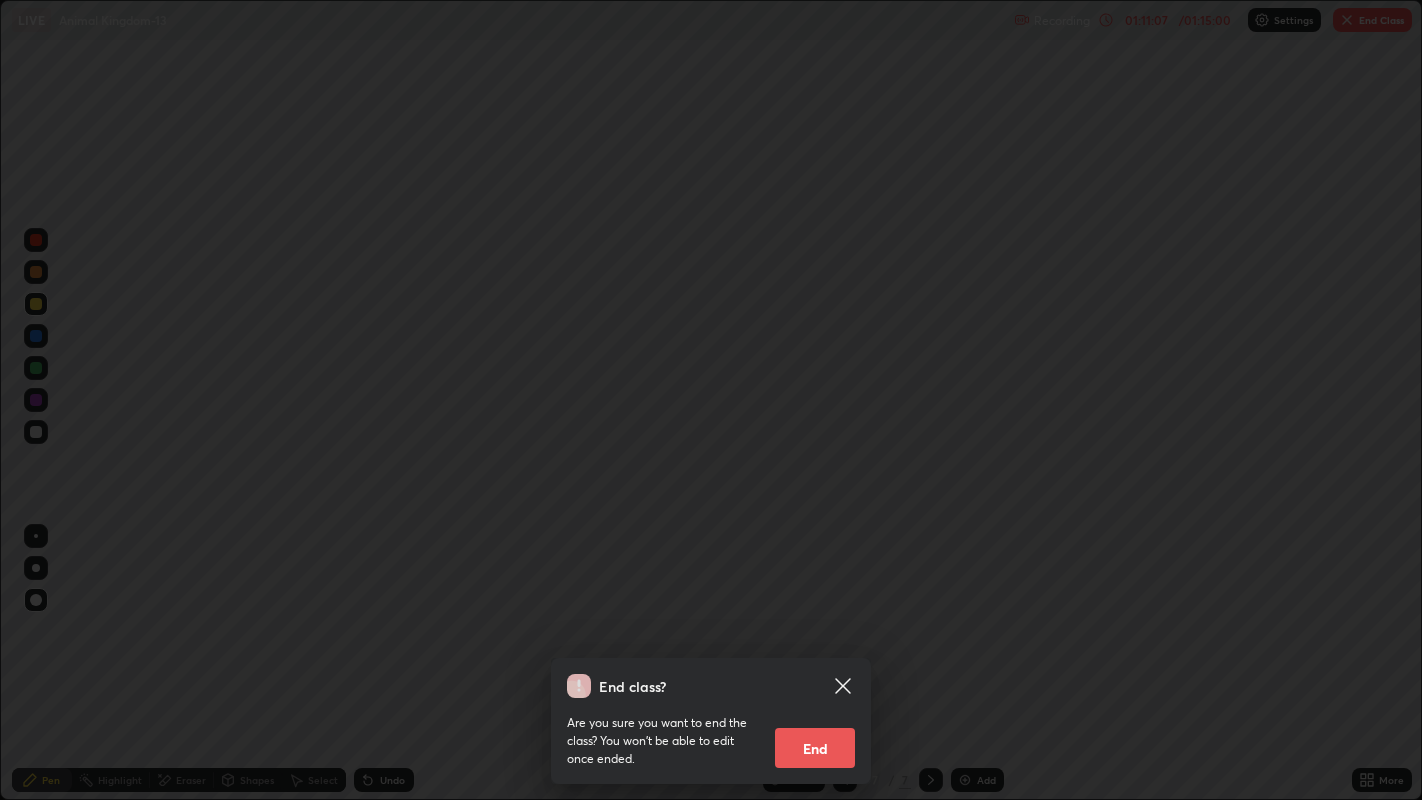 click on "End" at bounding box center [815, 748] 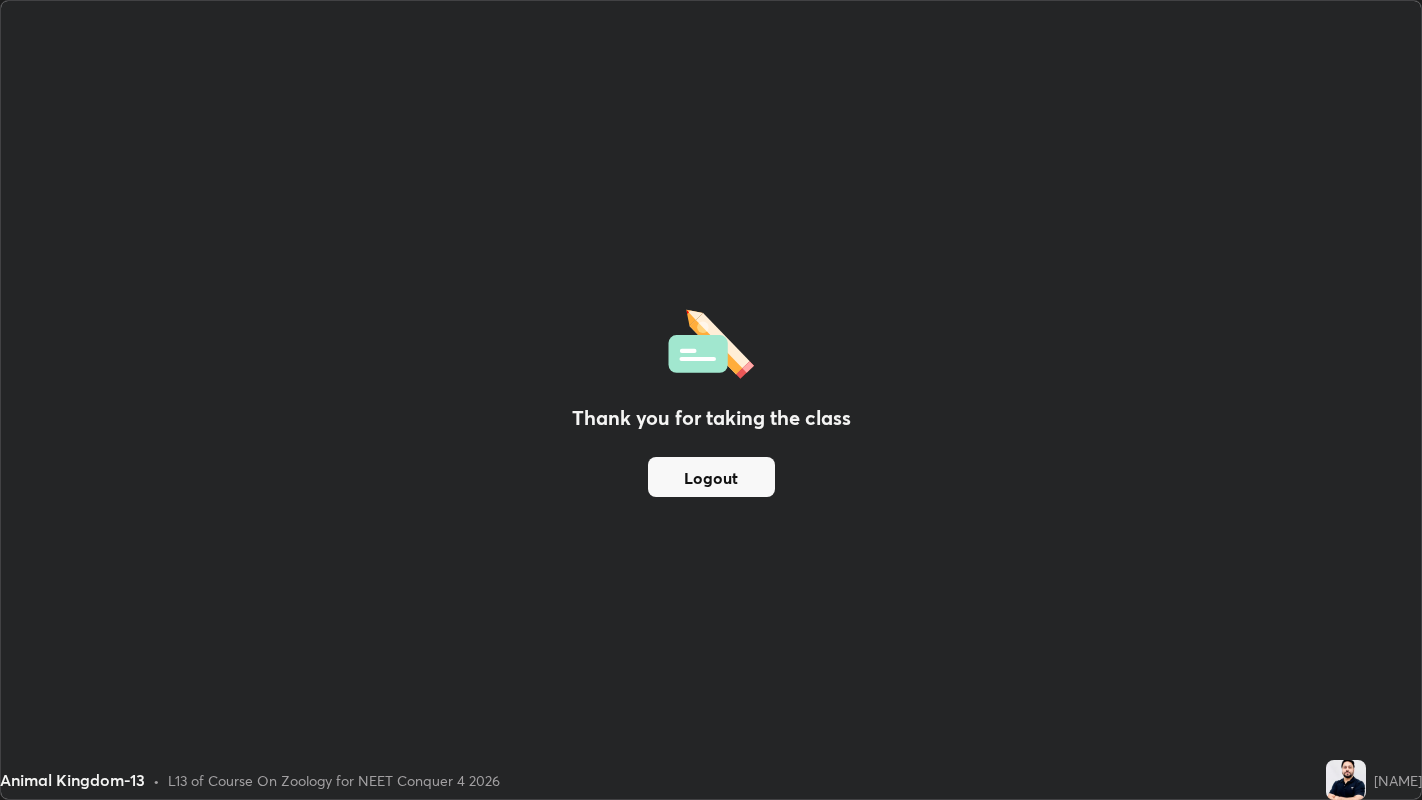 click on "Logout" at bounding box center (711, 477) 